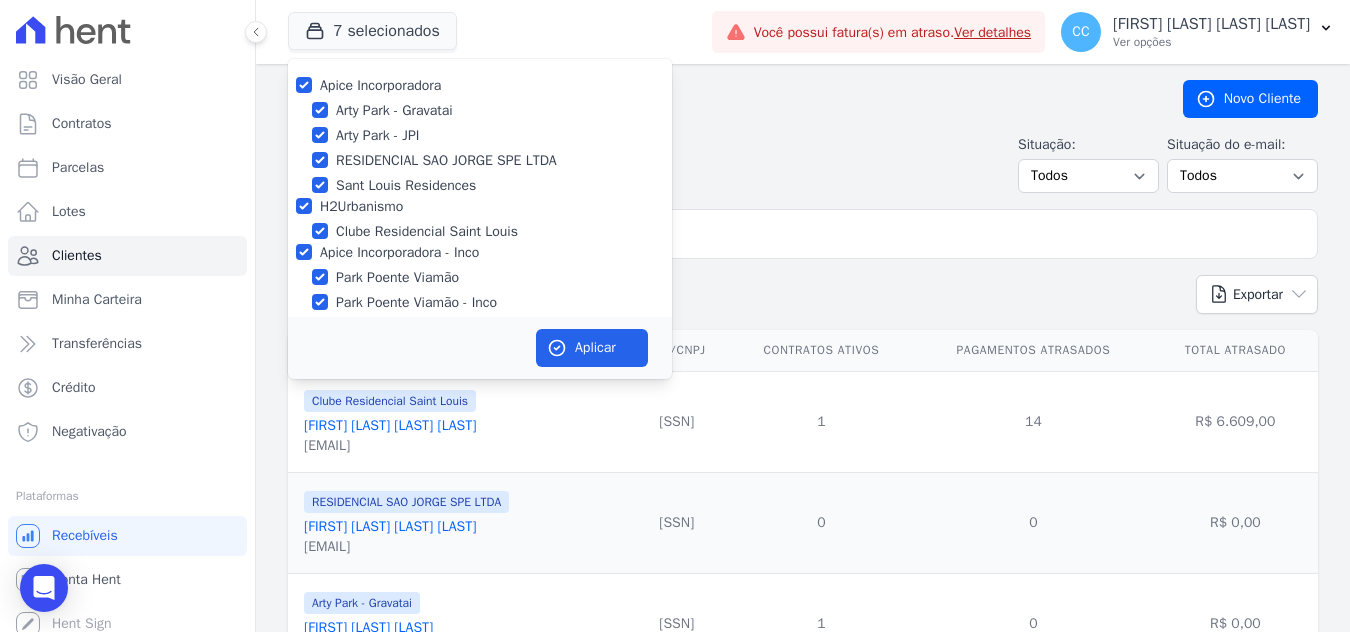 scroll, scrollTop: 0, scrollLeft: 0, axis: both 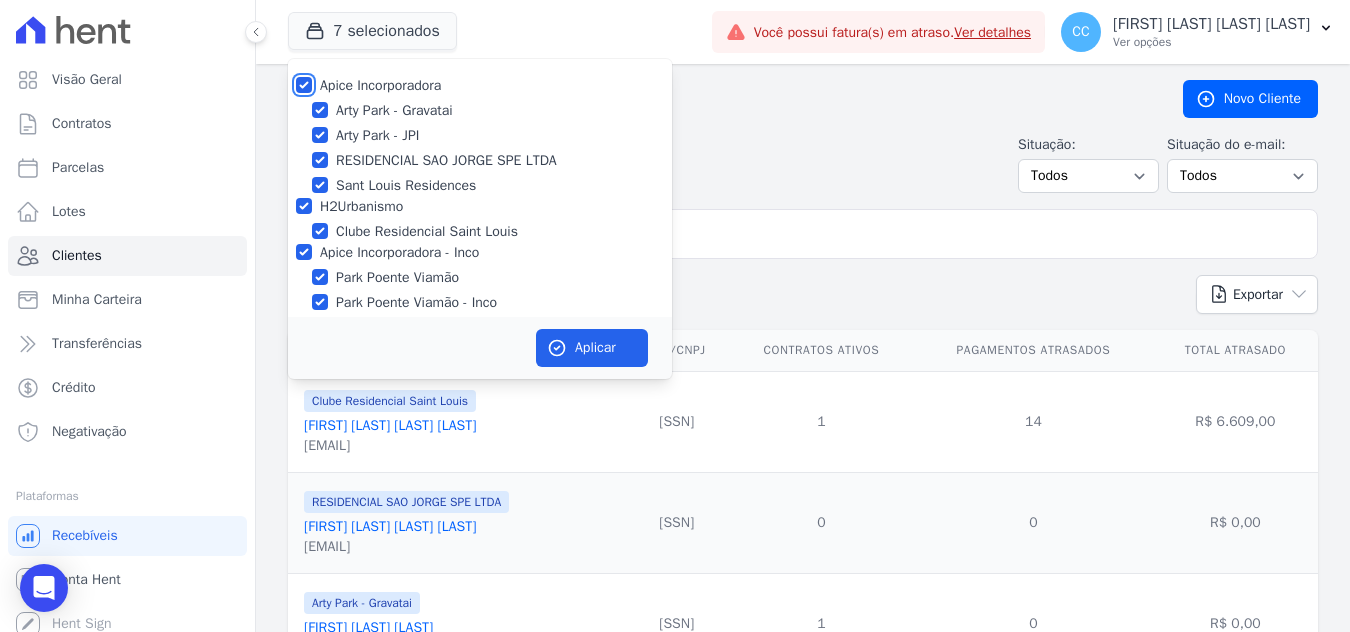 click on "Apice Incorporadora" at bounding box center [304, 85] 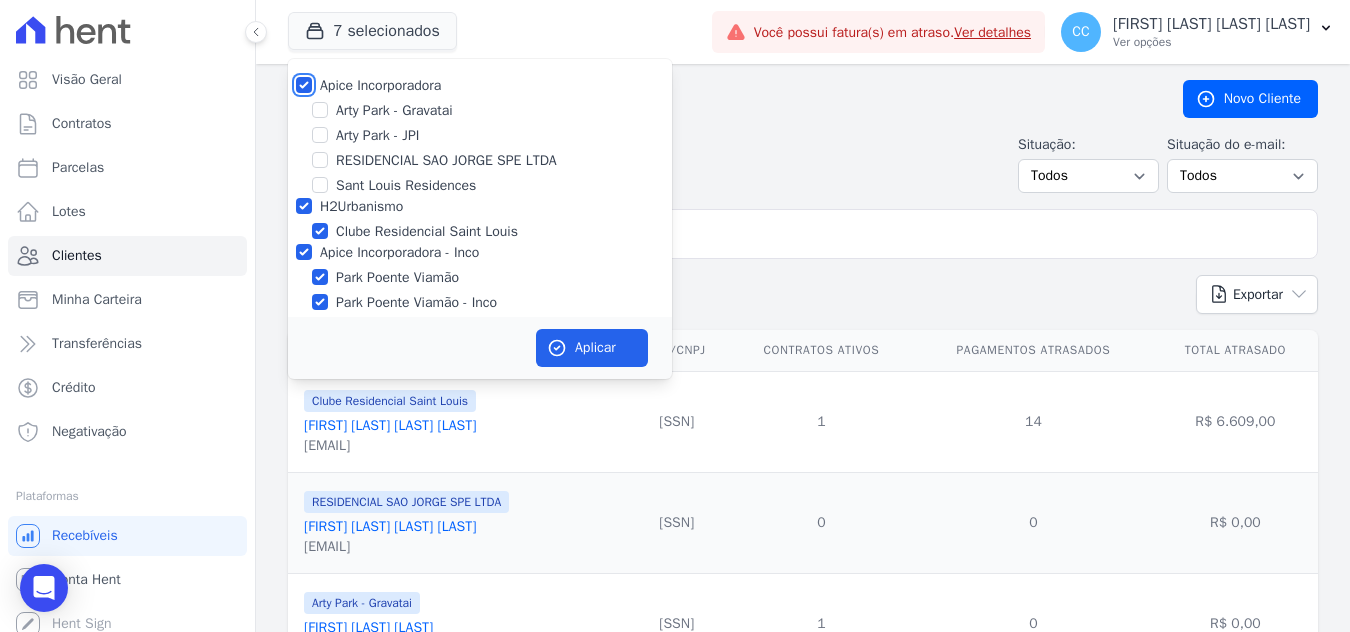checkbox on "false" 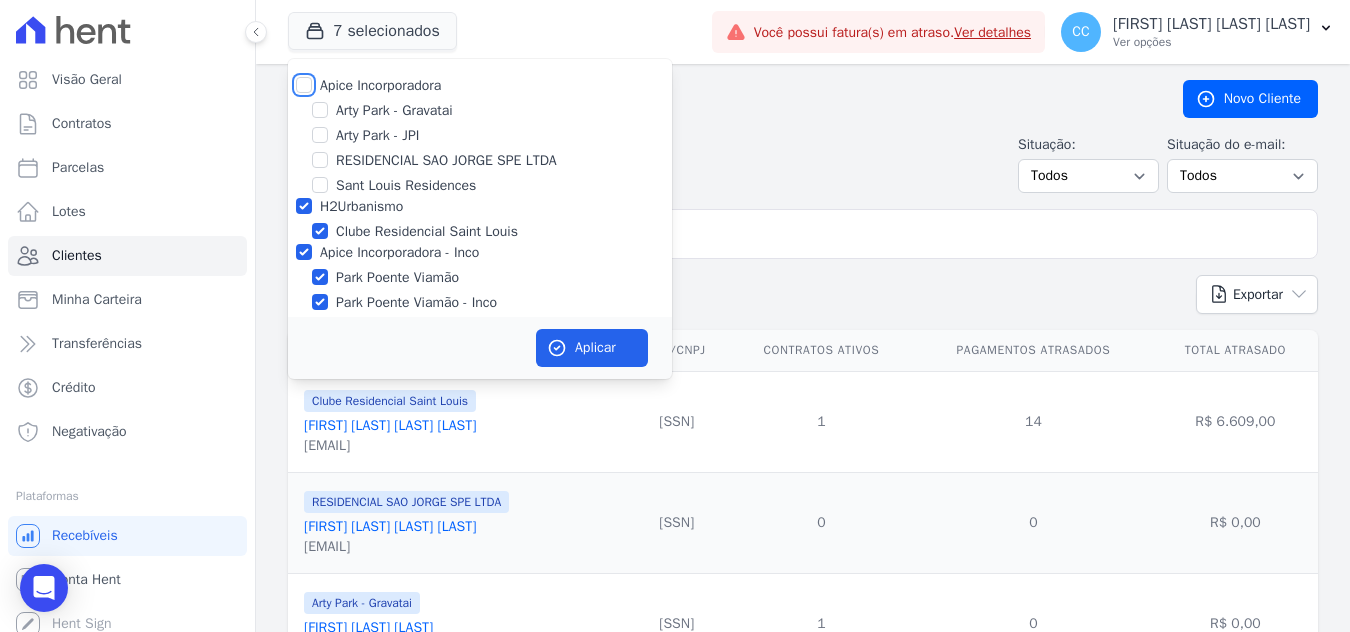 checkbox on "false" 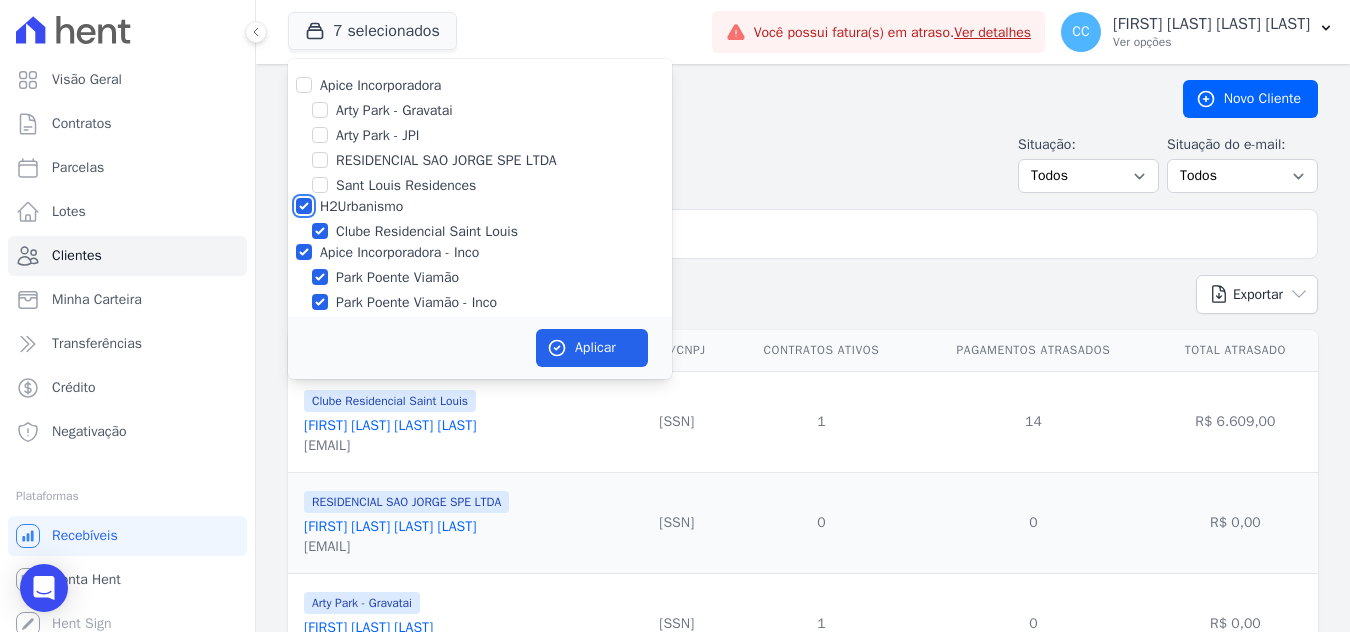 click on "H2Urbanismo" at bounding box center [304, 206] 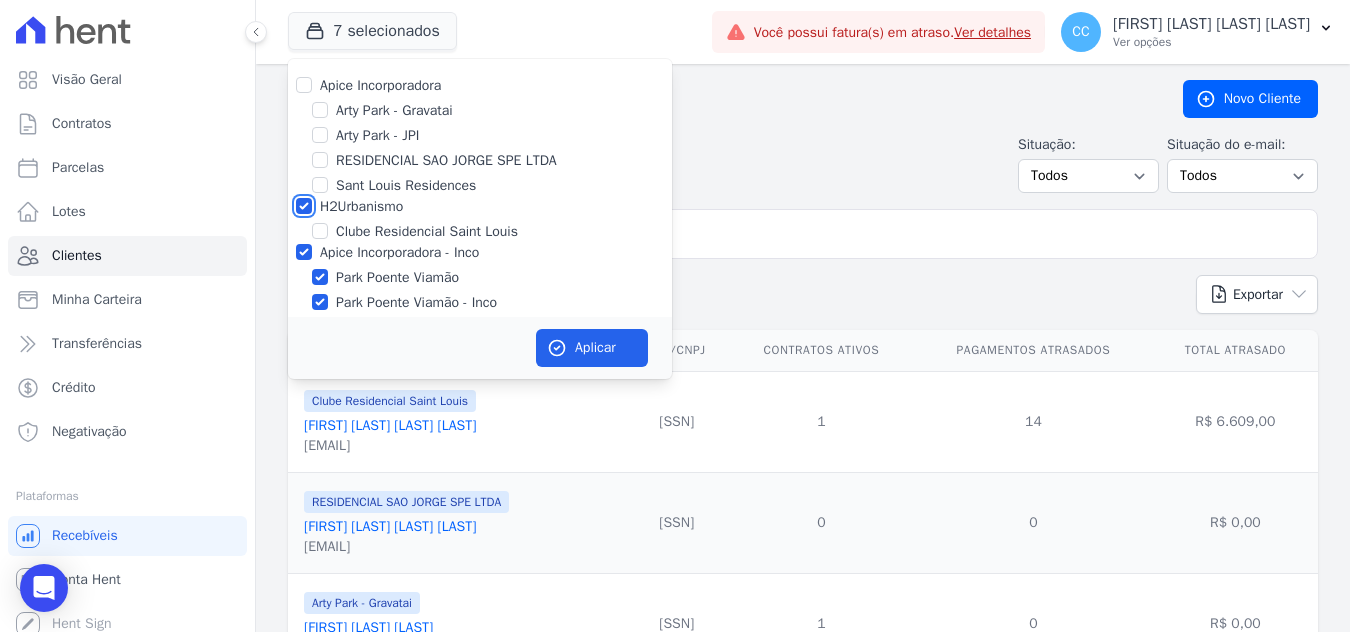 checkbox on "false" 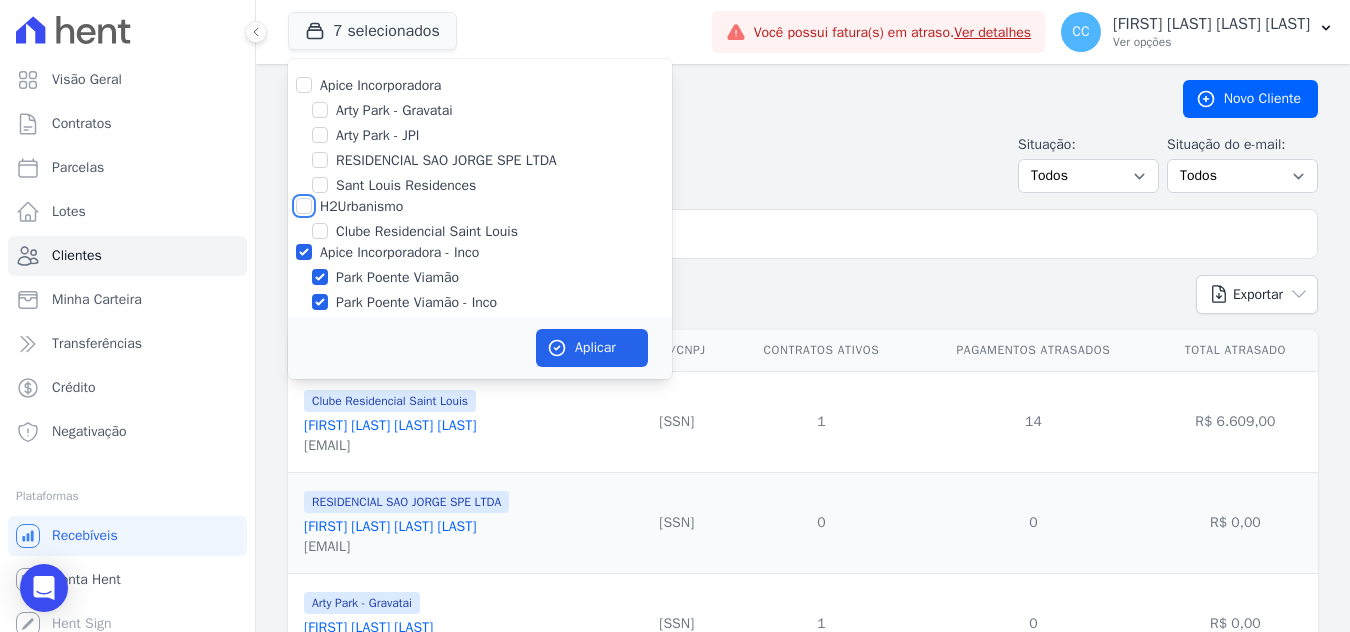 checkbox on "false" 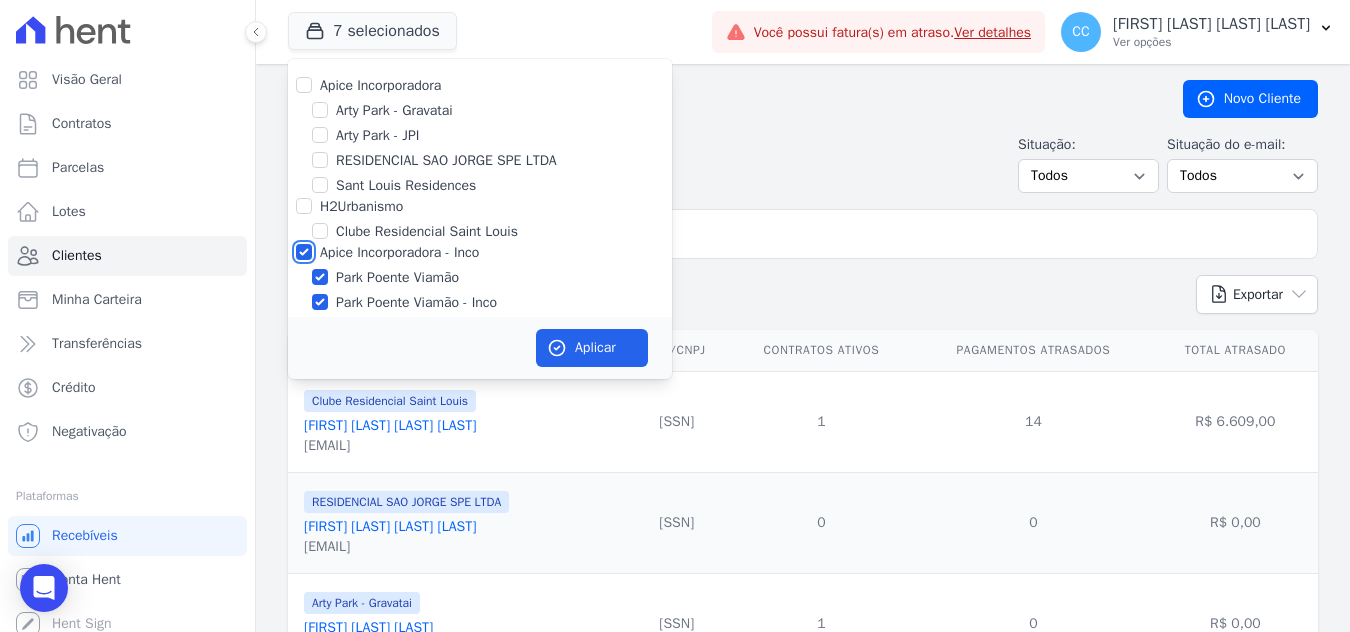 click on "Apice Incorporadora - Inco" at bounding box center [304, 252] 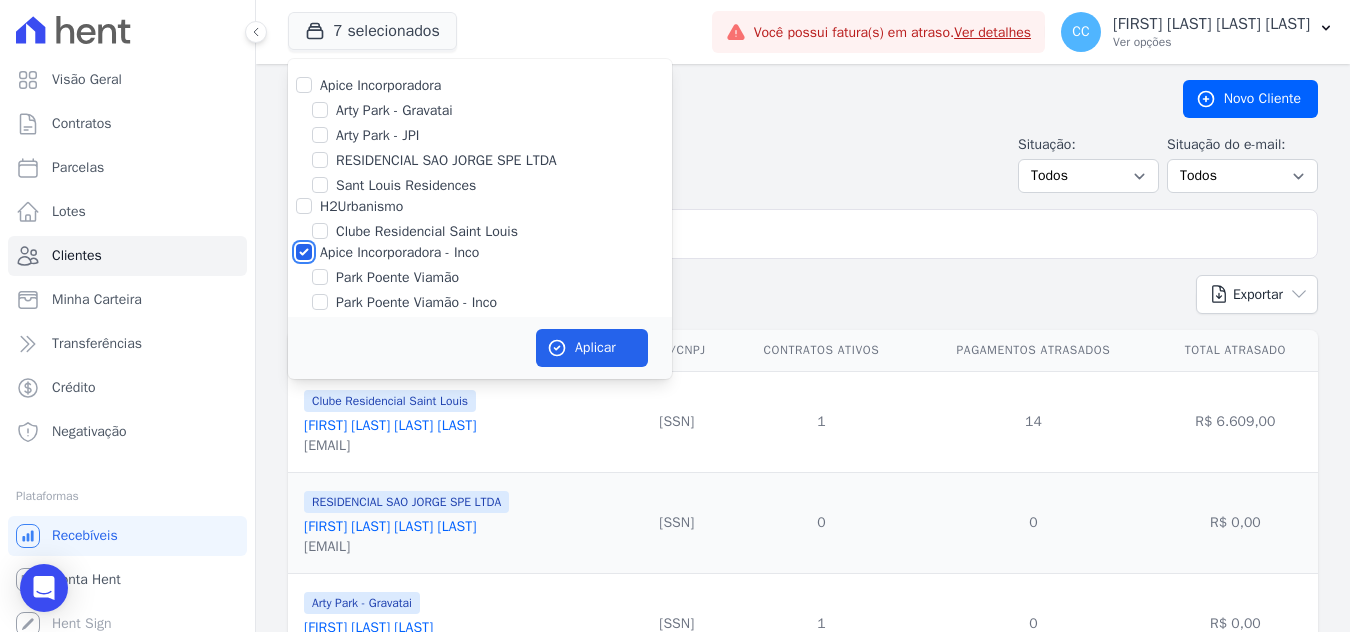 checkbox on "false" 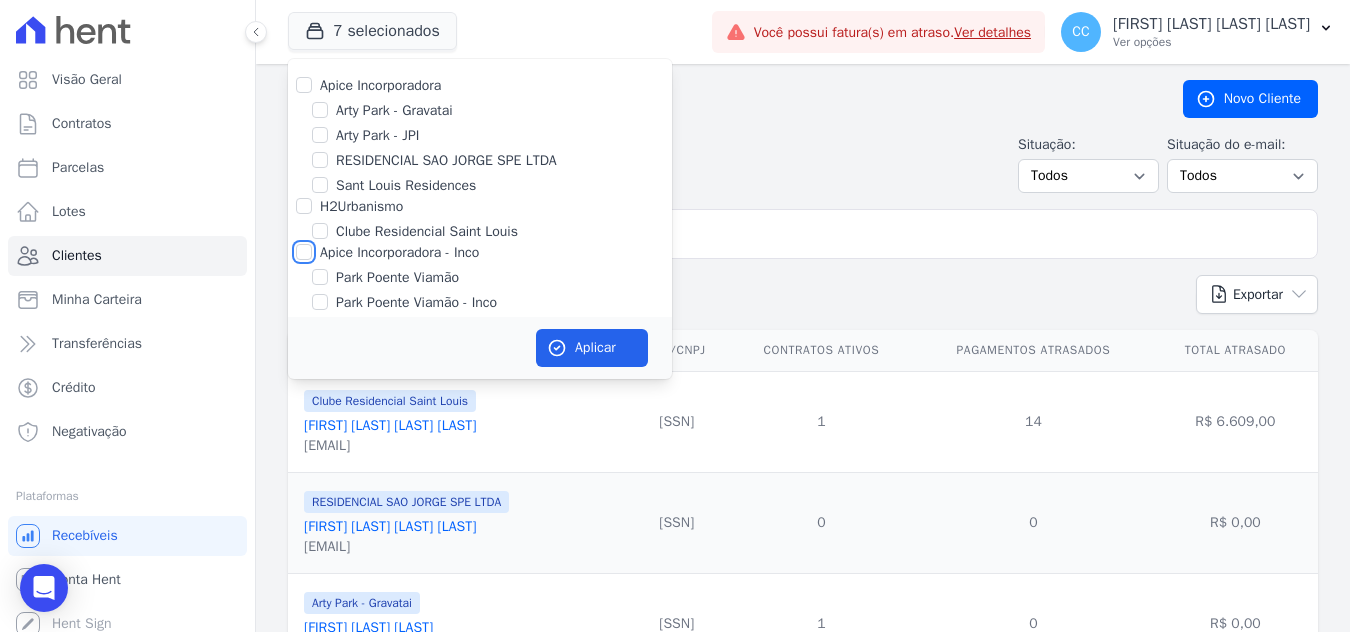checkbox on "false" 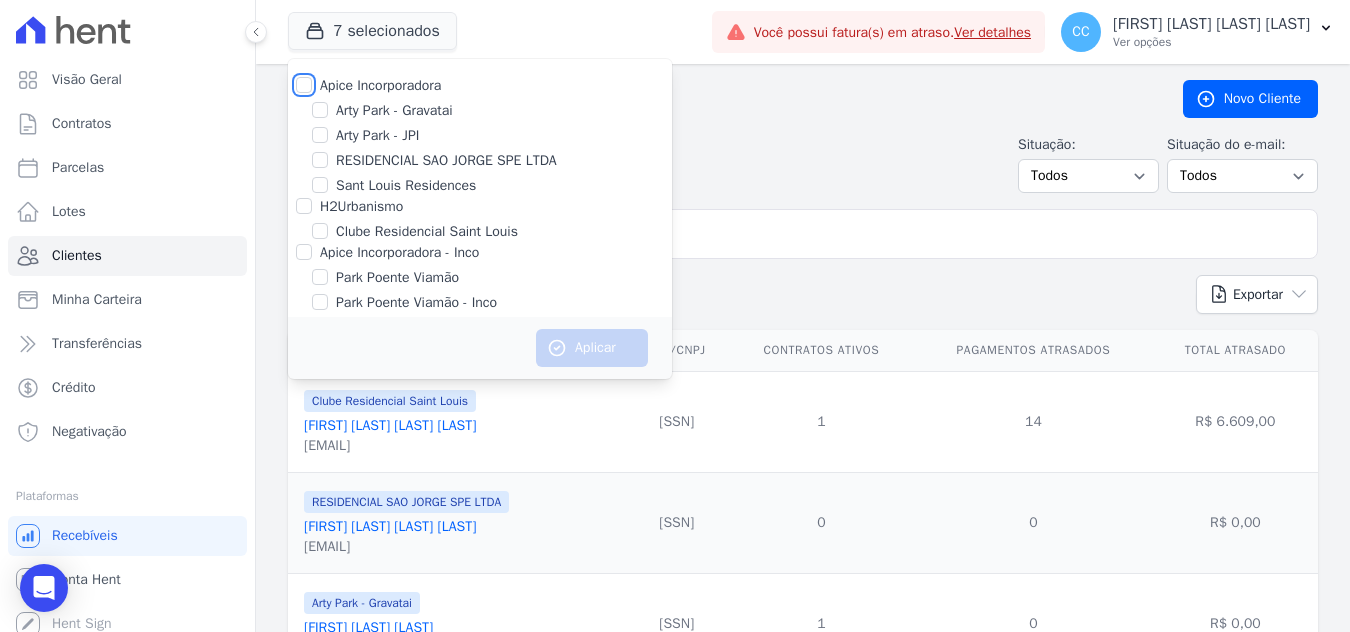 click on "Apice Incorporadora" at bounding box center (304, 85) 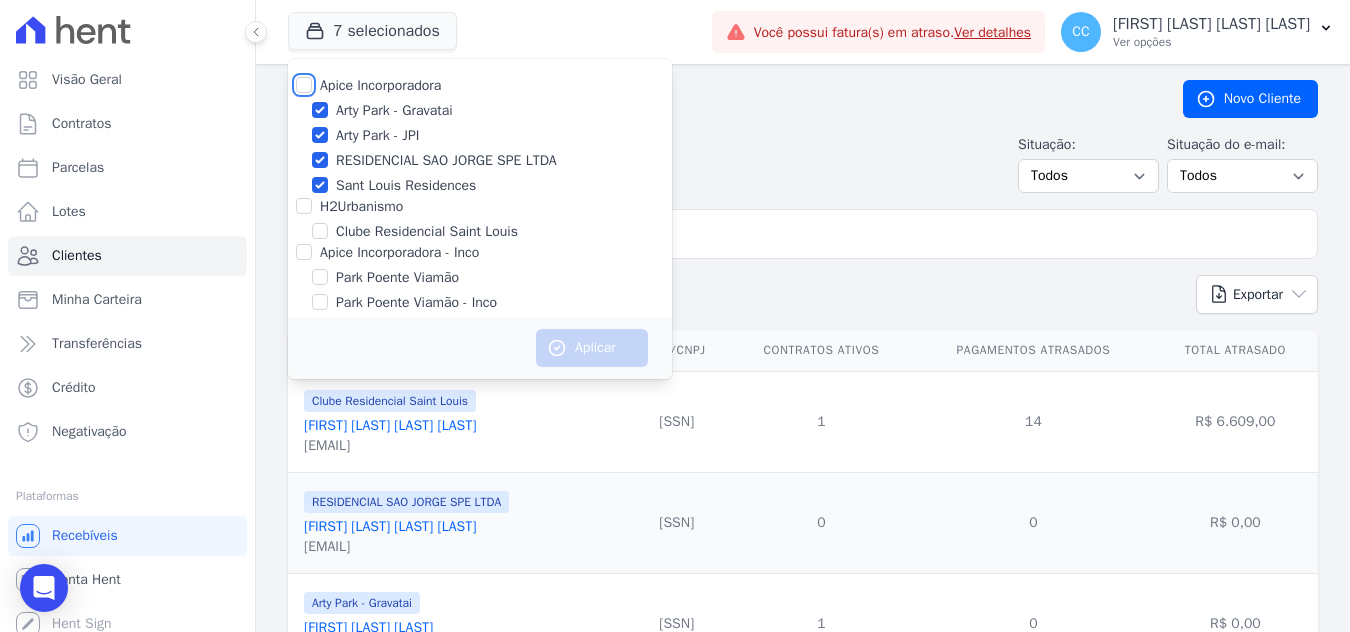 checkbox on "true" 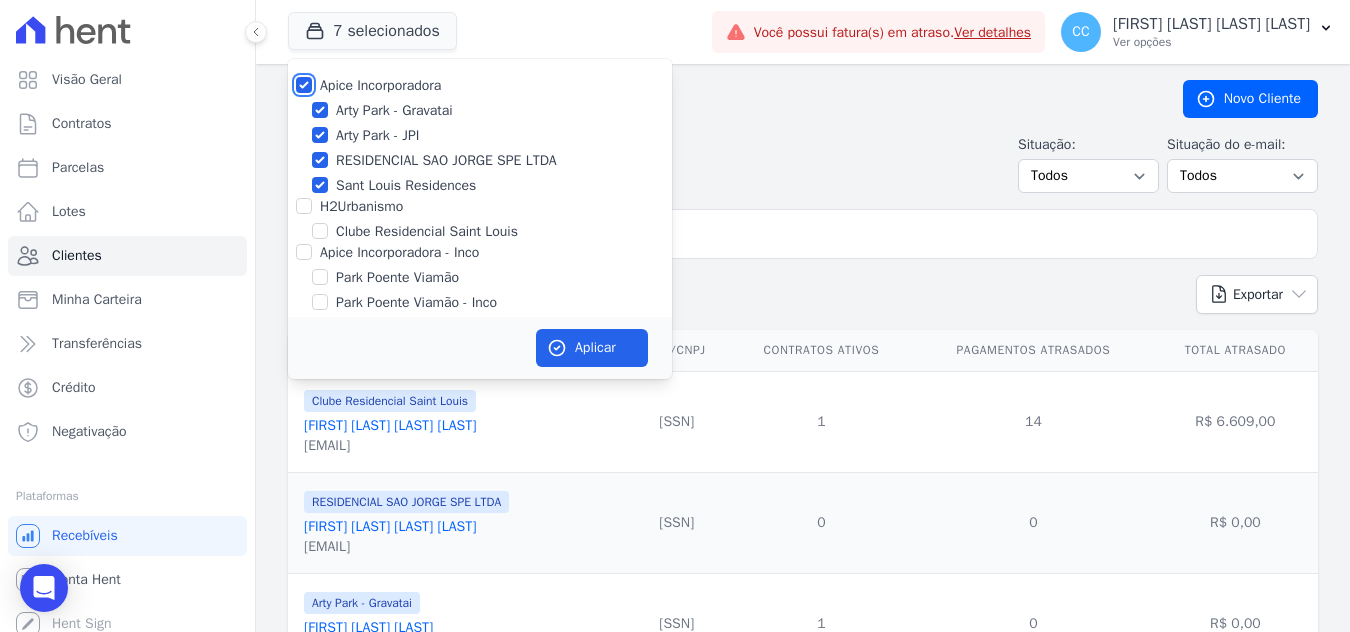 checkbox on "true" 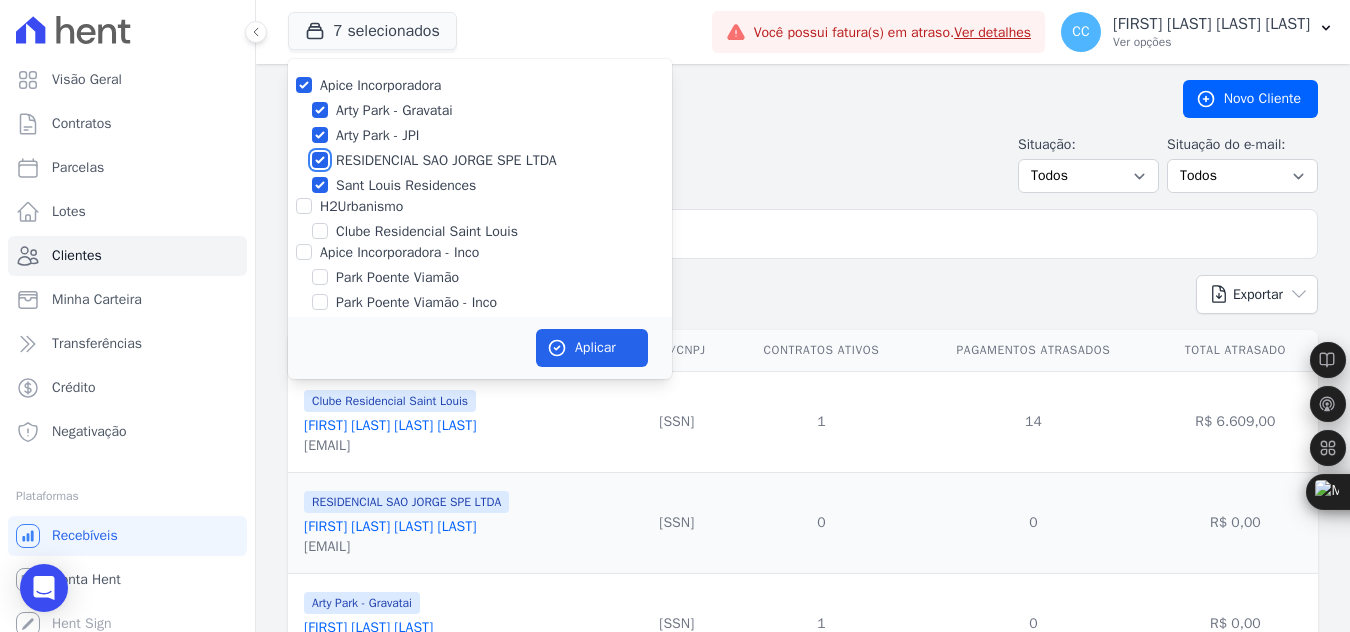 click on "RESIDENCIAL SAO JORGE SPE LTDA" at bounding box center [320, 160] 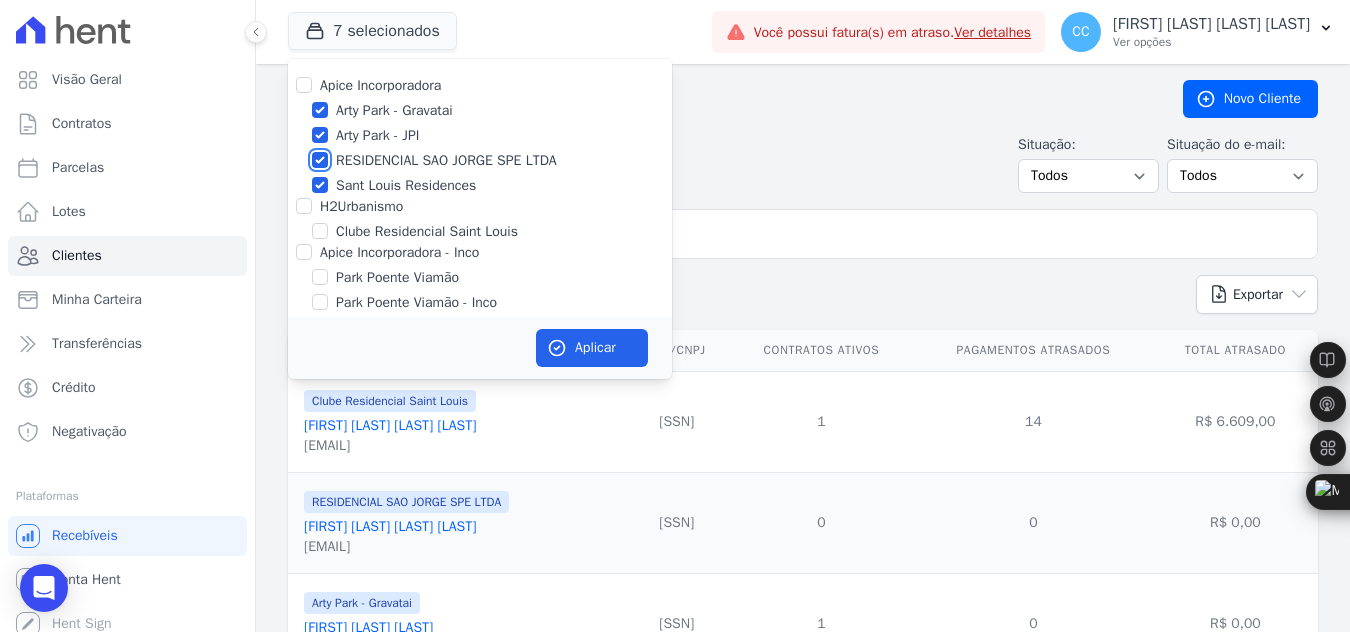 checkbox on "false" 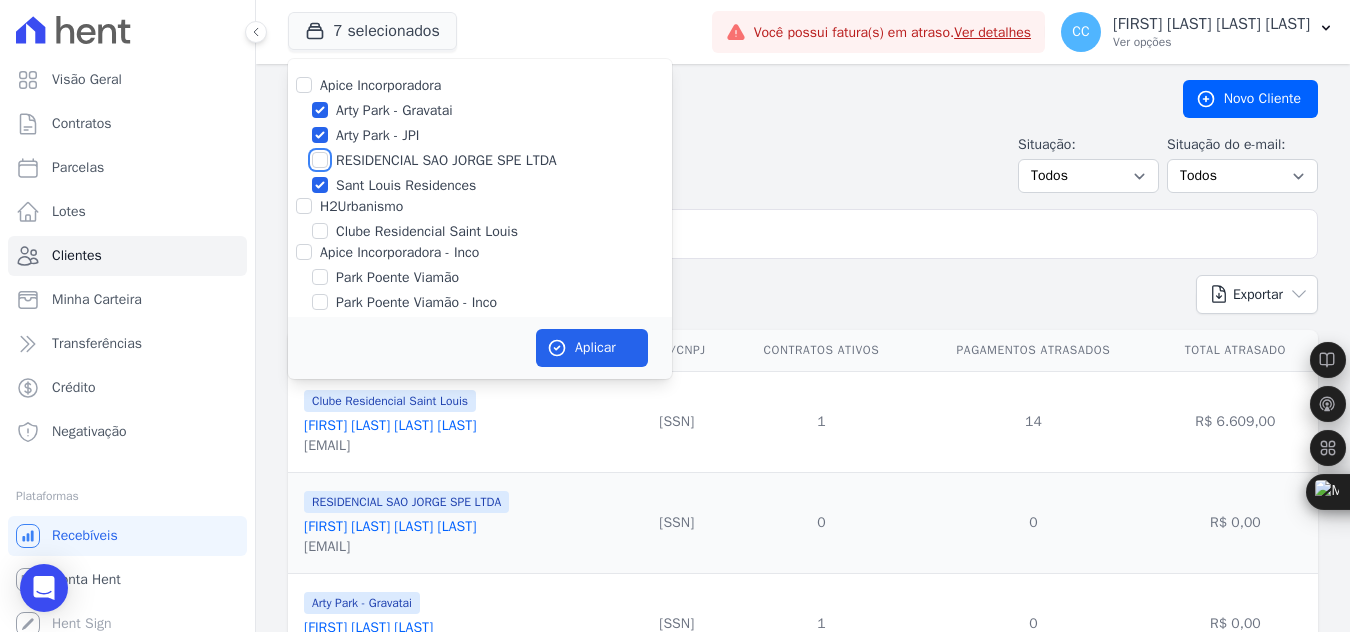 checkbox on "false" 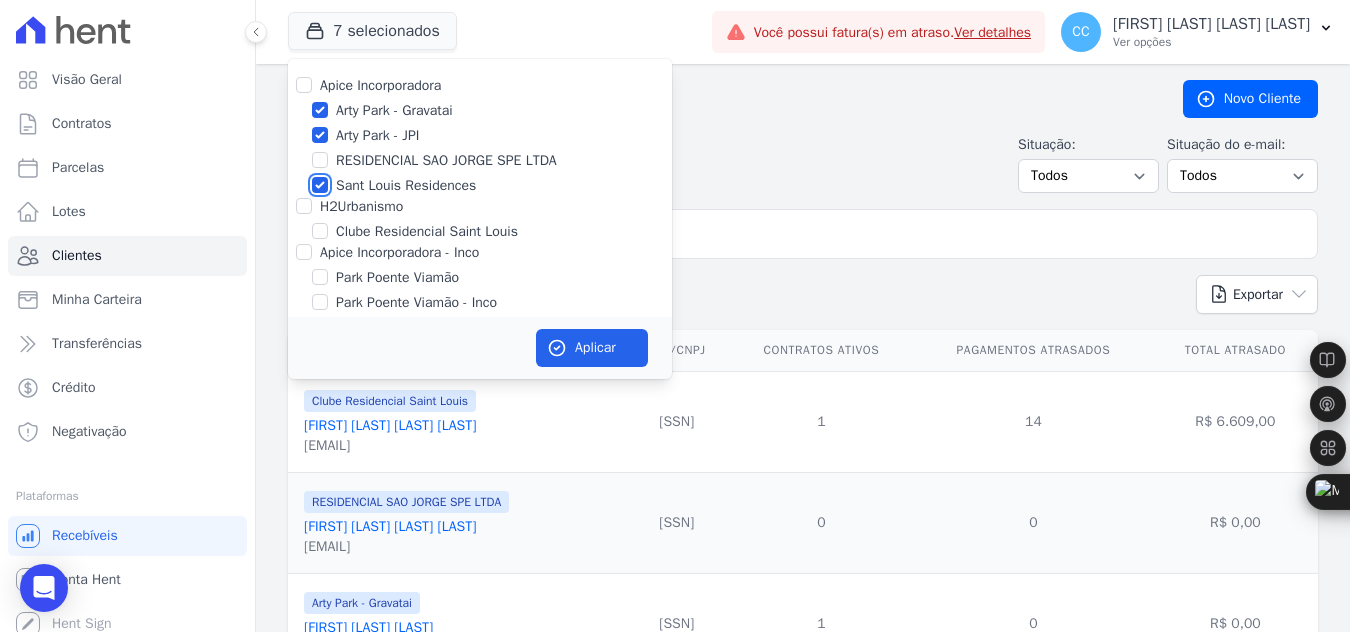 click on "Sant Louis Residences" at bounding box center (320, 185) 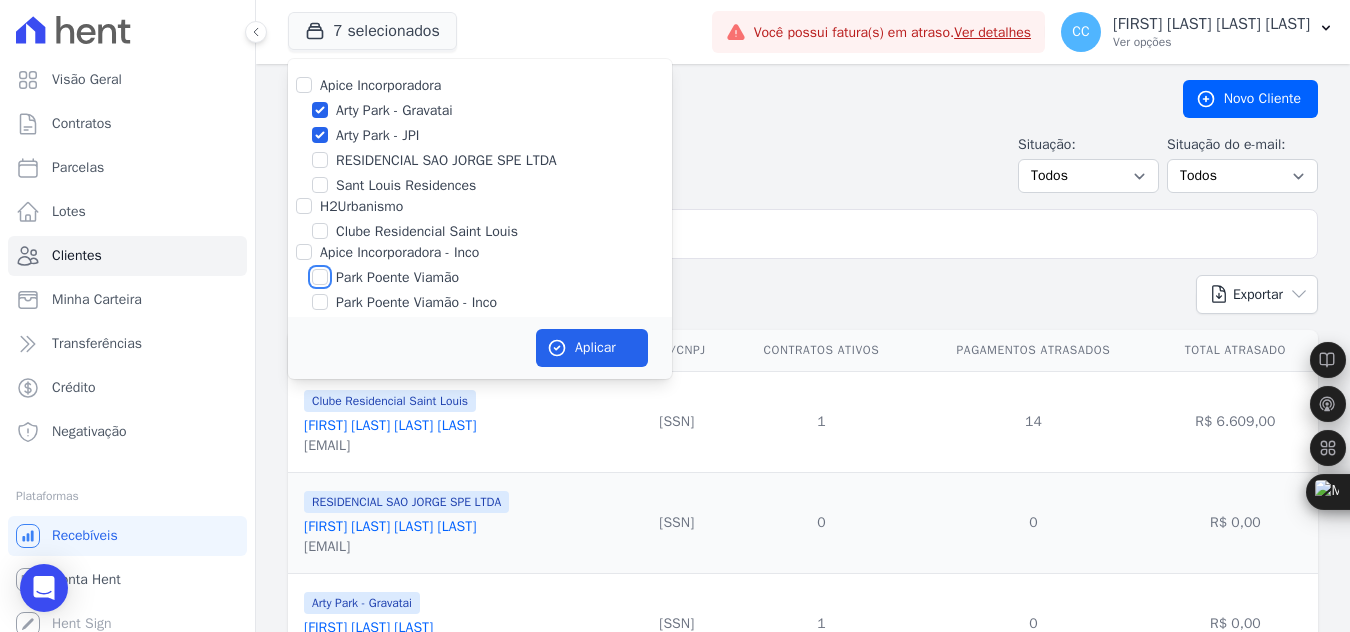 click on "Park Poente Viamão" at bounding box center (320, 277) 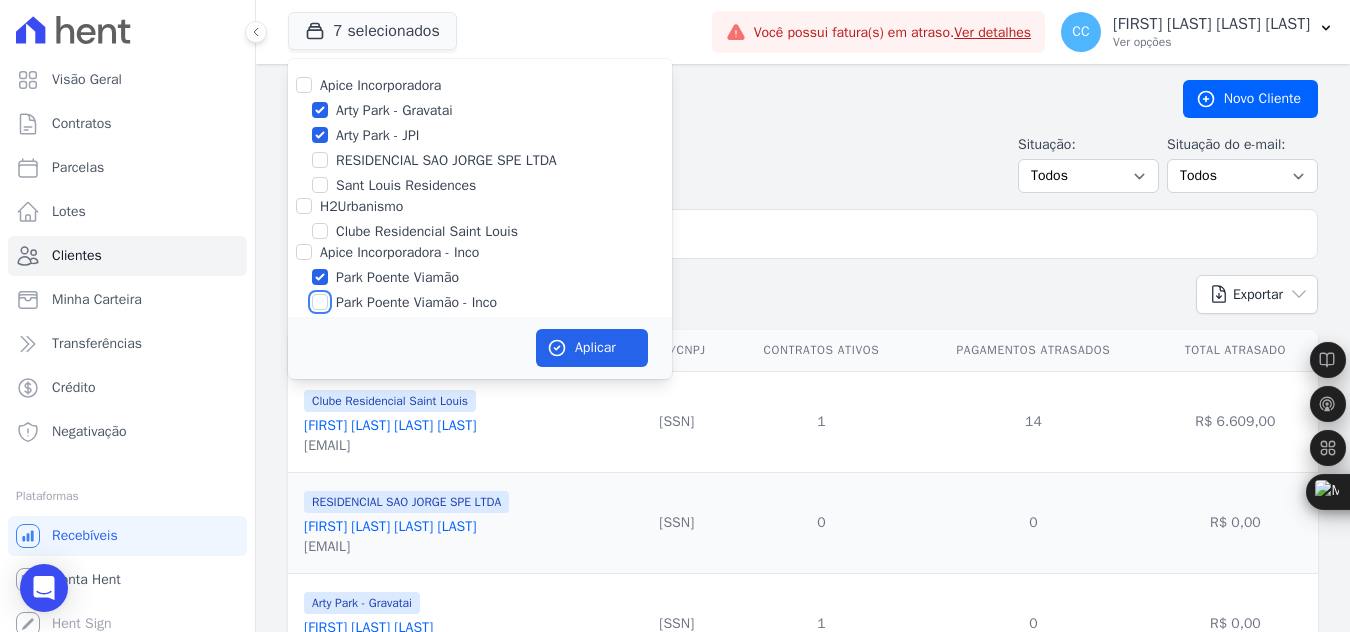 click on "Park Poente Viamão - Inco" at bounding box center [320, 302] 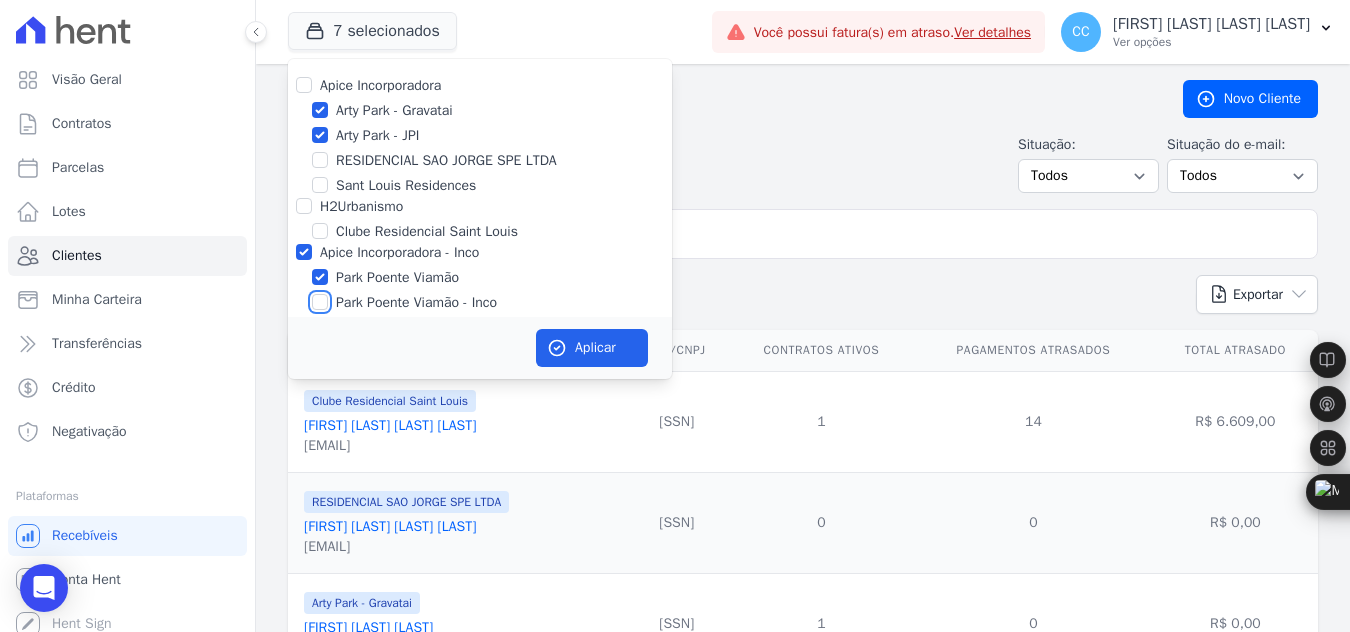 checkbox on "true" 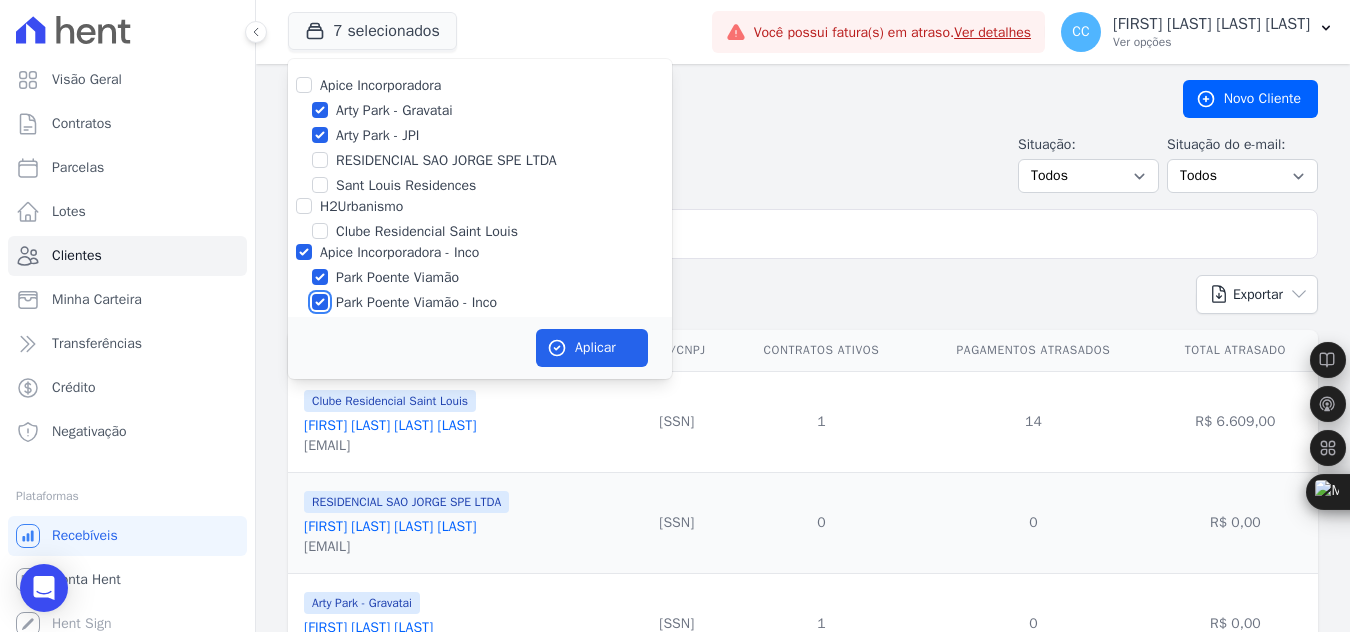 checkbox on "true" 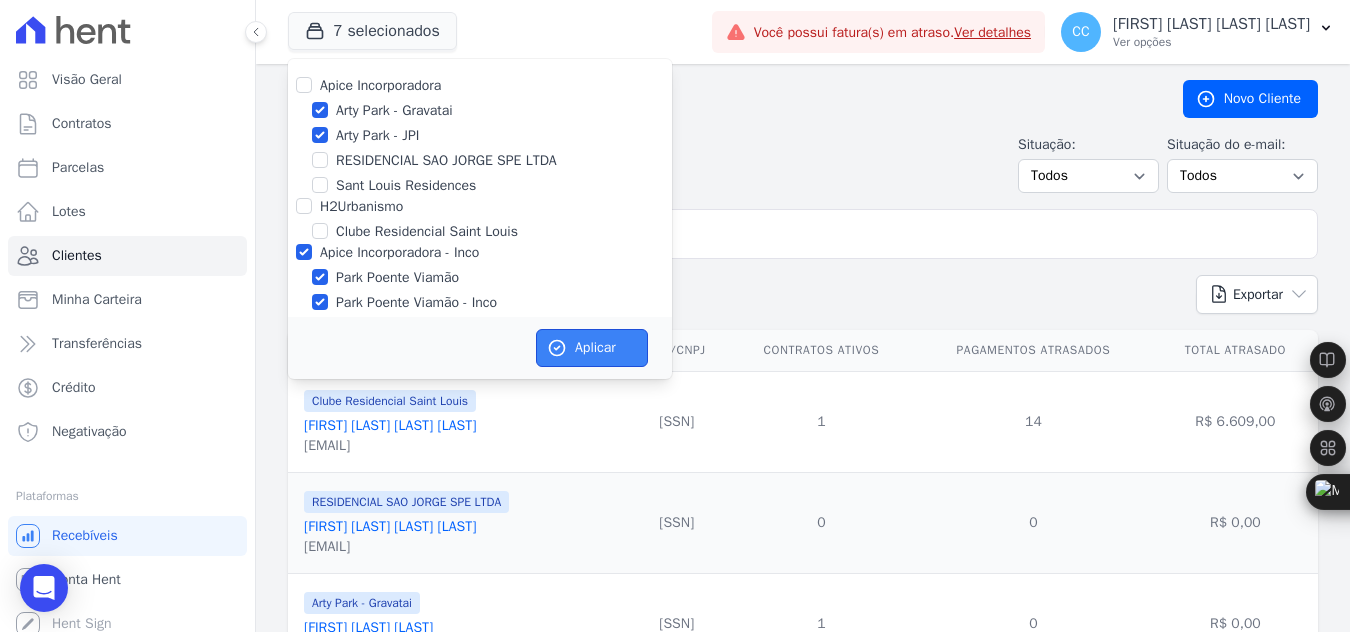 click on "Aplicar" at bounding box center [592, 348] 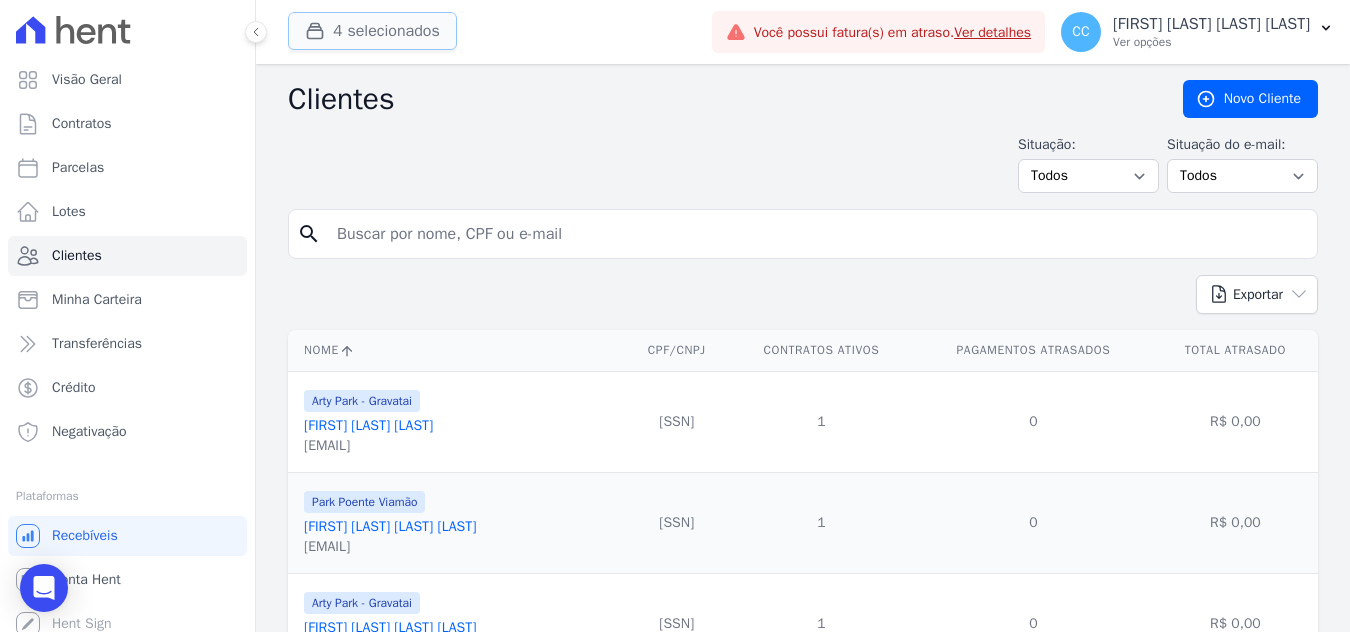 click on "4 selecionados" at bounding box center (372, 31) 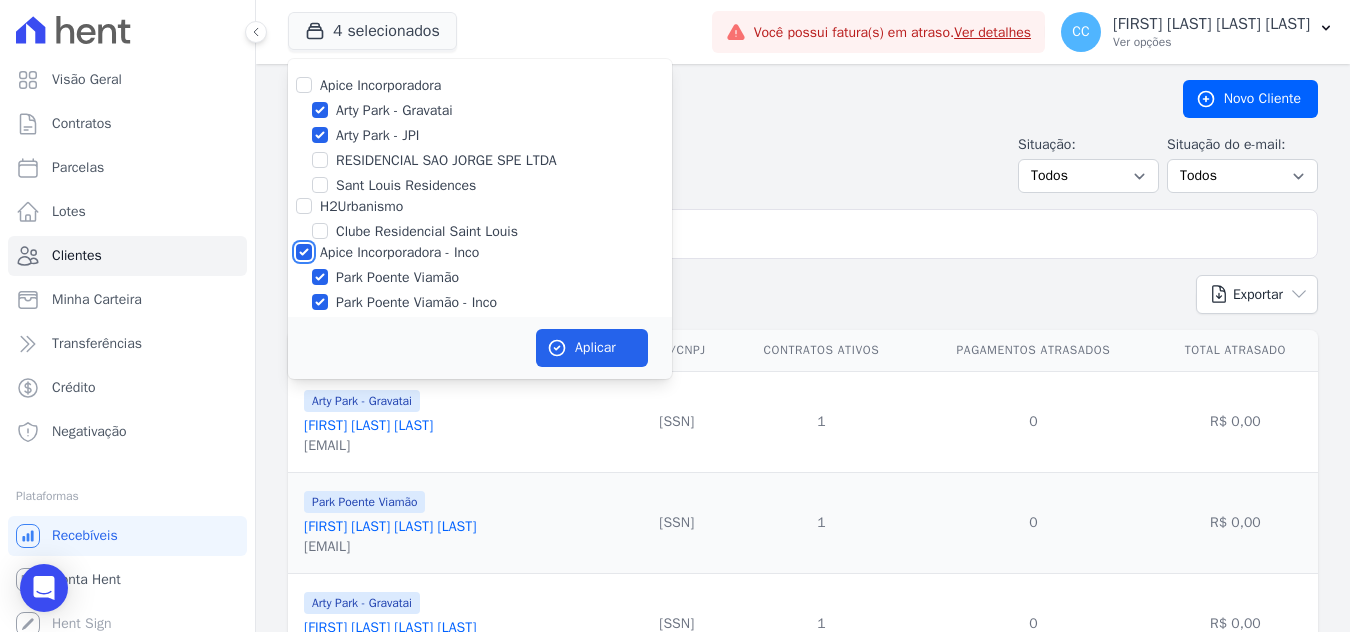 click on "Apice Incorporadora - Inco" at bounding box center [304, 252] 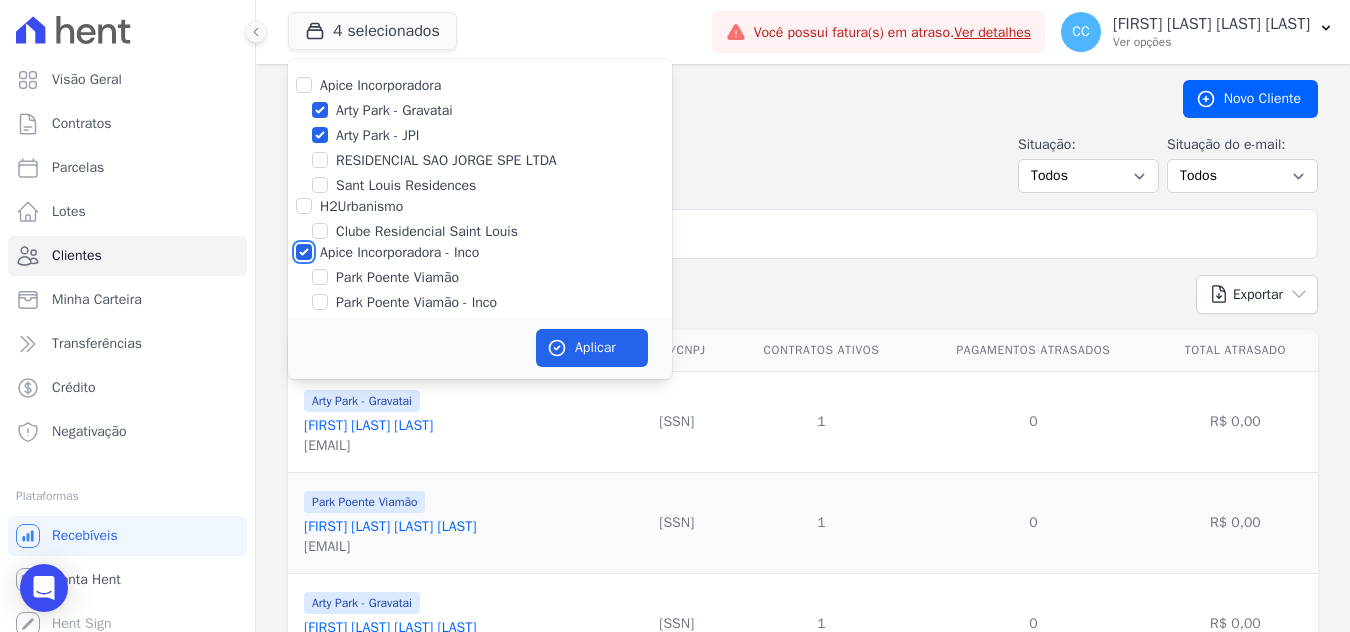 checkbox on "false" 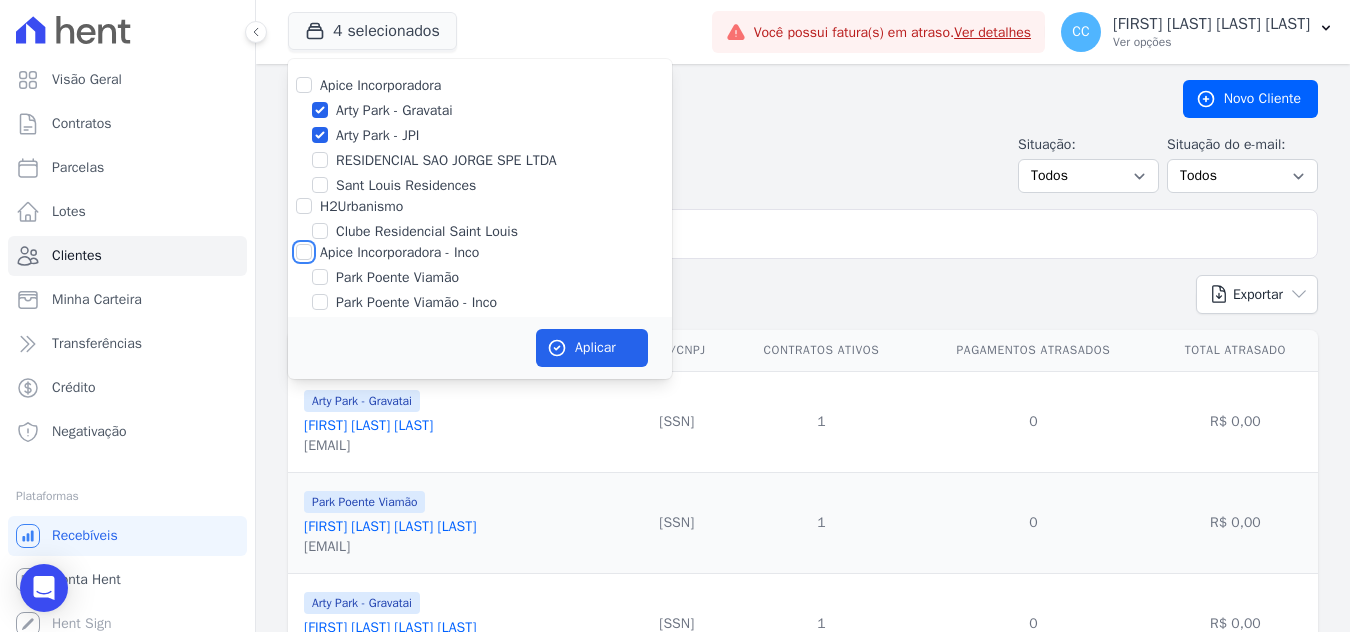 checkbox on "false" 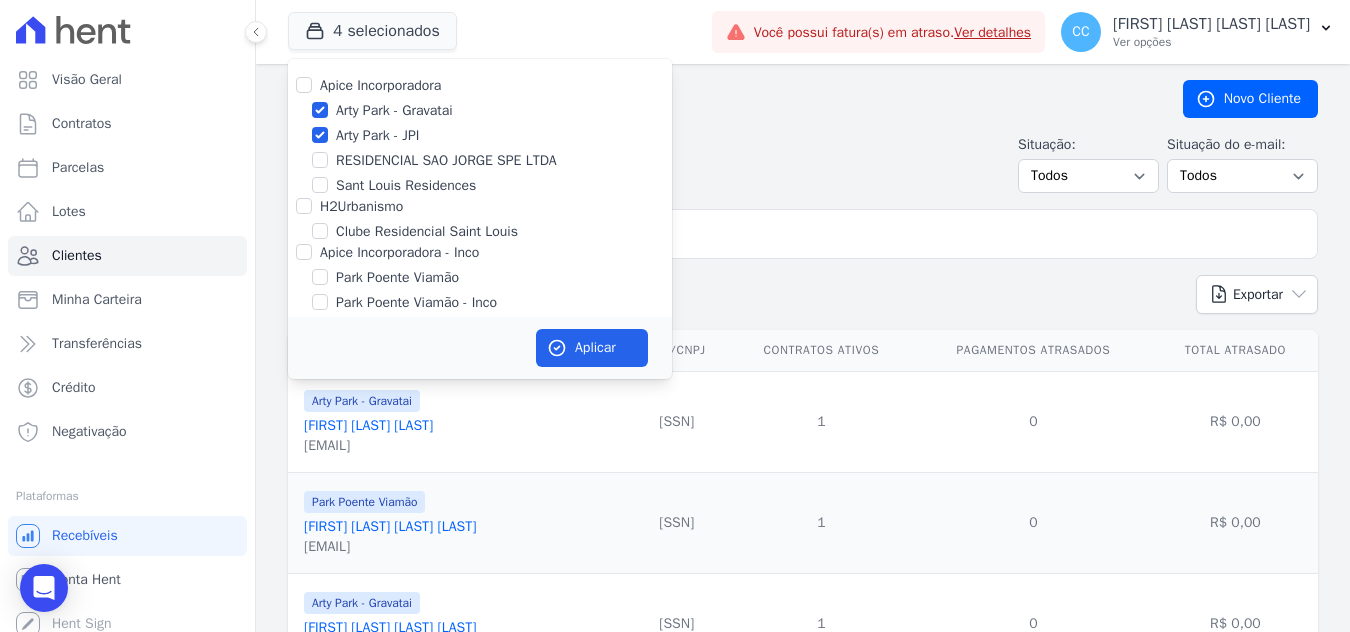 click on "Aplicar" at bounding box center (480, 348) 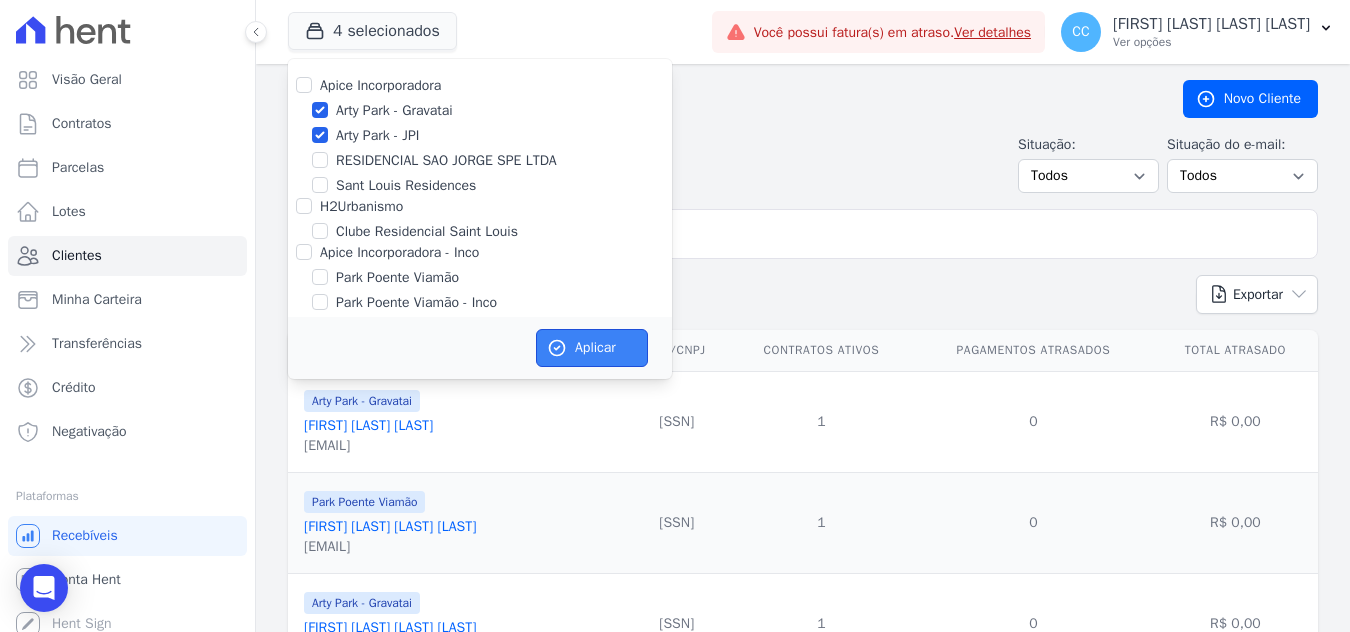 click on "Aplicar" at bounding box center [592, 348] 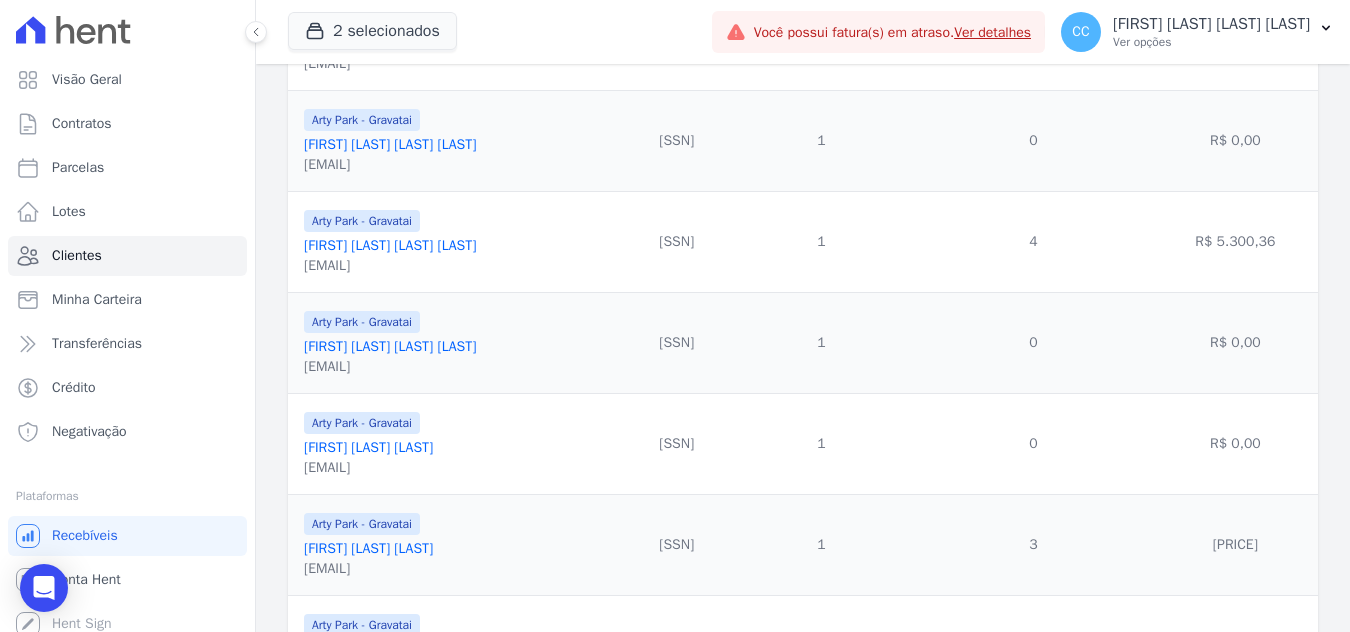 scroll, scrollTop: 2353, scrollLeft: 0, axis: vertical 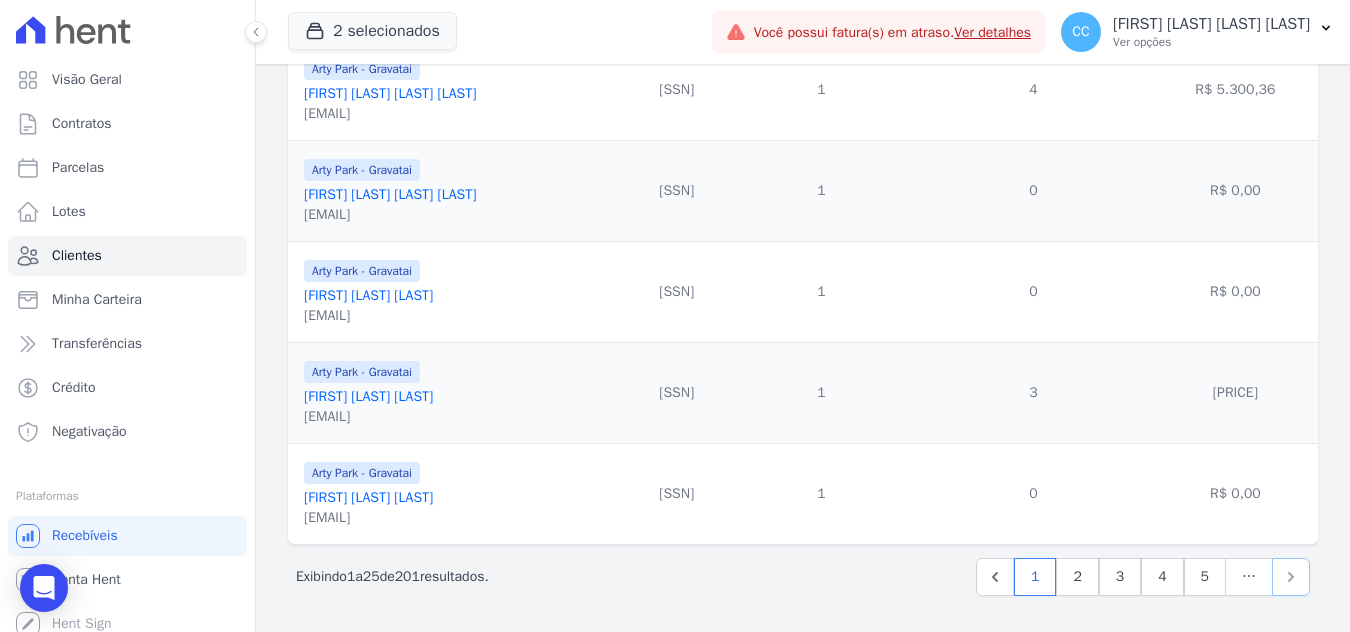 click 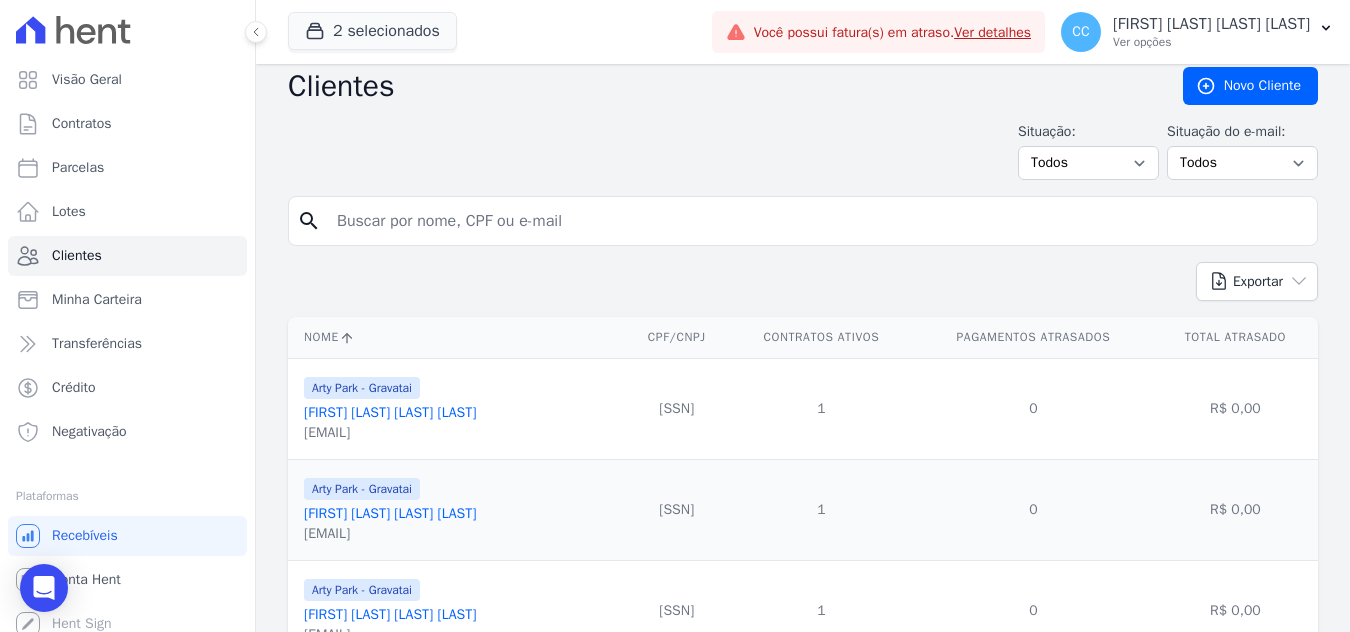 scroll, scrollTop: 0, scrollLeft: 0, axis: both 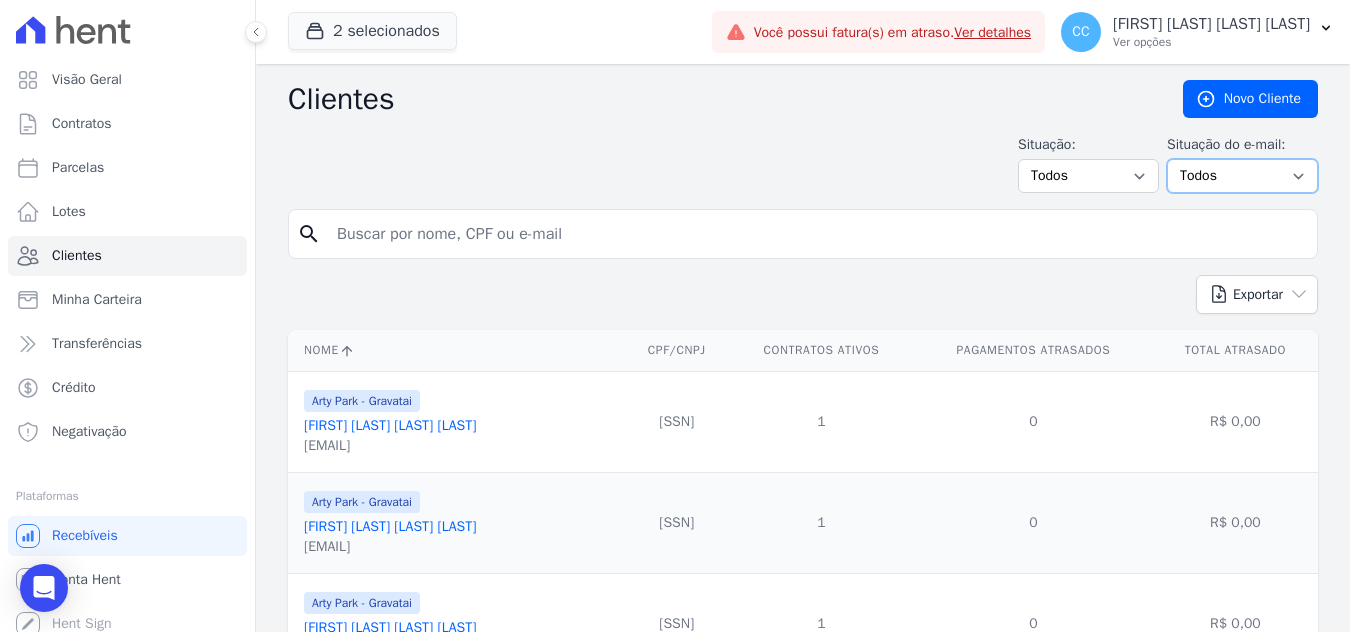 click on "Todos
Confirmado
Não confirmado" at bounding box center (1242, 176) 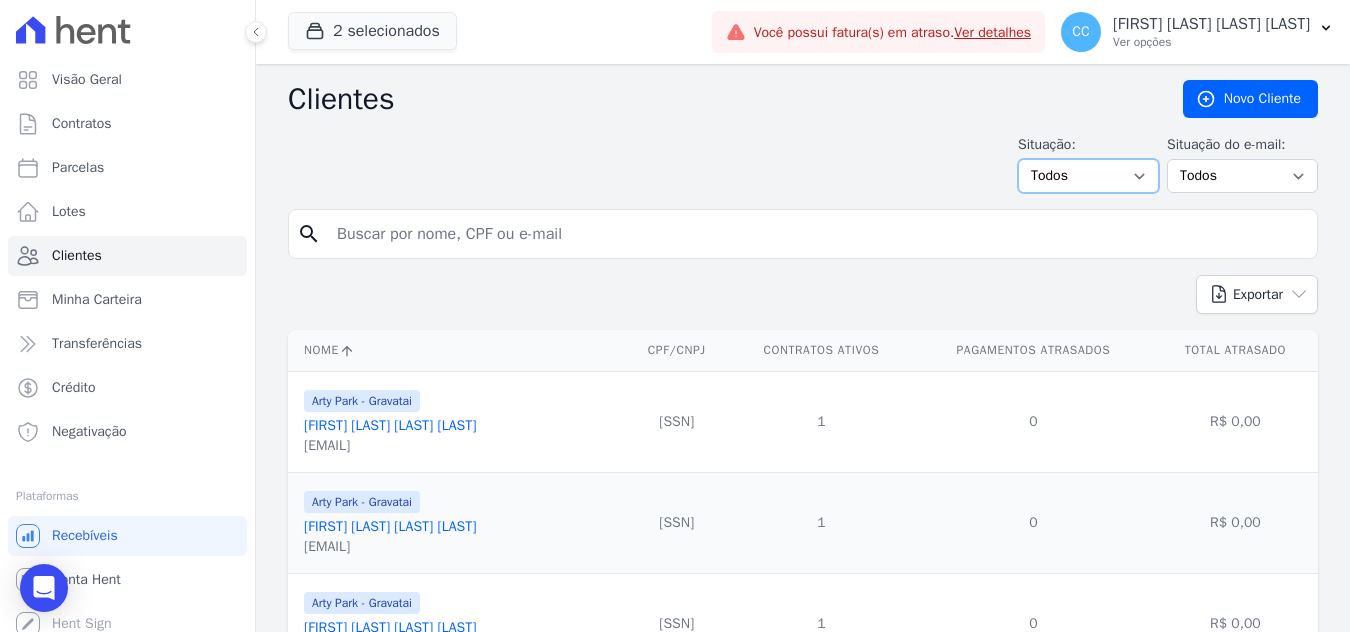 click on "Todos
Adimplentes
Inadimplentes" at bounding box center (1088, 176) 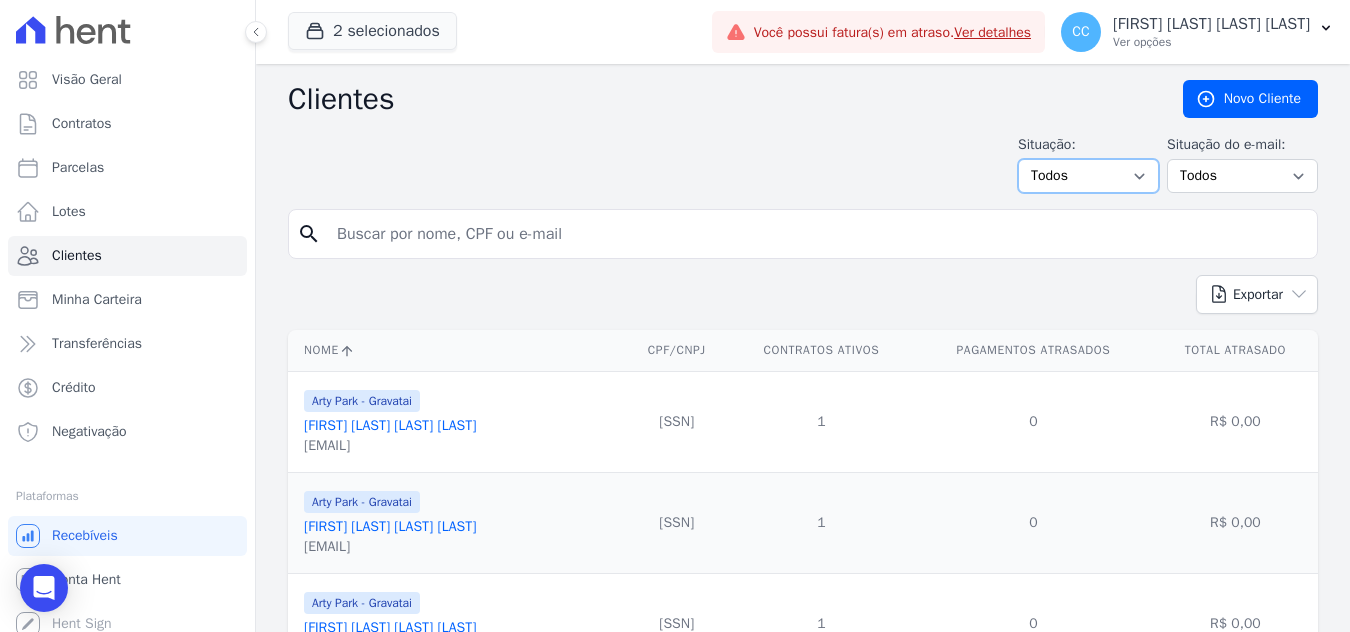 select on "compliant" 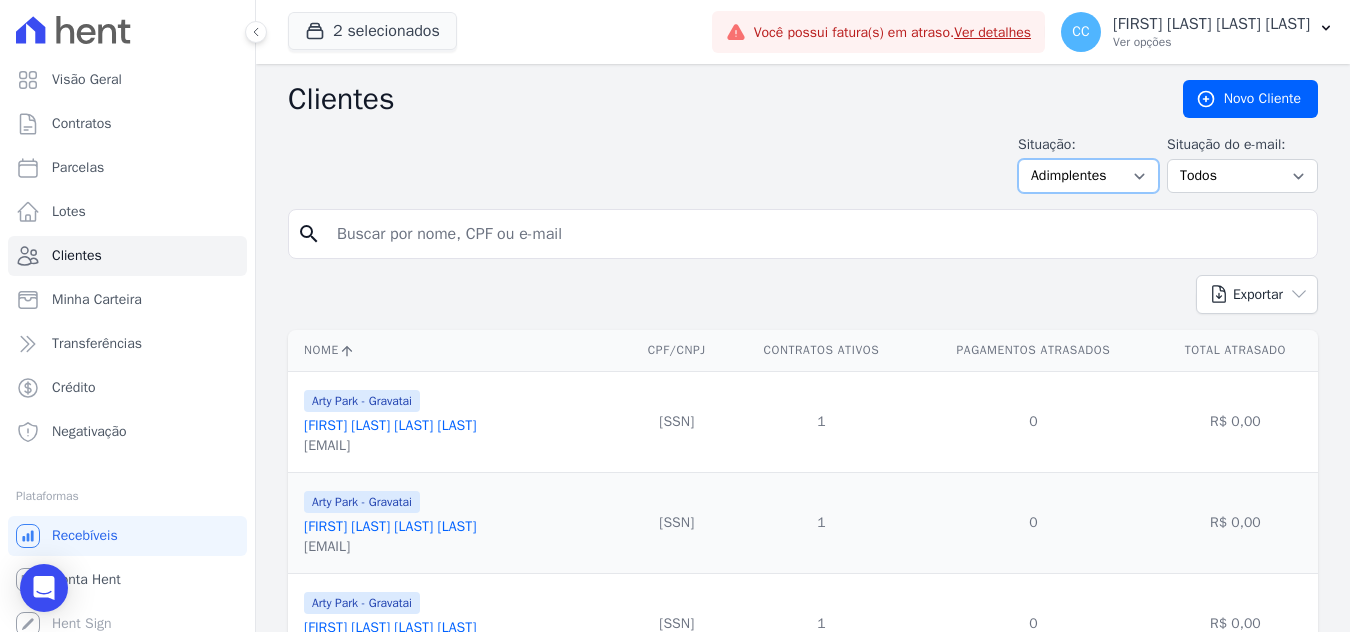 click on "Todos
Adimplentes
Inadimplentes" at bounding box center [1088, 176] 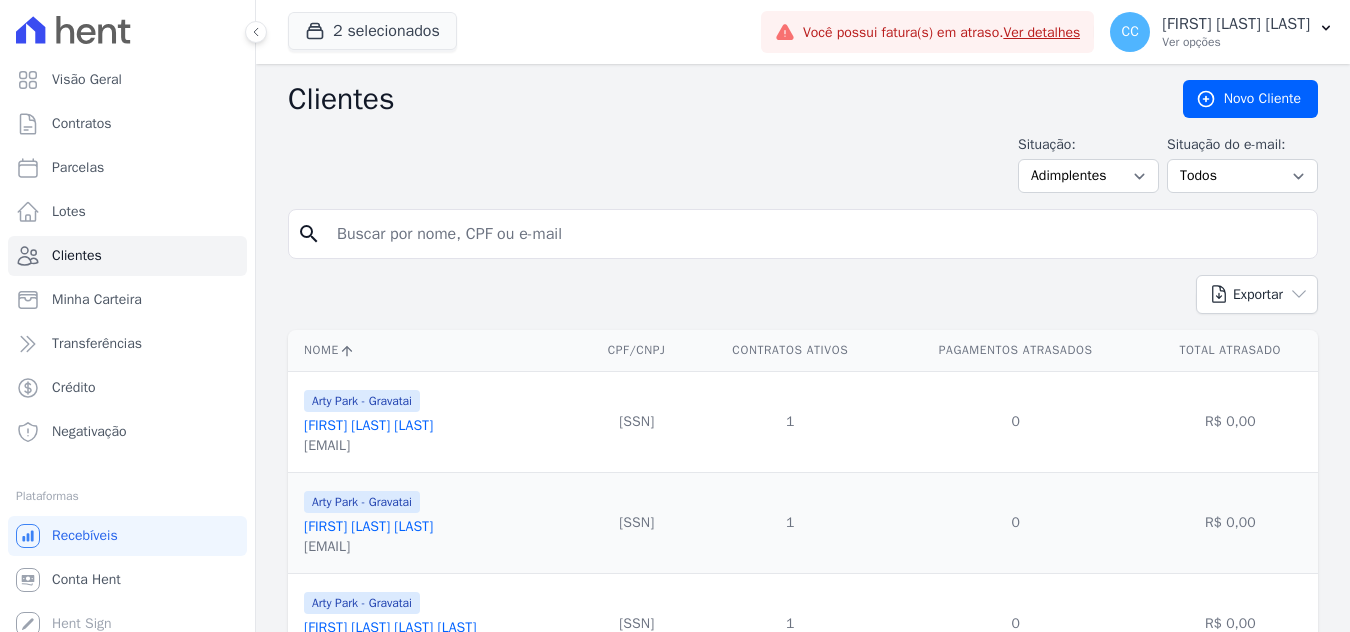 scroll, scrollTop: 0, scrollLeft: 0, axis: both 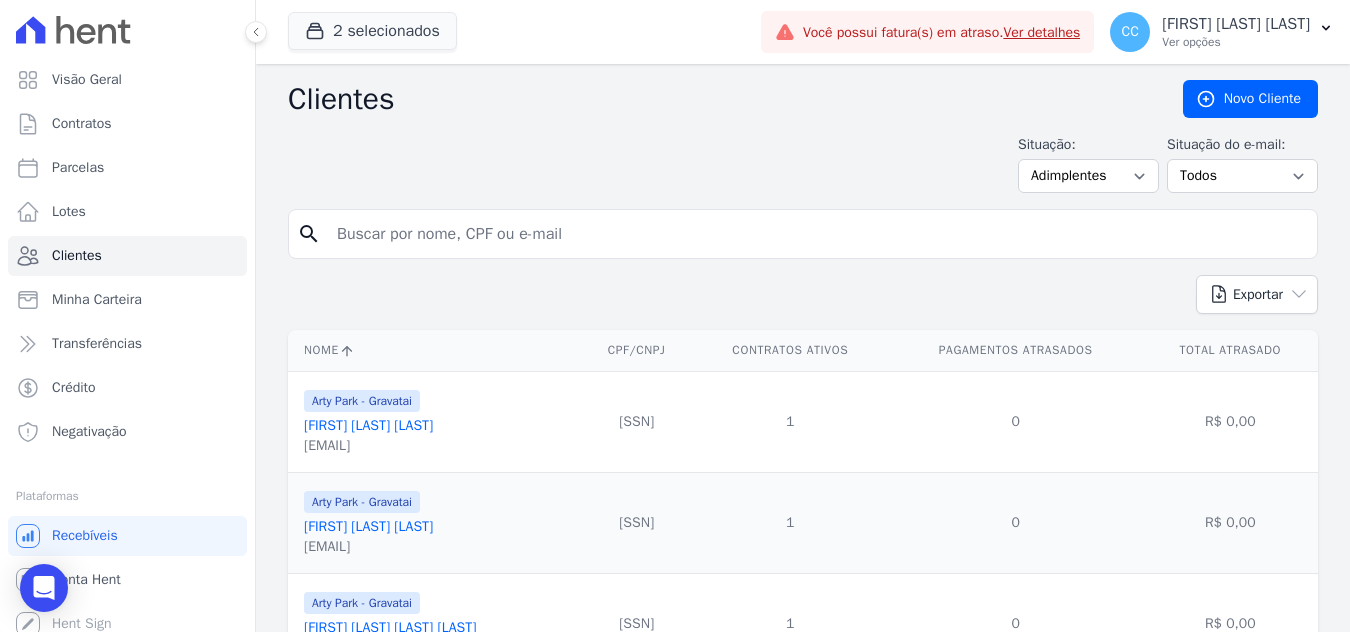 select on "overdue" 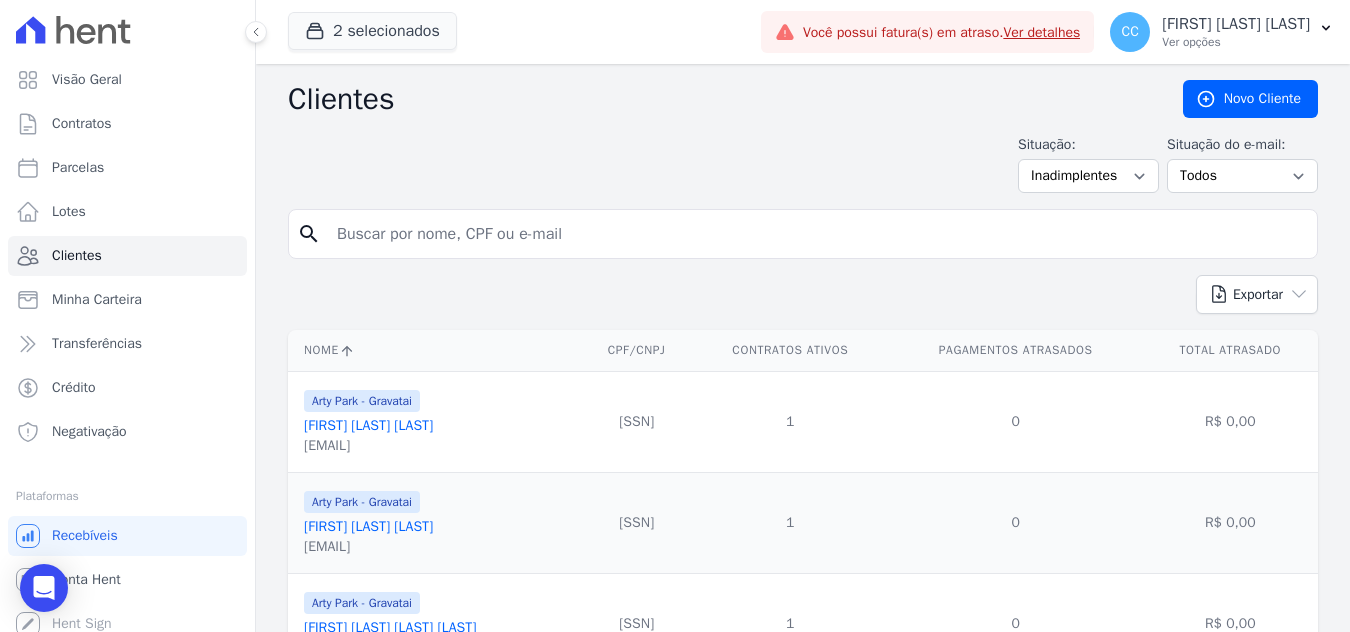 click on "Todos
Adimplentes
Inadimplentes" at bounding box center (1088, 176) 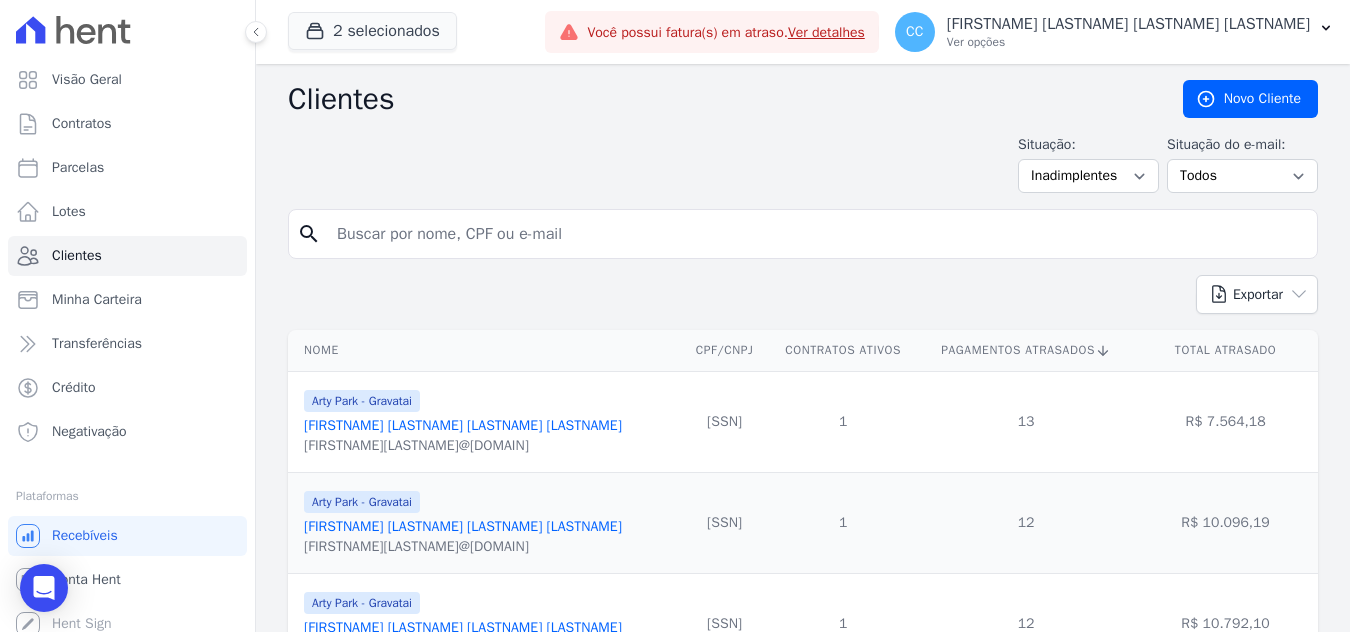 scroll, scrollTop: 0, scrollLeft: 0, axis: both 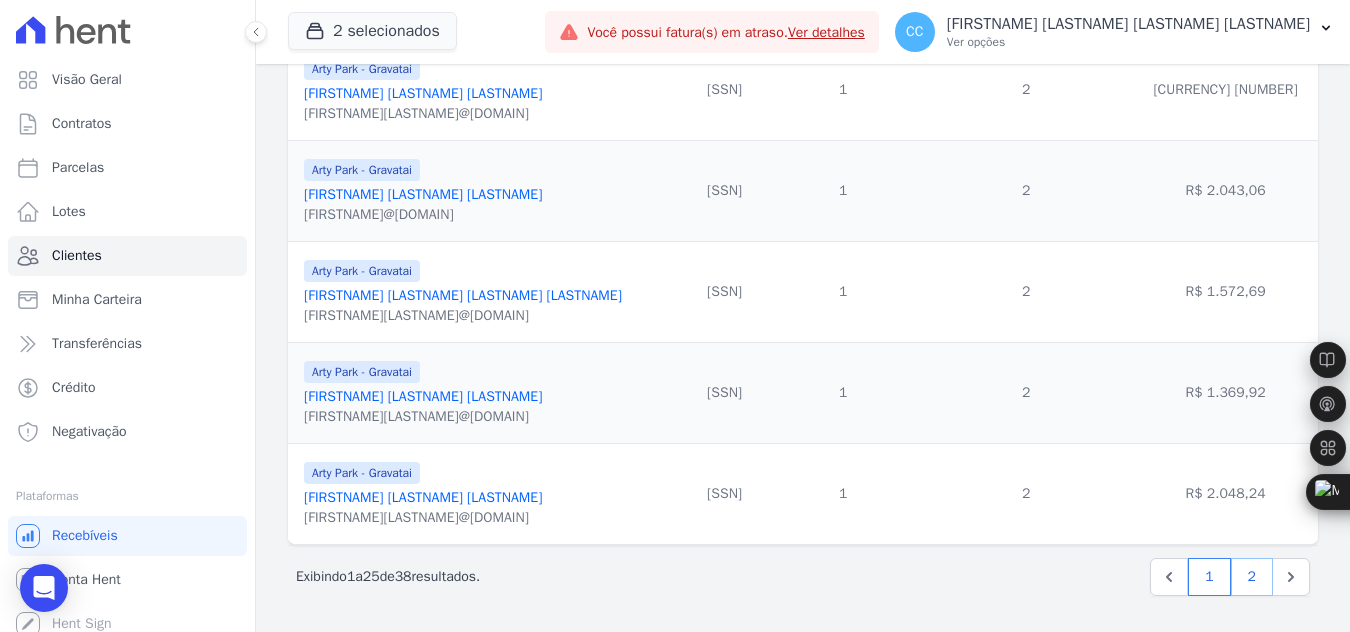 click on "2" at bounding box center (1252, 577) 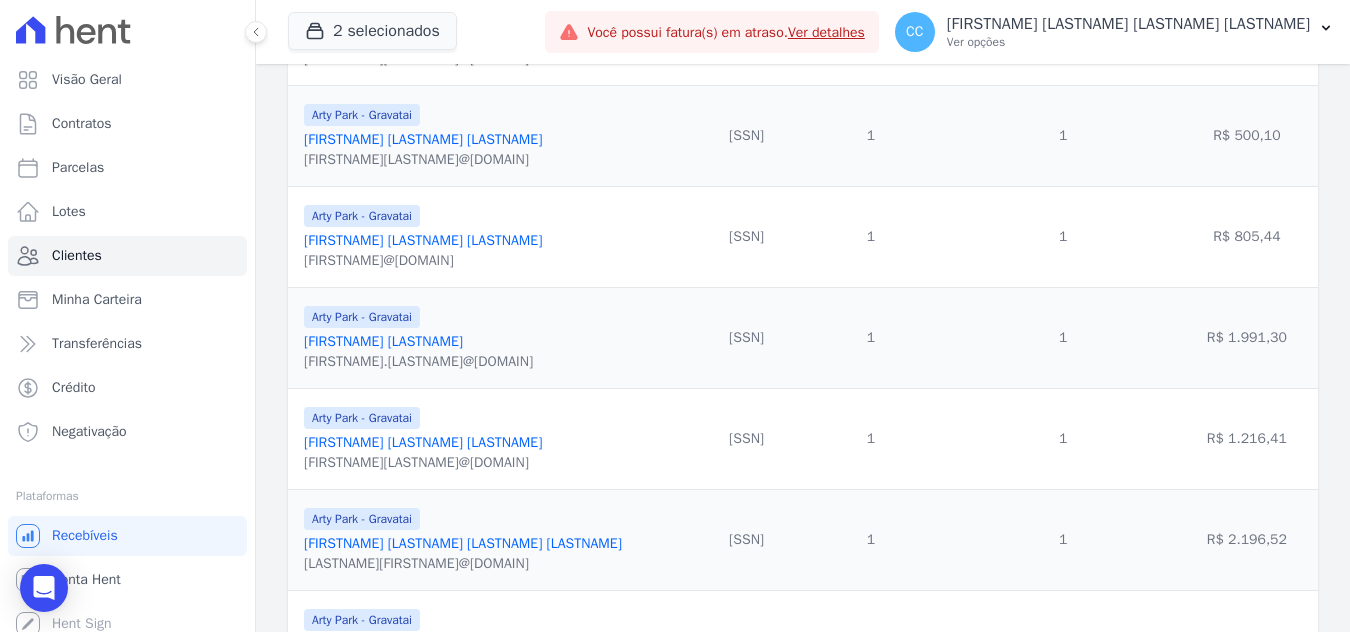 scroll, scrollTop: 1141, scrollLeft: 0, axis: vertical 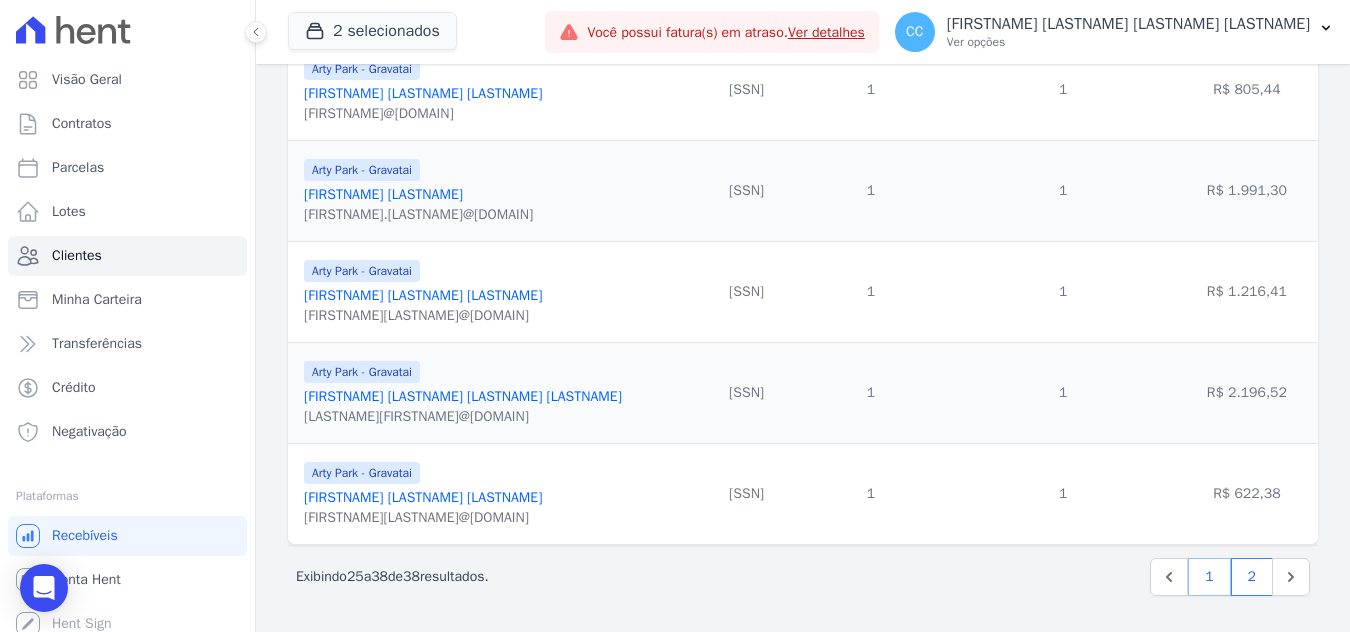 click on "1" at bounding box center (1209, 577) 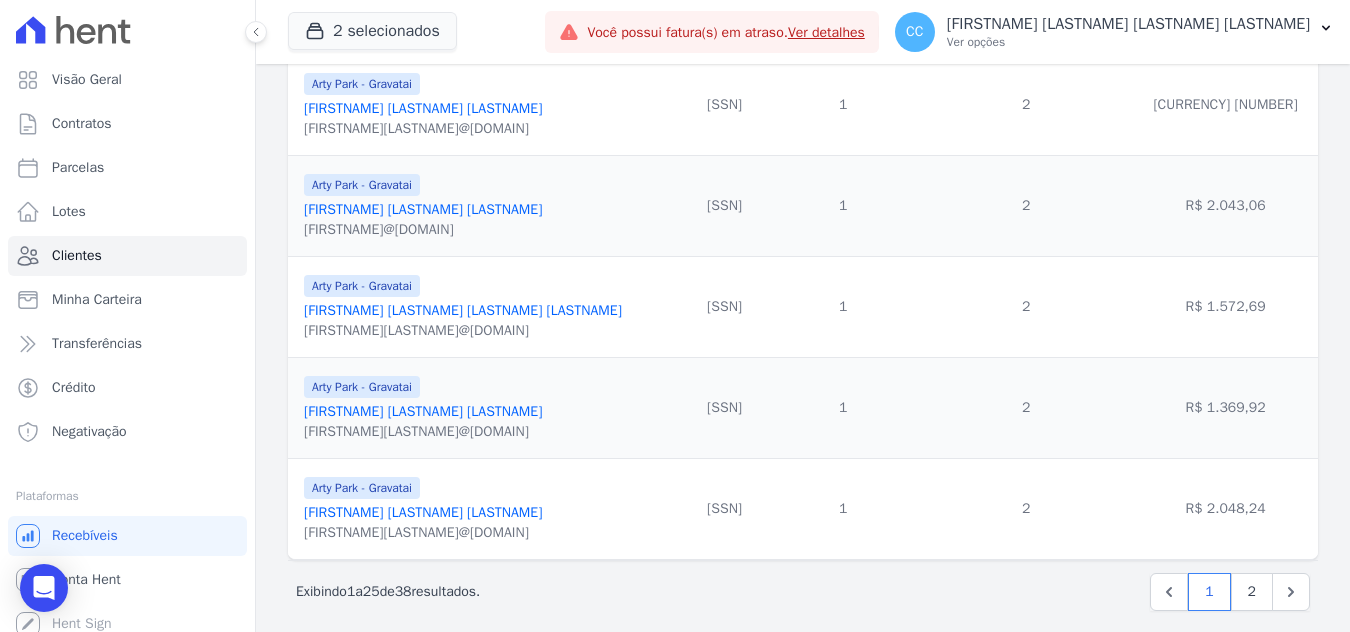 scroll, scrollTop: 2353, scrollLeft: 0, axis: vertical 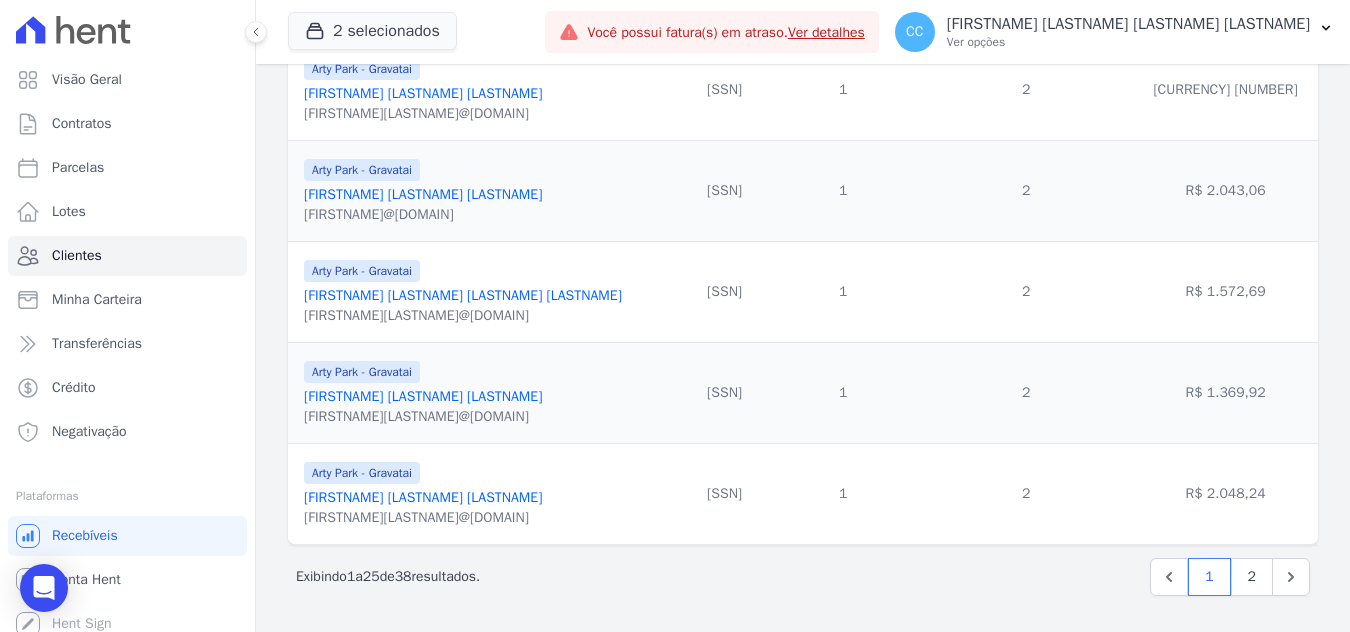 click on "Lidiane Anterio Moreira" at bounding box center [423, 497] 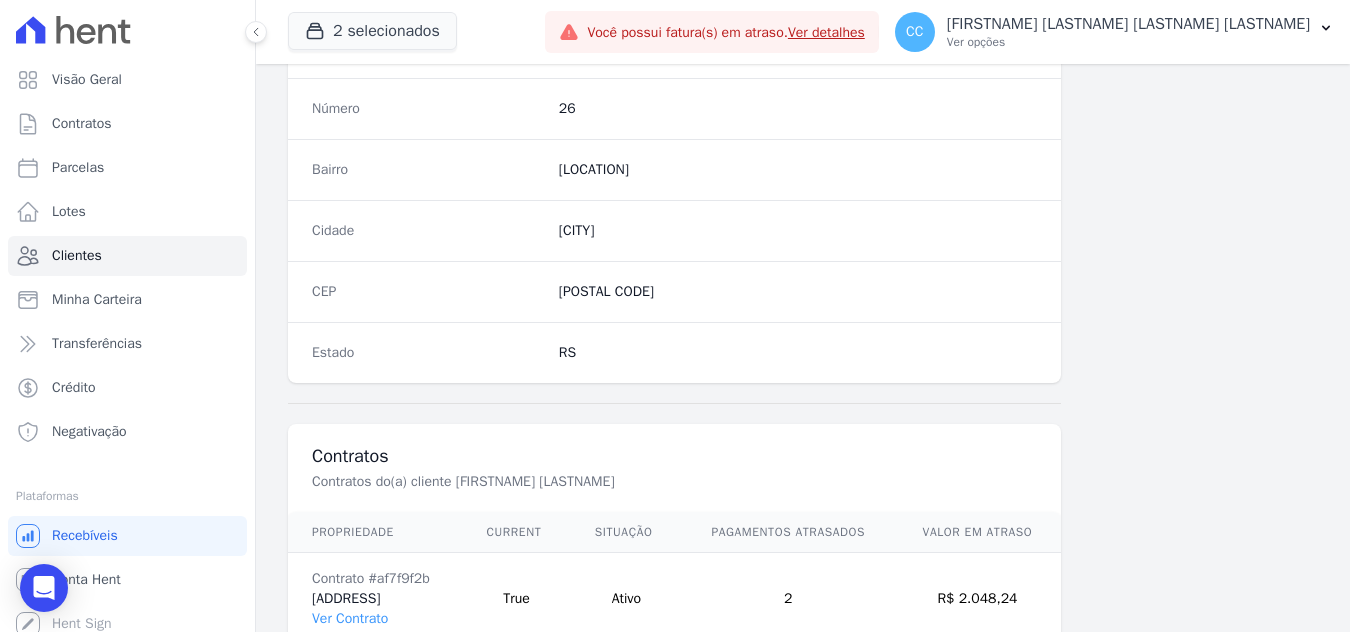 scroll, scrollTop: 1239, scrollLeft: 0, axis: vertical 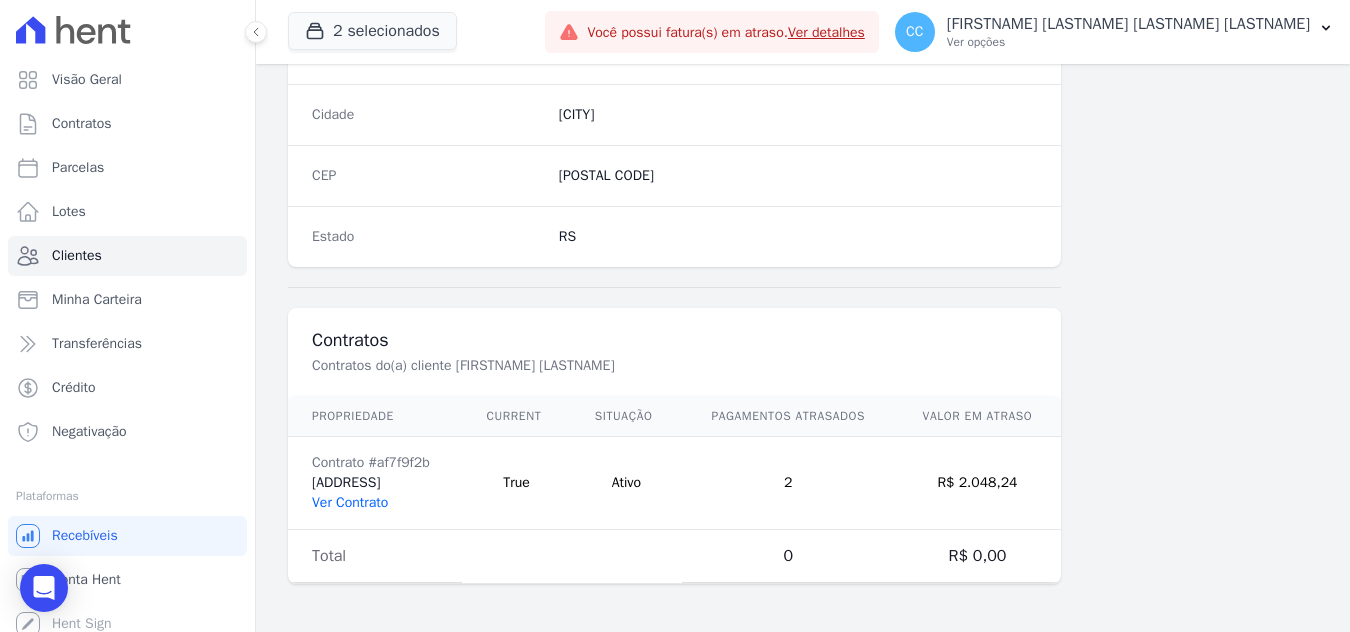 click on "Ver Contrato" at bounding box center [350, 502] 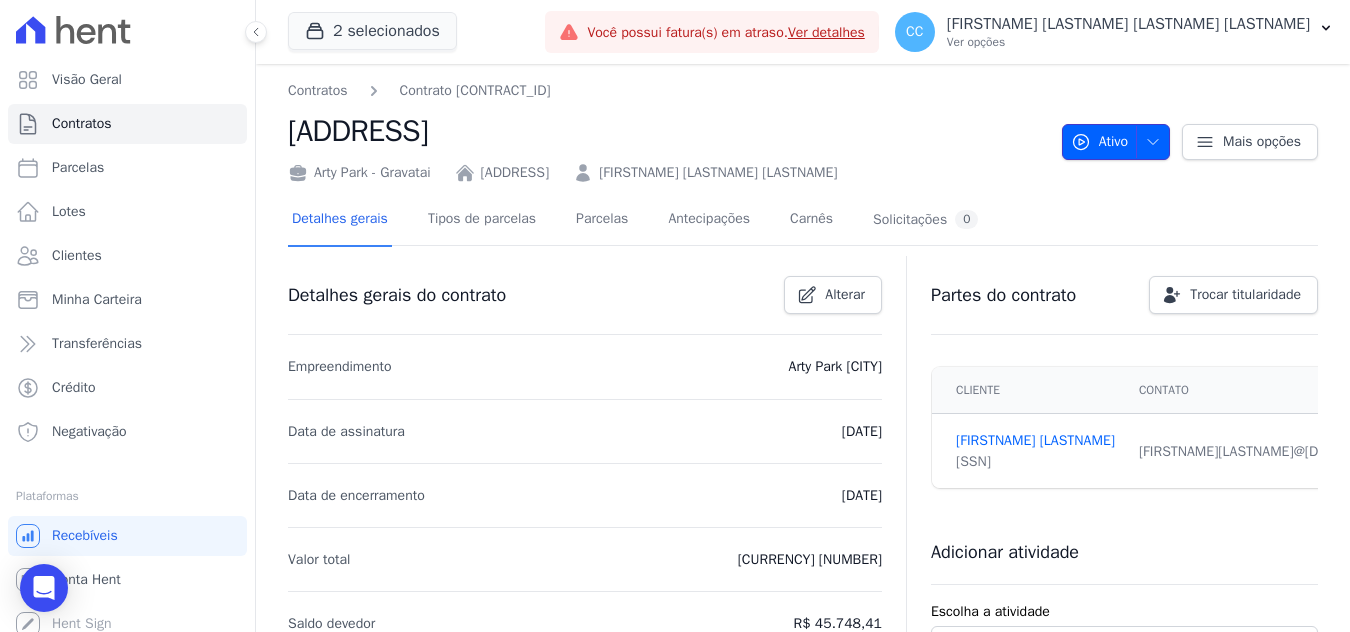 click at bounding box center [1148, 142] 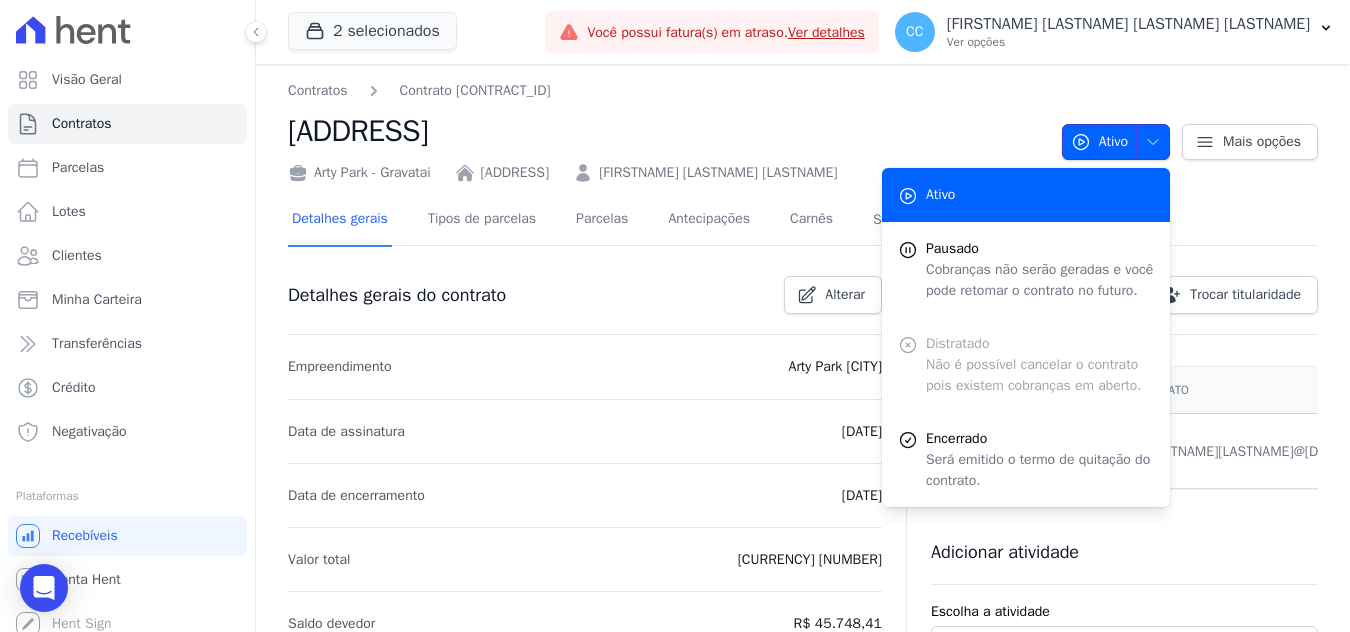 click at bounding box center (1148, 142) 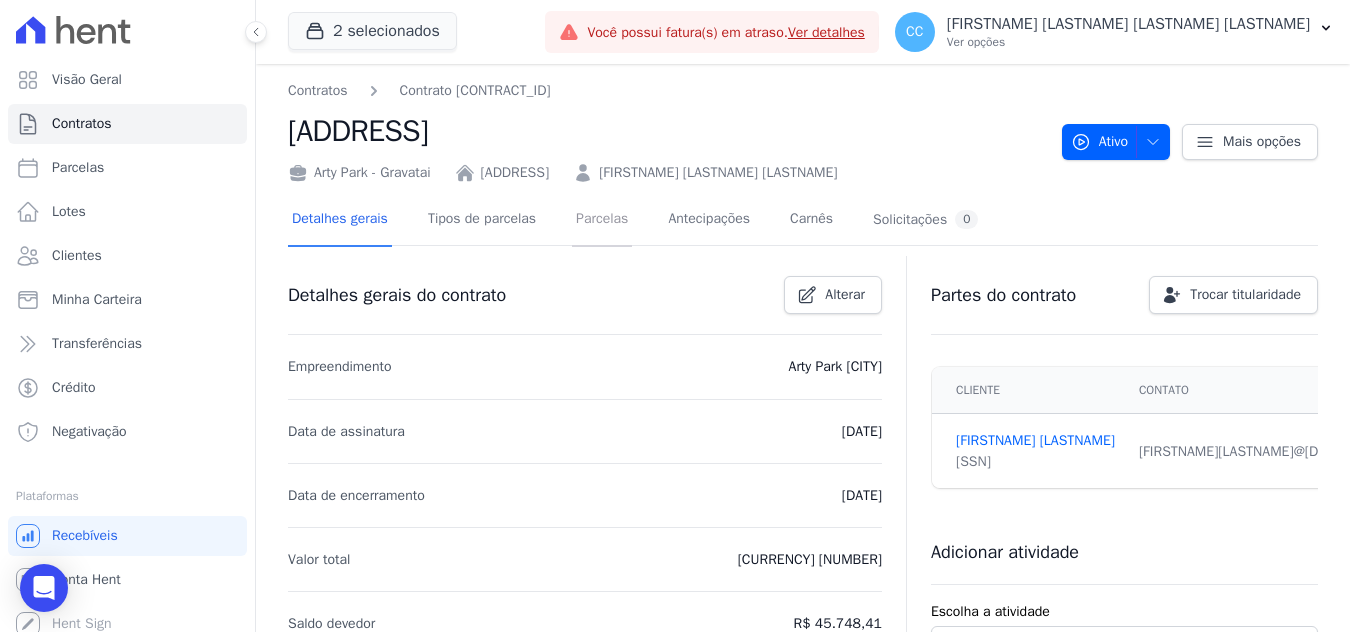 click on "Parcelas" at bounding box center (602, 220) 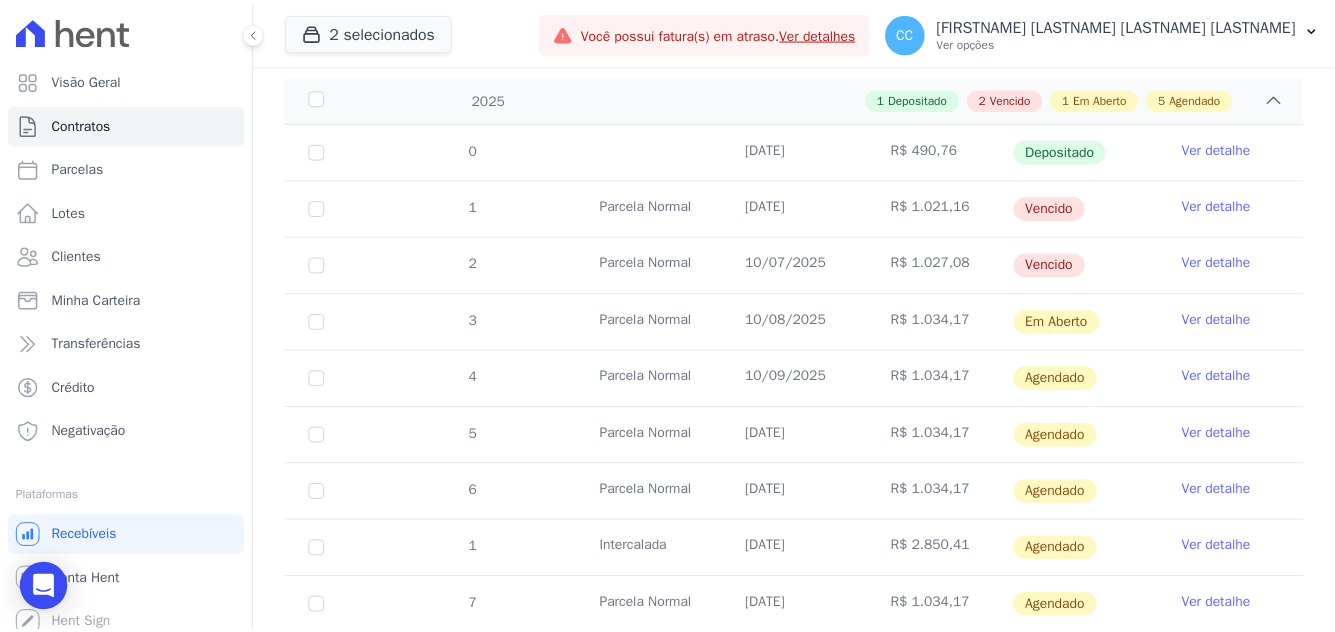 scroll, scrollTop: 100, scrollLeft: 0, axis: vertical 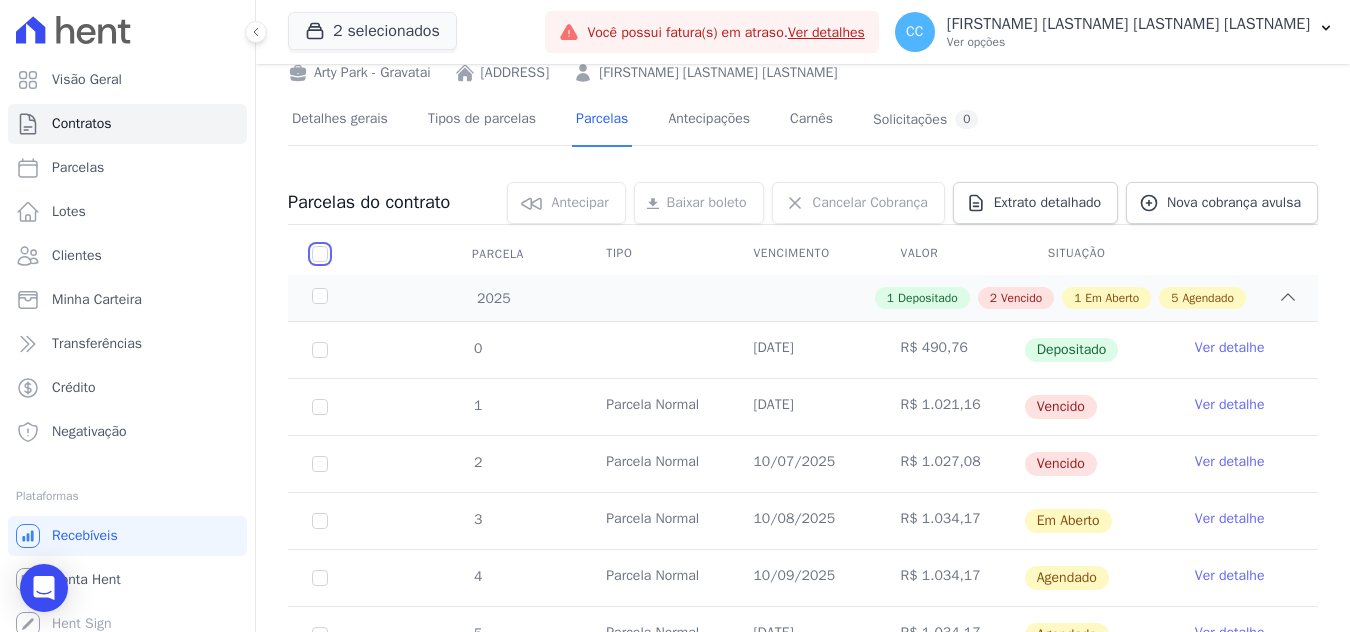 click at bounding box center [320, 254] 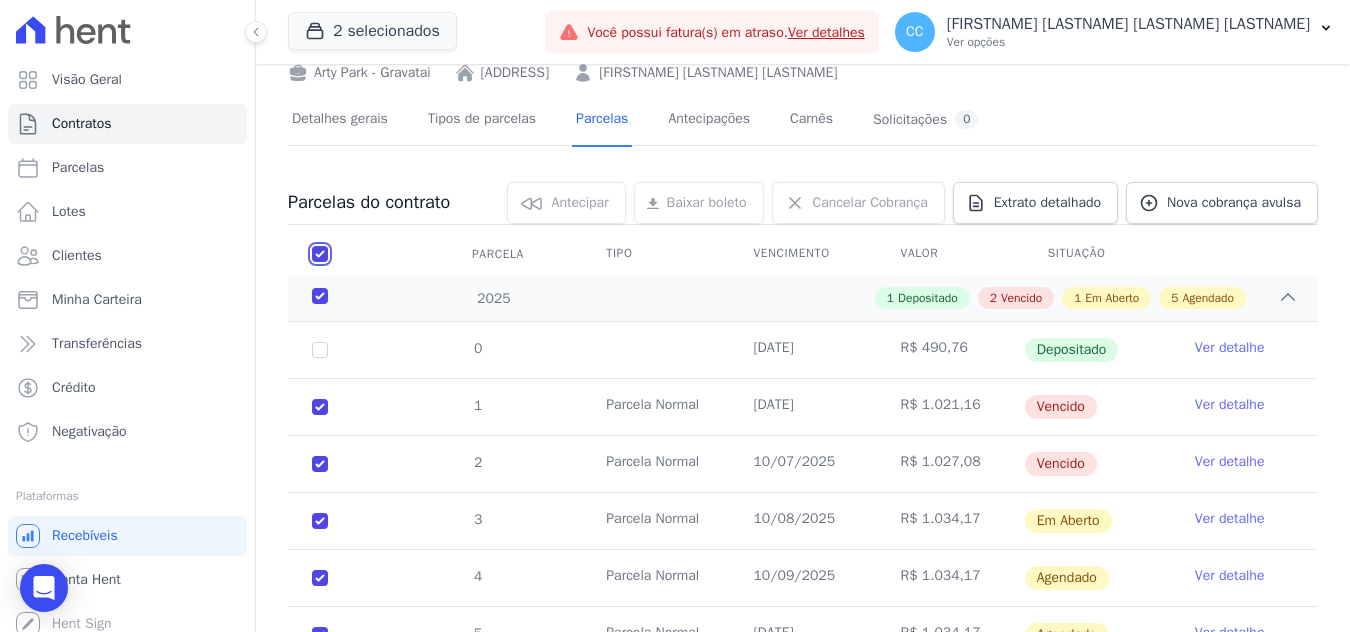 checkbox on "true" 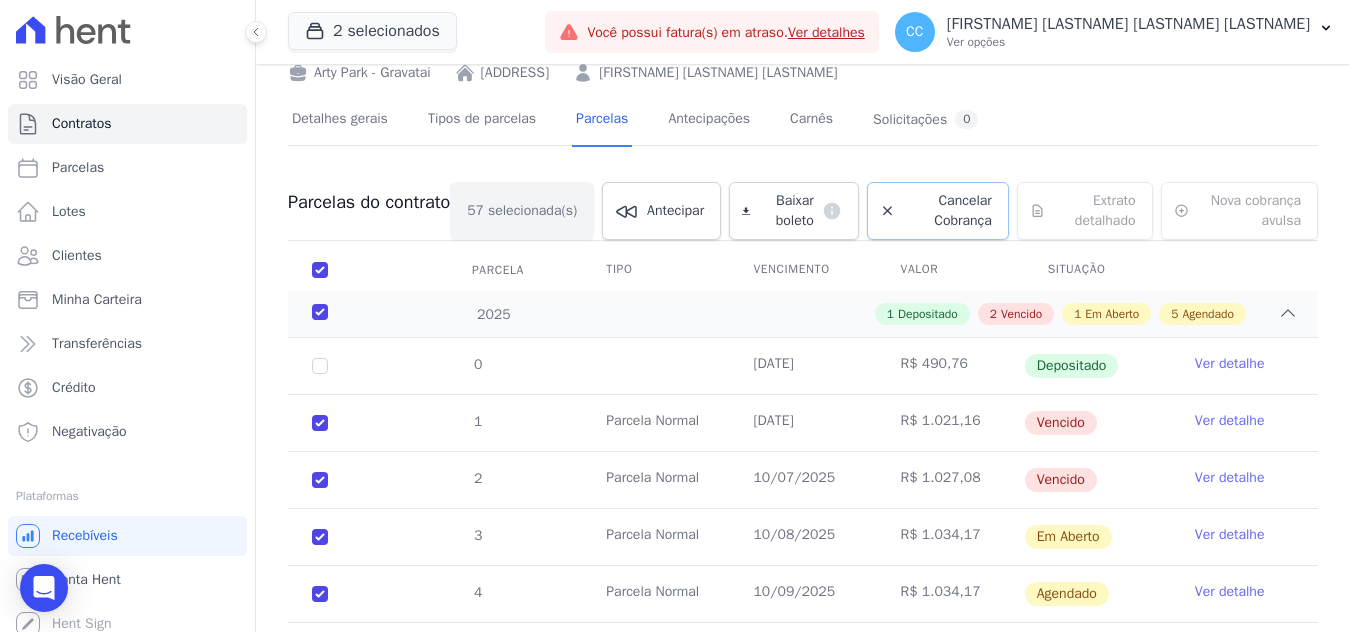 click on "Cancelar Cobrança" at bounding box center [947, 211] 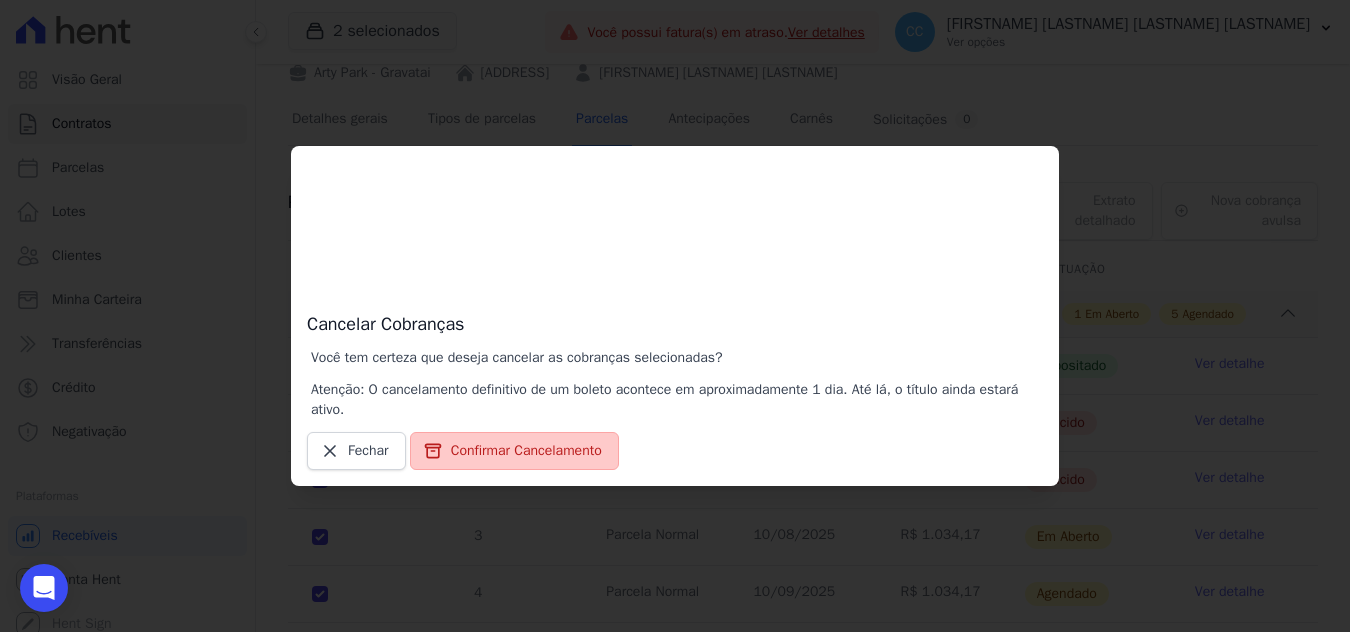 click on "Confirmar Cancelamento" at bounding box center (514, 451) 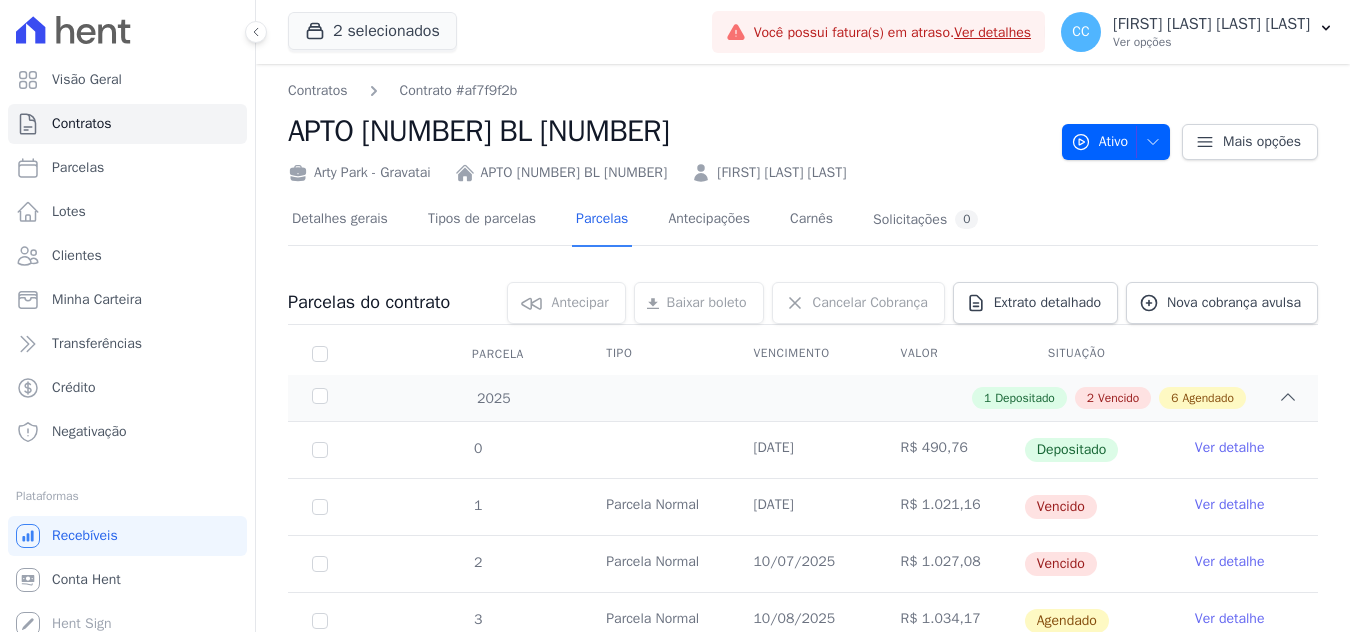 scroll, scrollTop: 0, scrollLeft: 0, axis: both 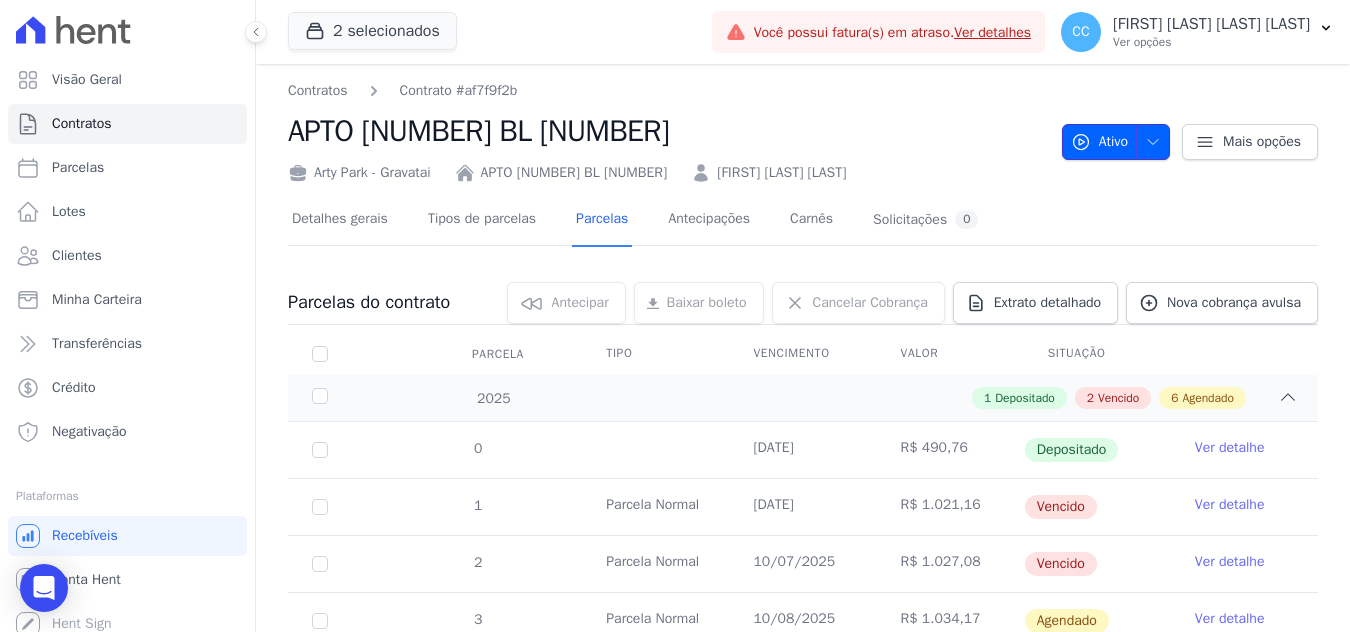 click at bounding box center [1148, 142] 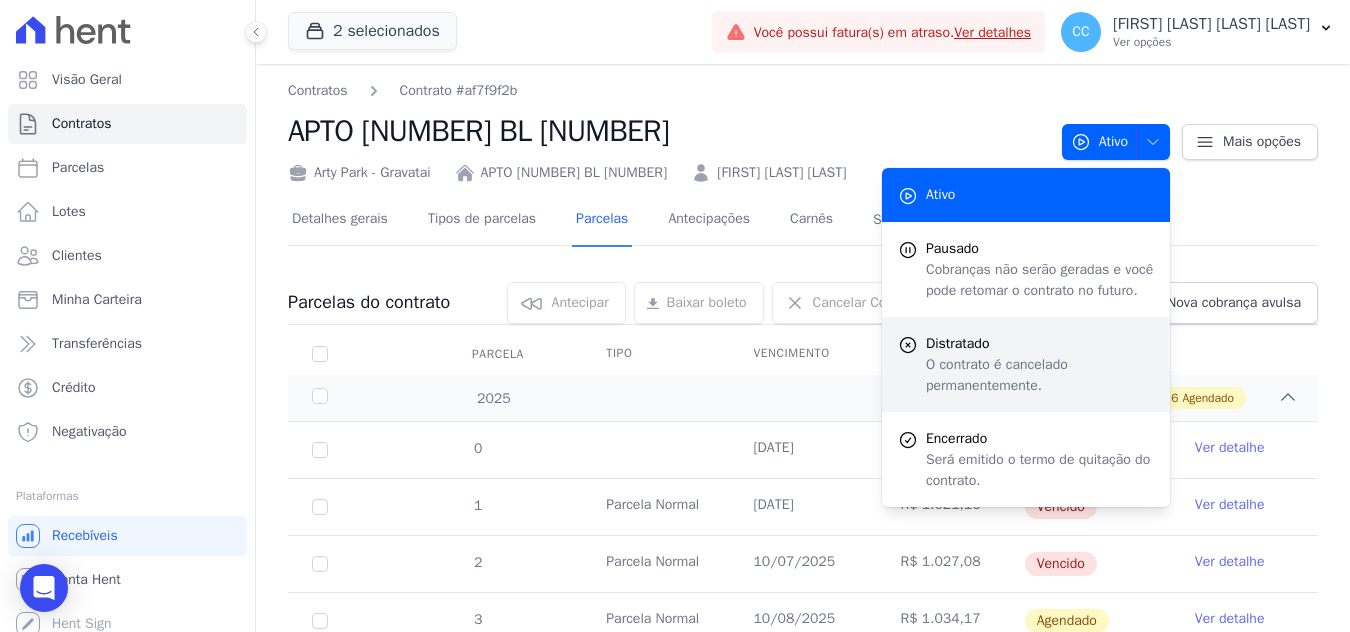 click on "Distratado" at bounding box center [1040, 343] 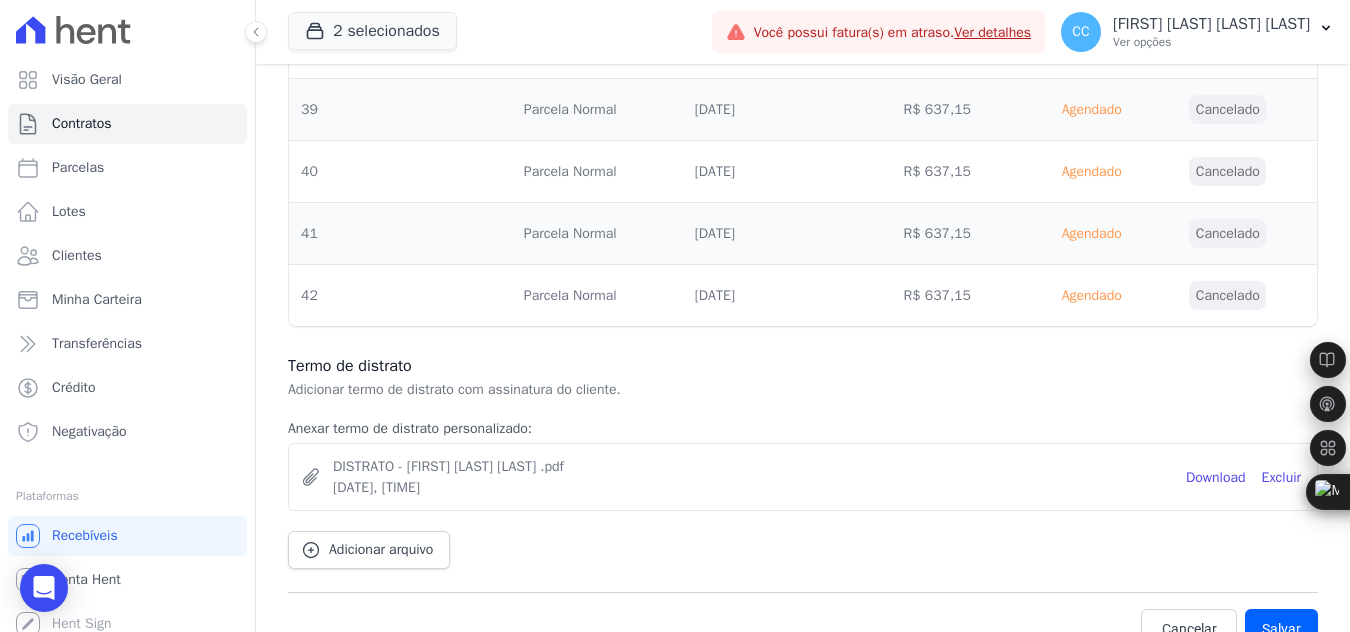 scroll, scrollTop: 3914, scrollLeft: 0, axis: vertical 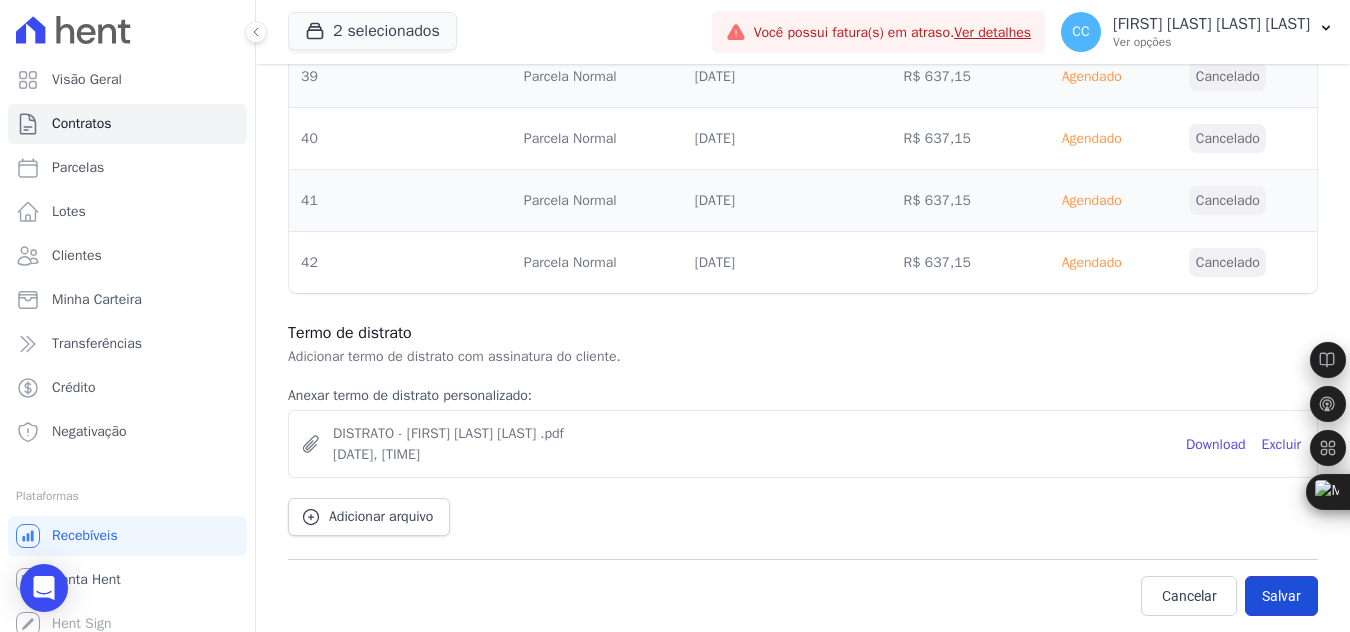 click on "Salvar" at bounding box center (1281, 596) 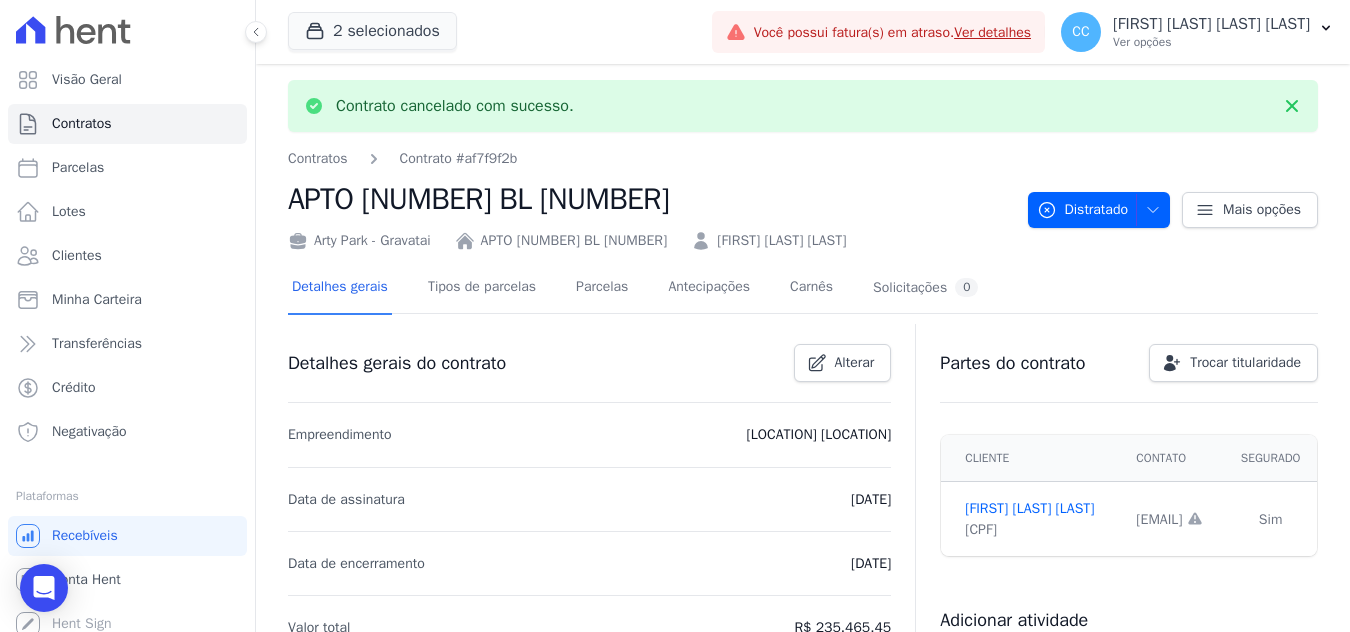 click 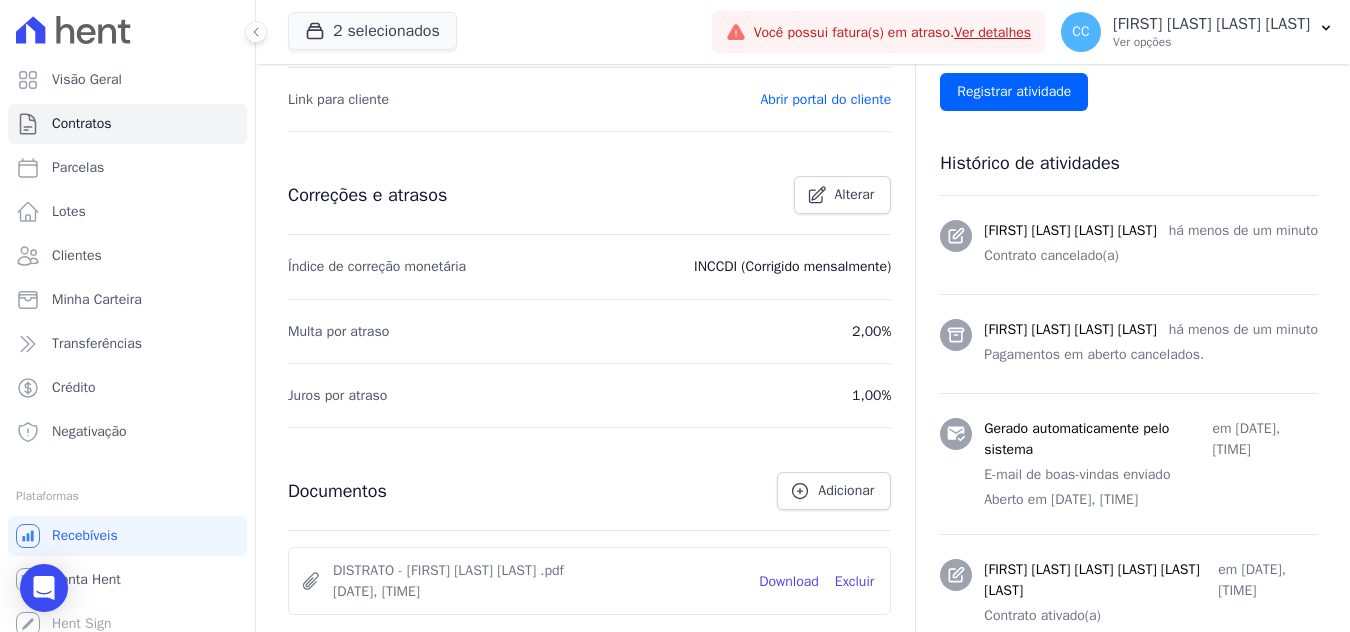 scroll, scrollTop: 765, scrollLeft: 0, axis: vertical 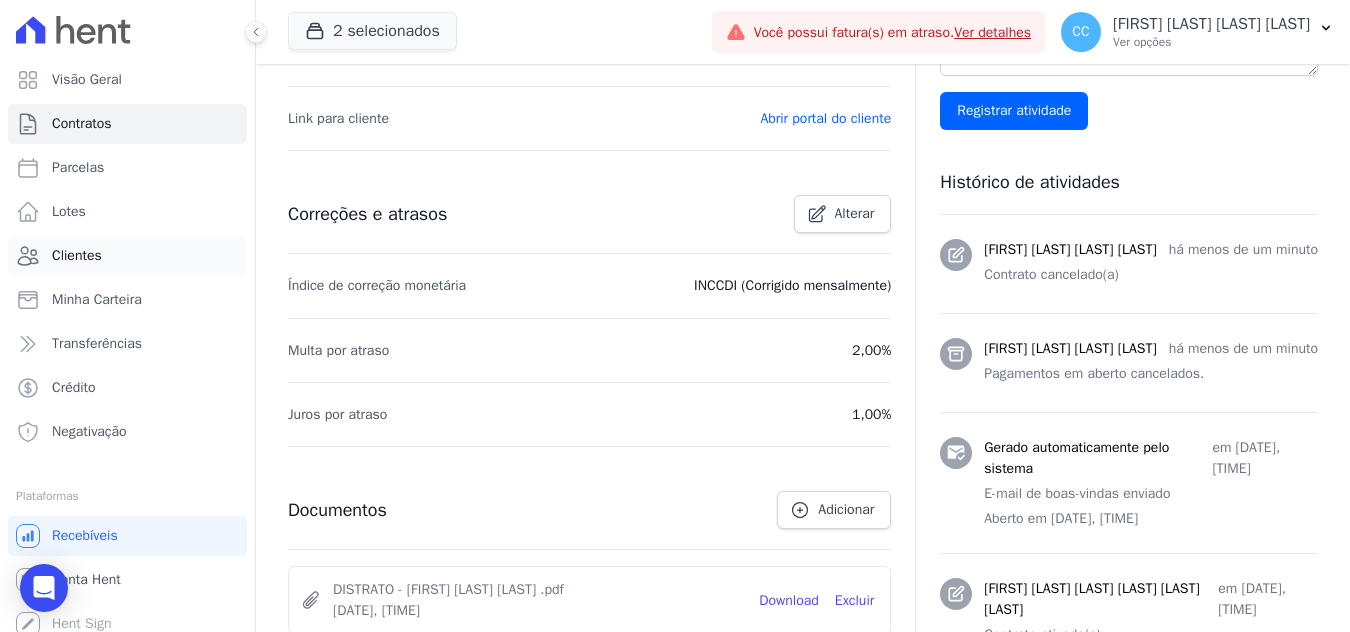 click on "Clientes" at bounding box center (127, 256) 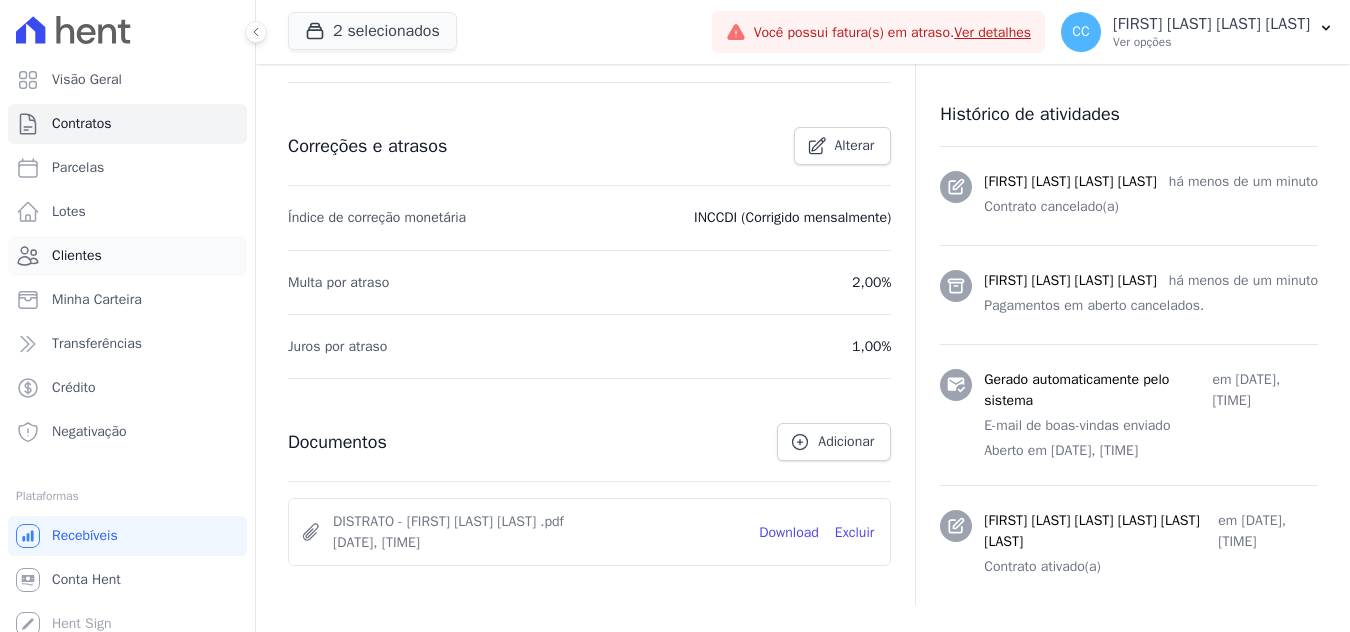 scroll, scrollTop: 697, scrollLeft: 0, axis: vertical 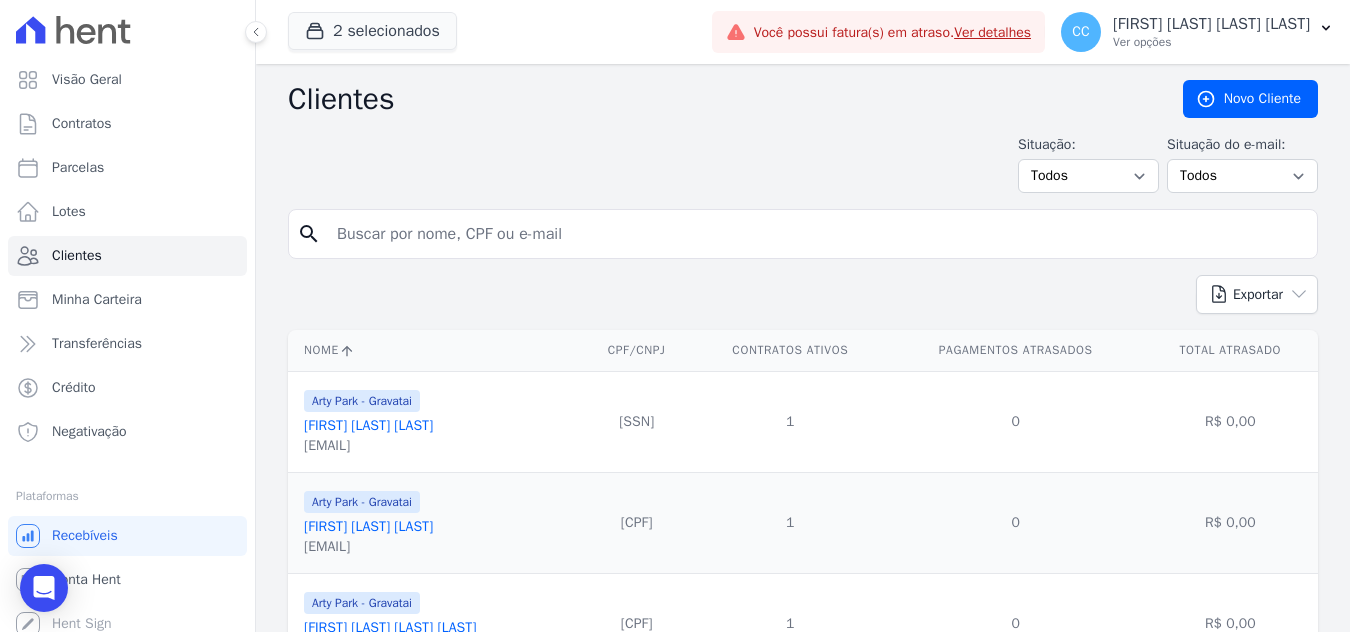 click at bounding box center (817, 234) 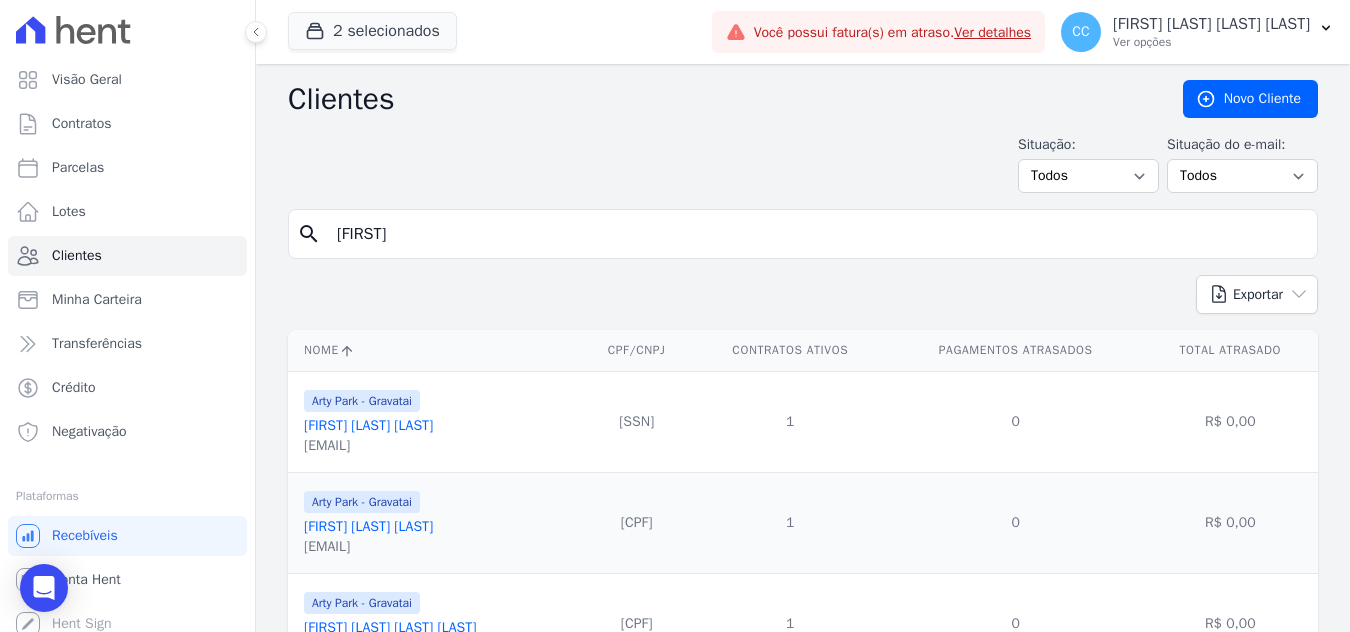type on "LIDIANE]" 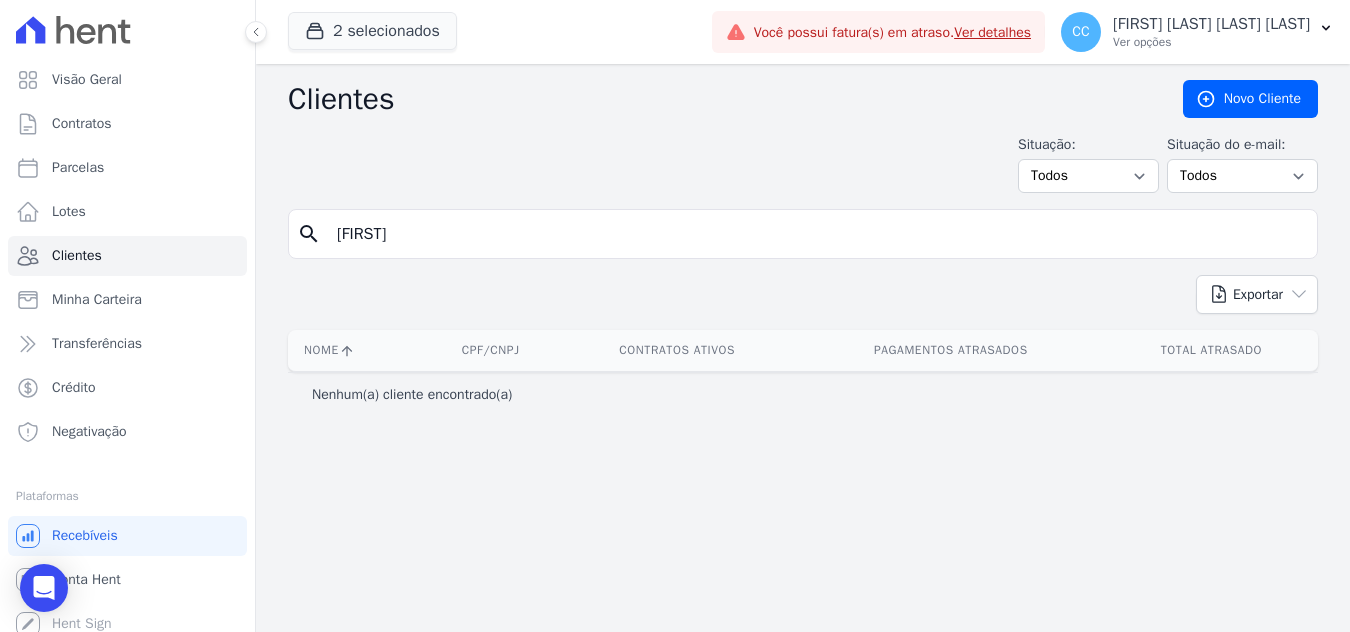 click on "LIDIANE]" at bounding box center (817, 234) 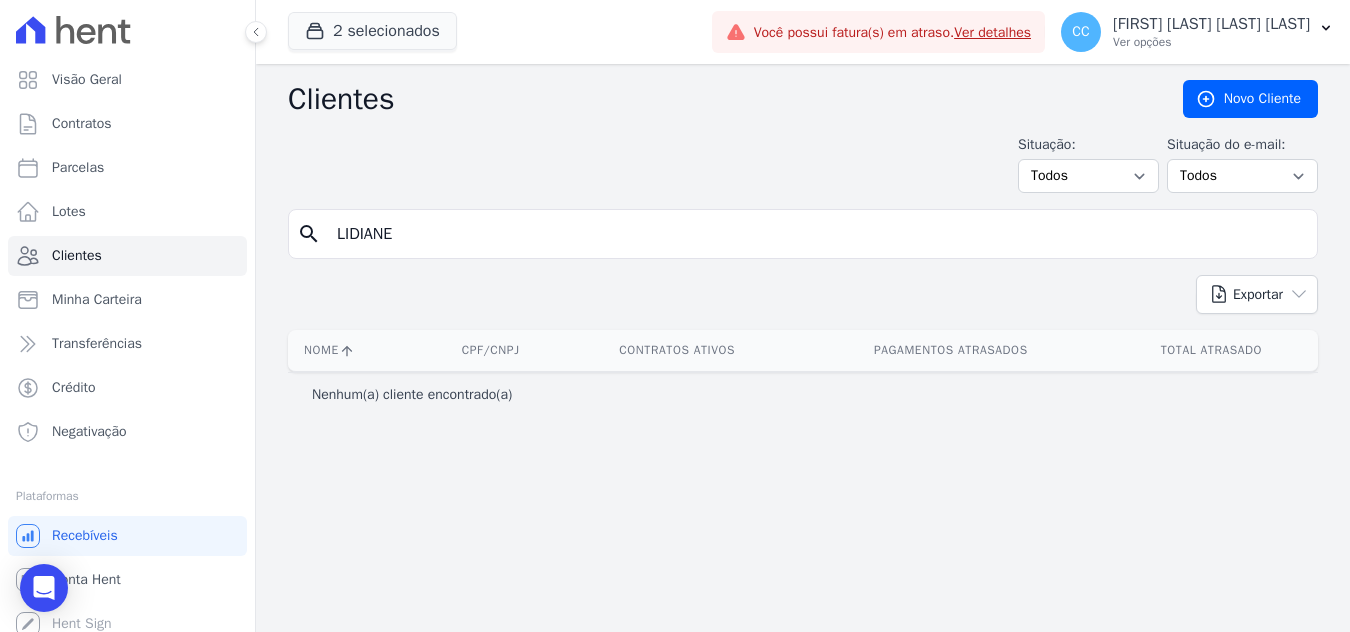 type on "lidiane" 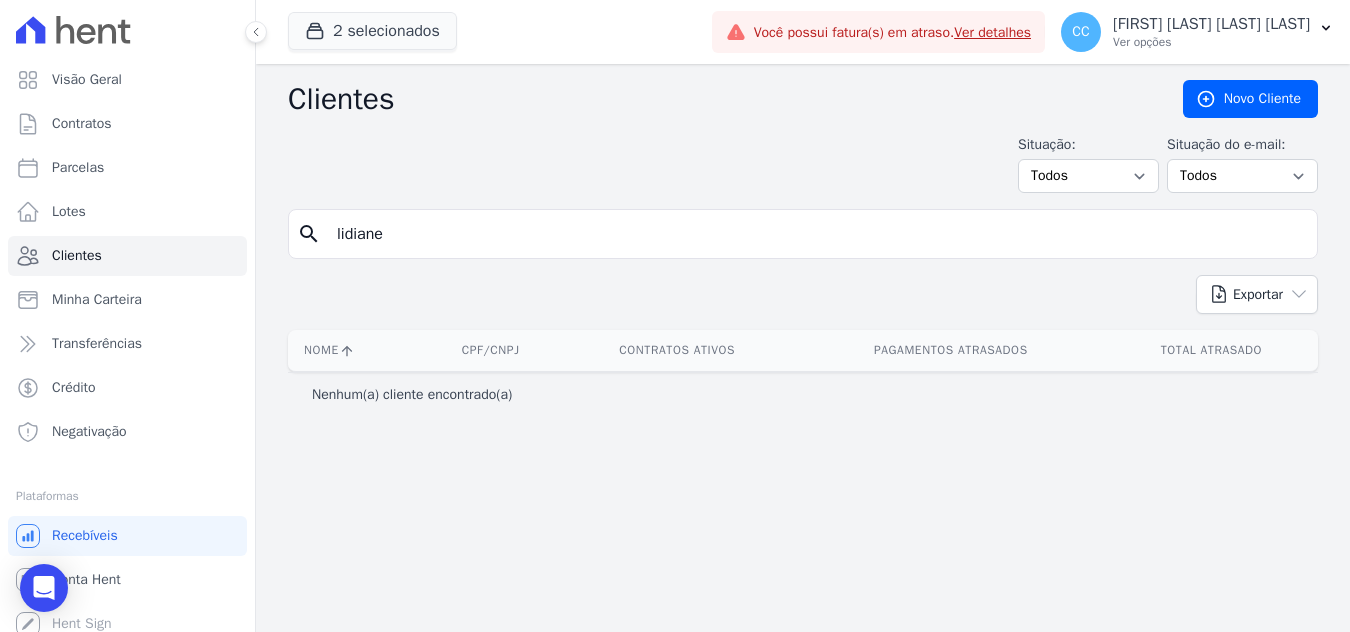 click on "lidiane" at bounding box center (817, 234) 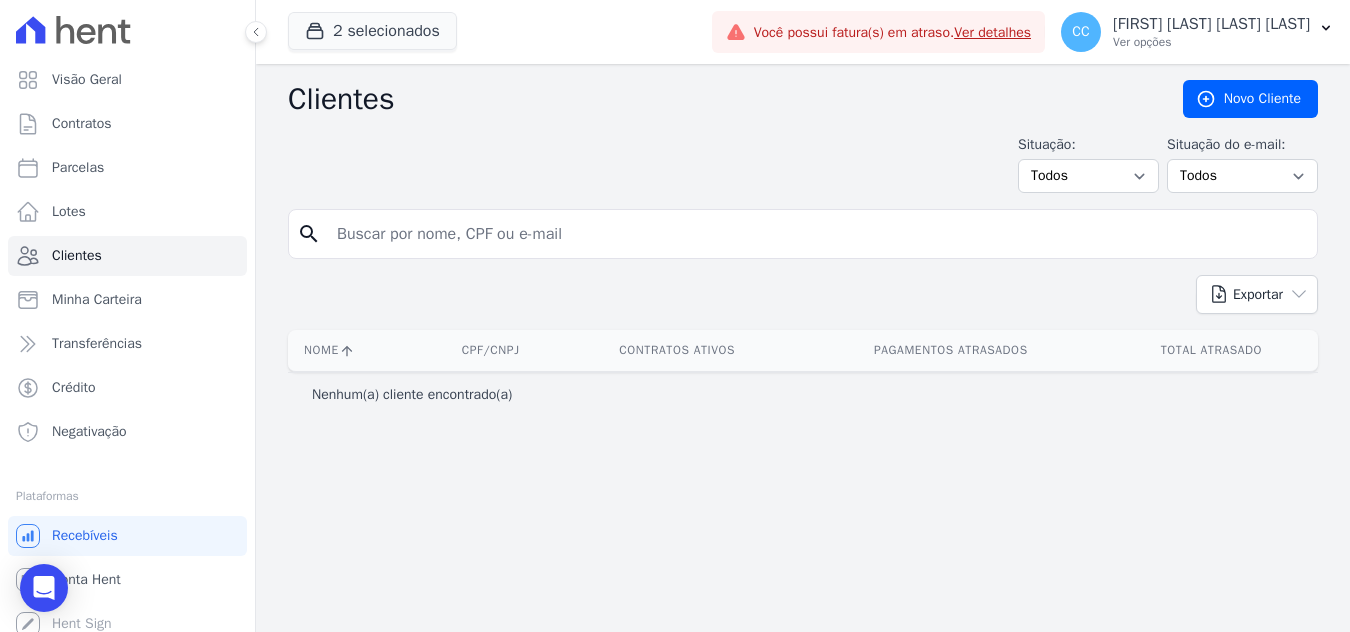 click at bounding box center (817, 234) 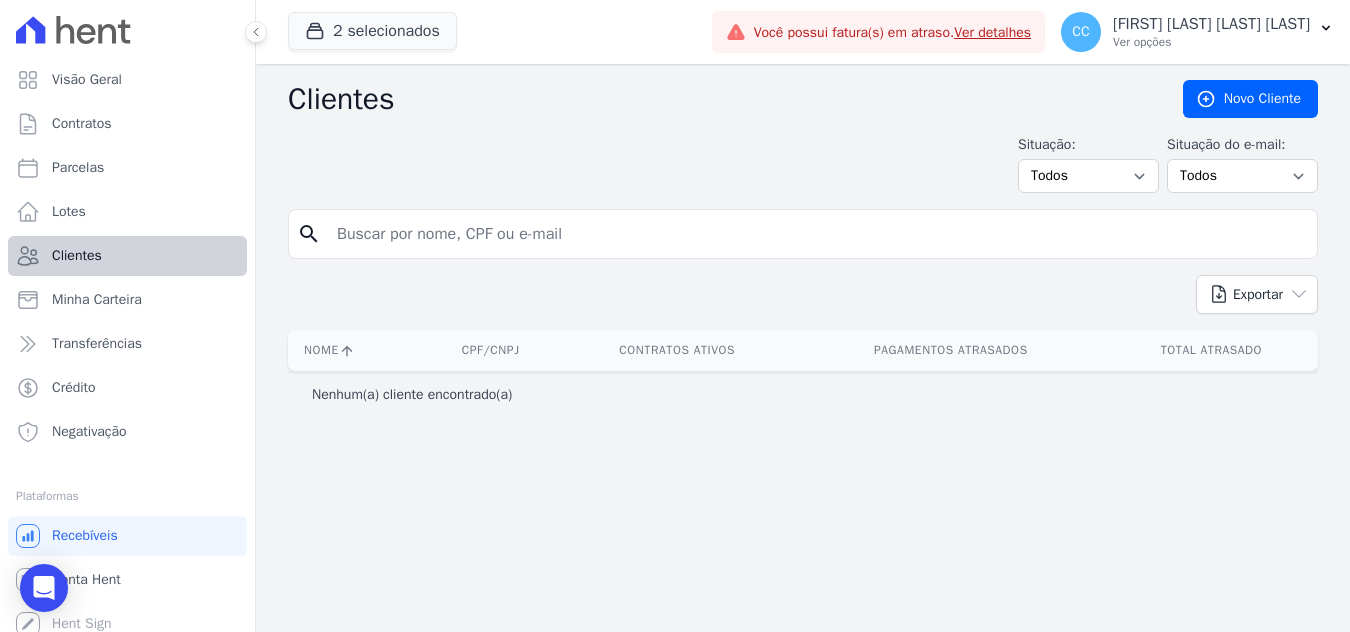 type 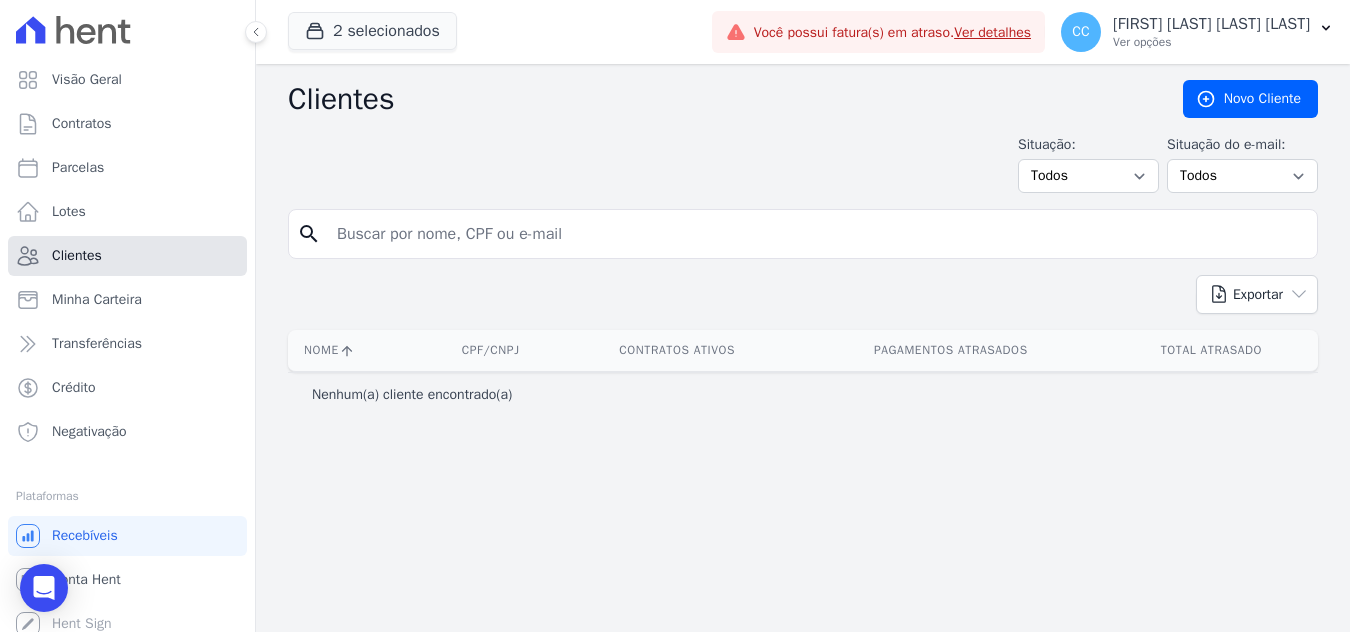 click on "Clientes" at bounding box center (127, 256) 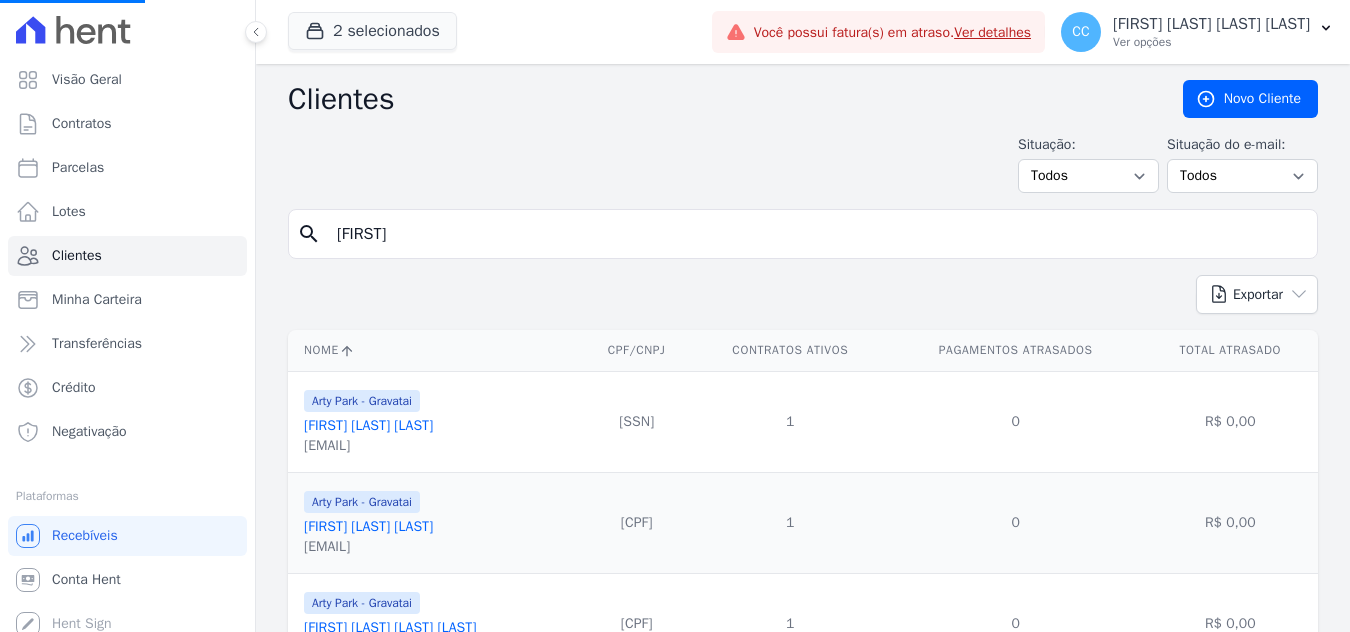 click on "LIDIANE]" at bounding box center (817, 234) 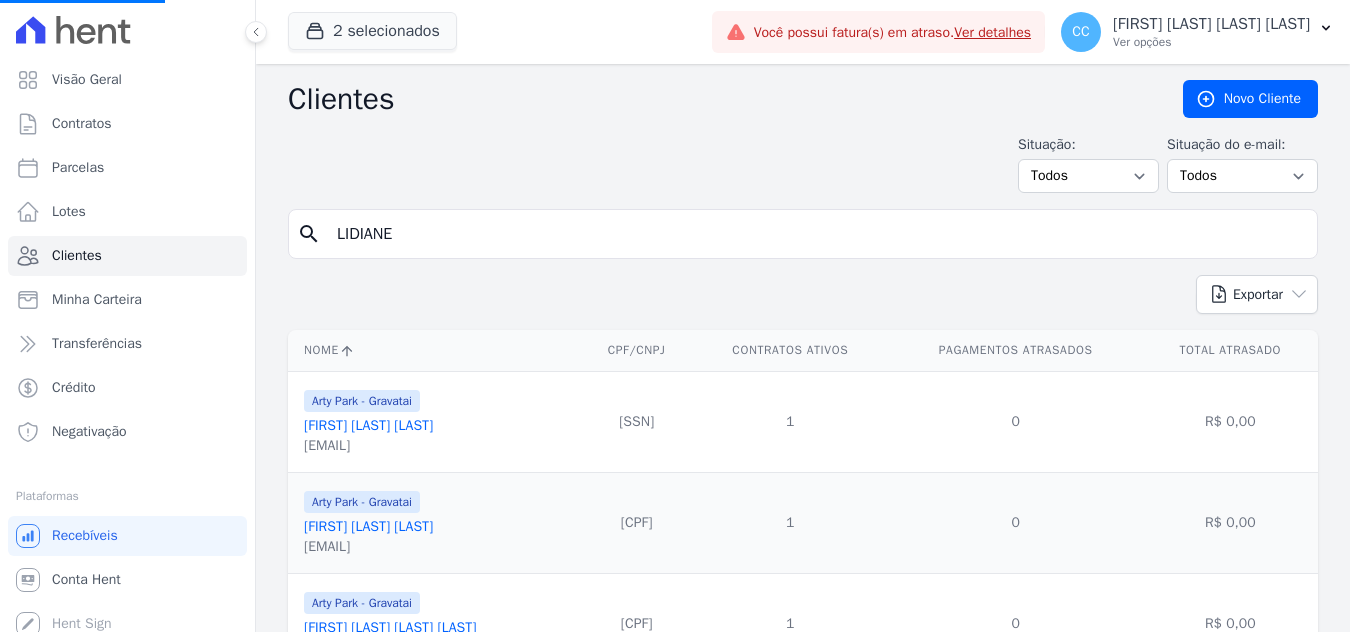 type on "LIDIANE]" 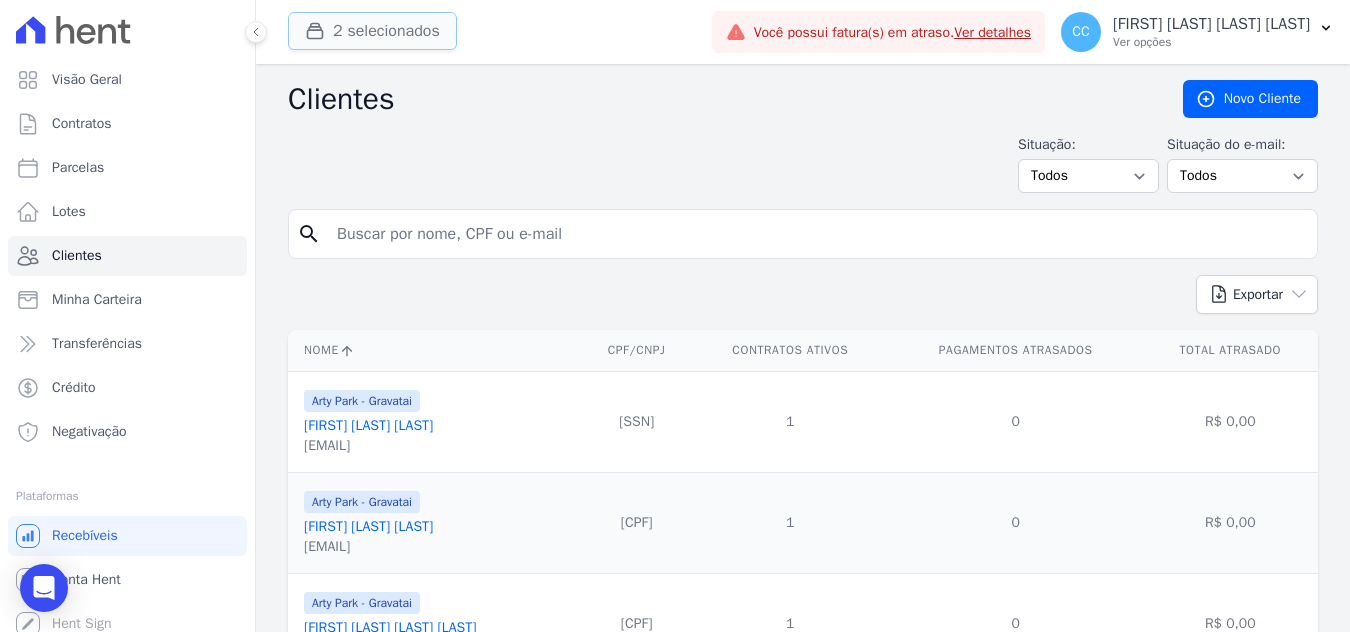 click on "2 selecionados" at bounding box center (372, 31) 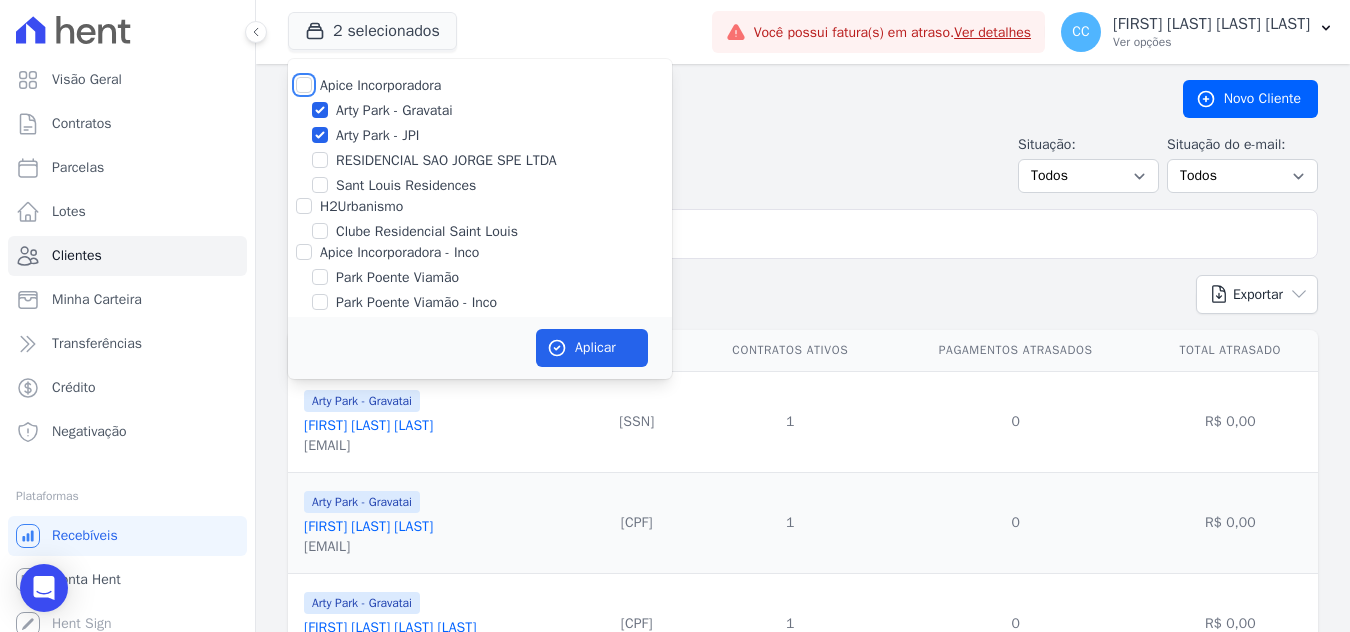 click on "Apice Incorporadora" at bounding box center [304, 85] 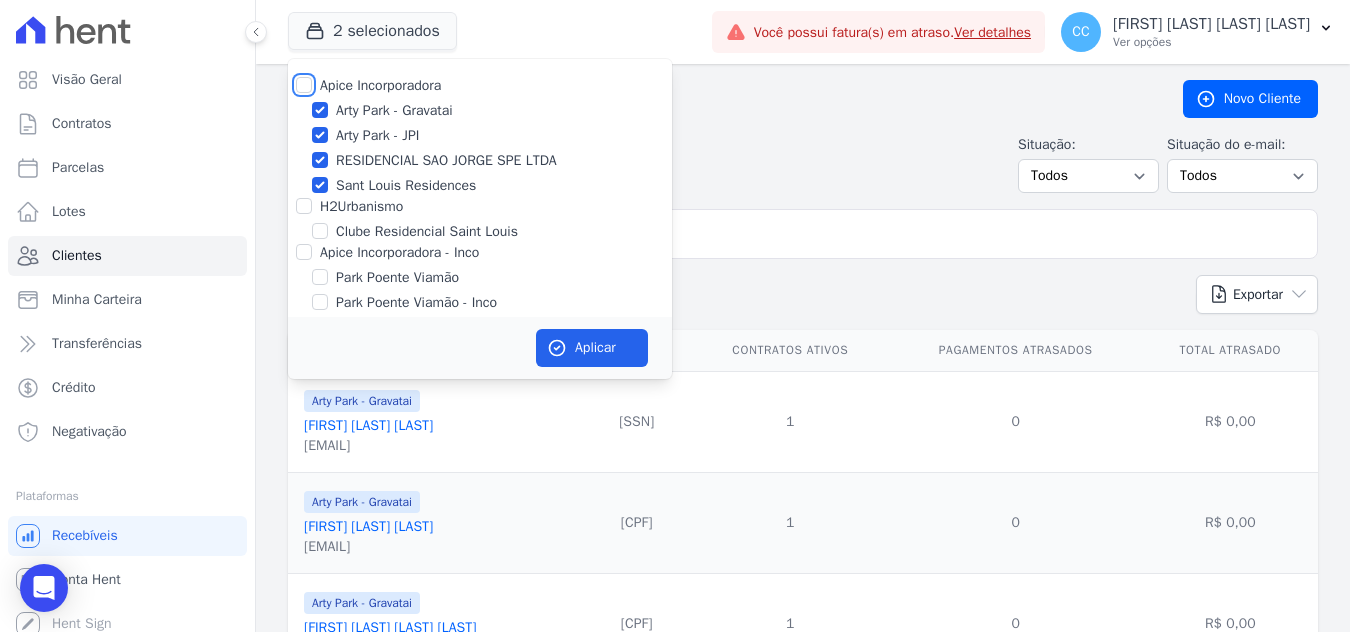 checkbox on "true" 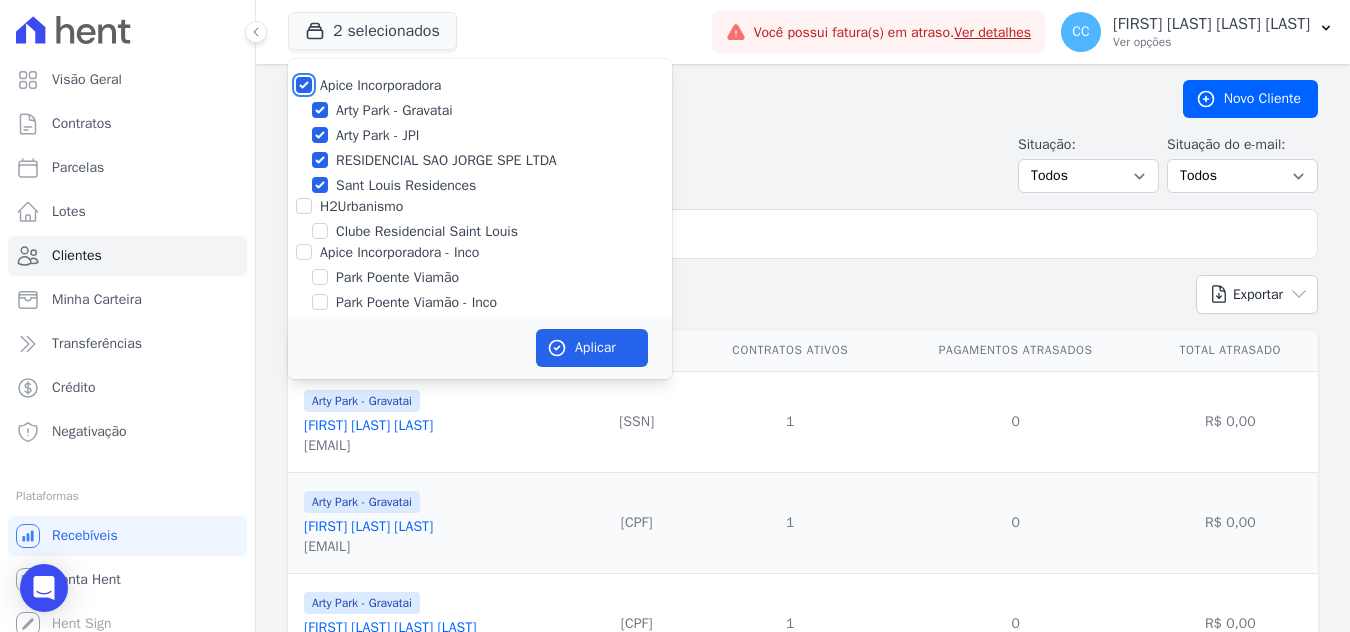 checkbox on "true" 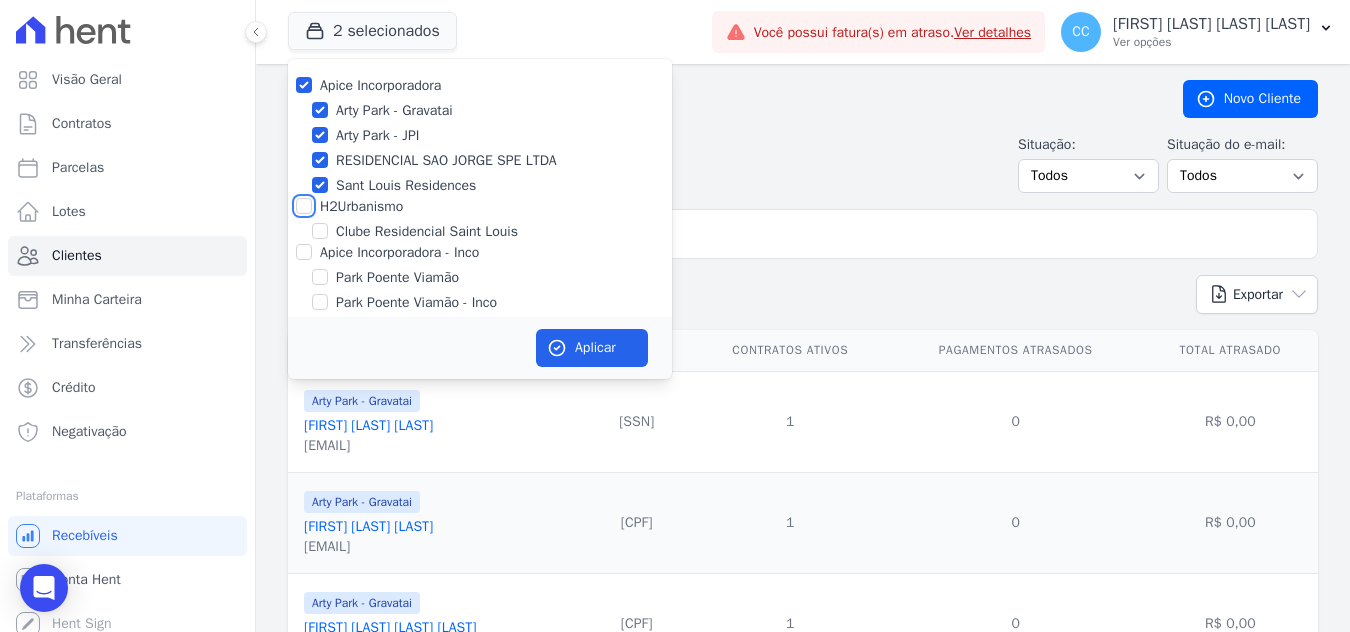 click on "H2Urbanismo" at bounding box center [304, 206] 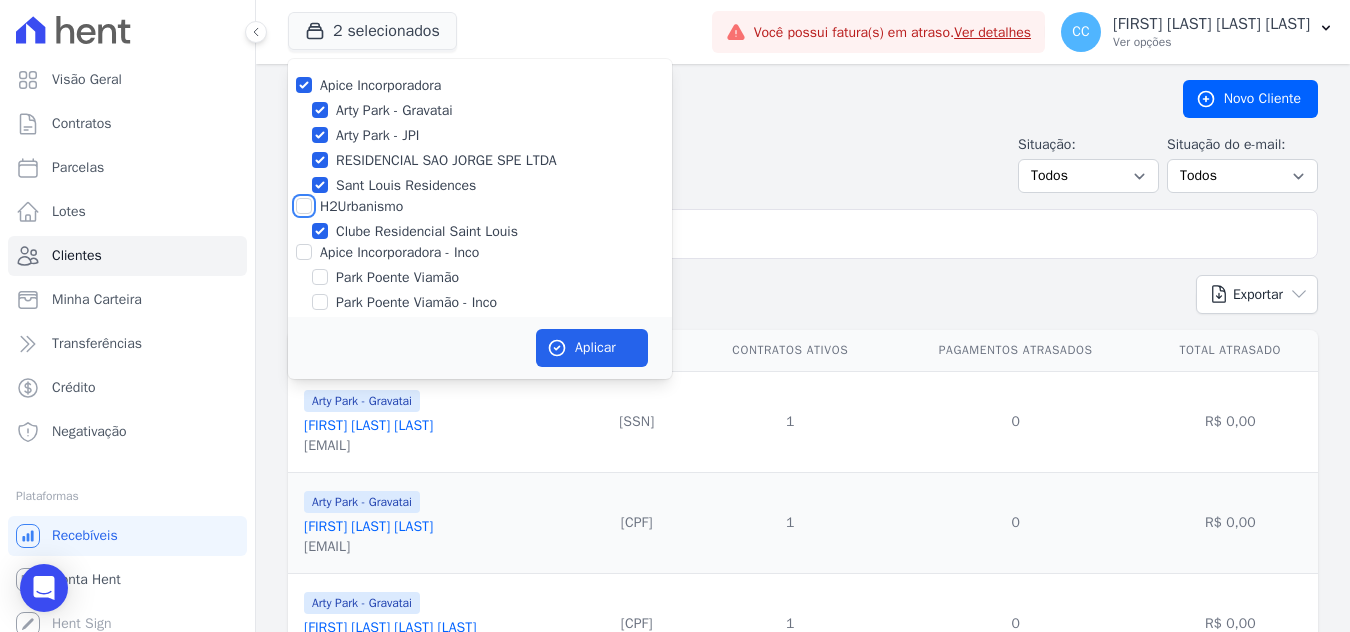checkbox on "true" 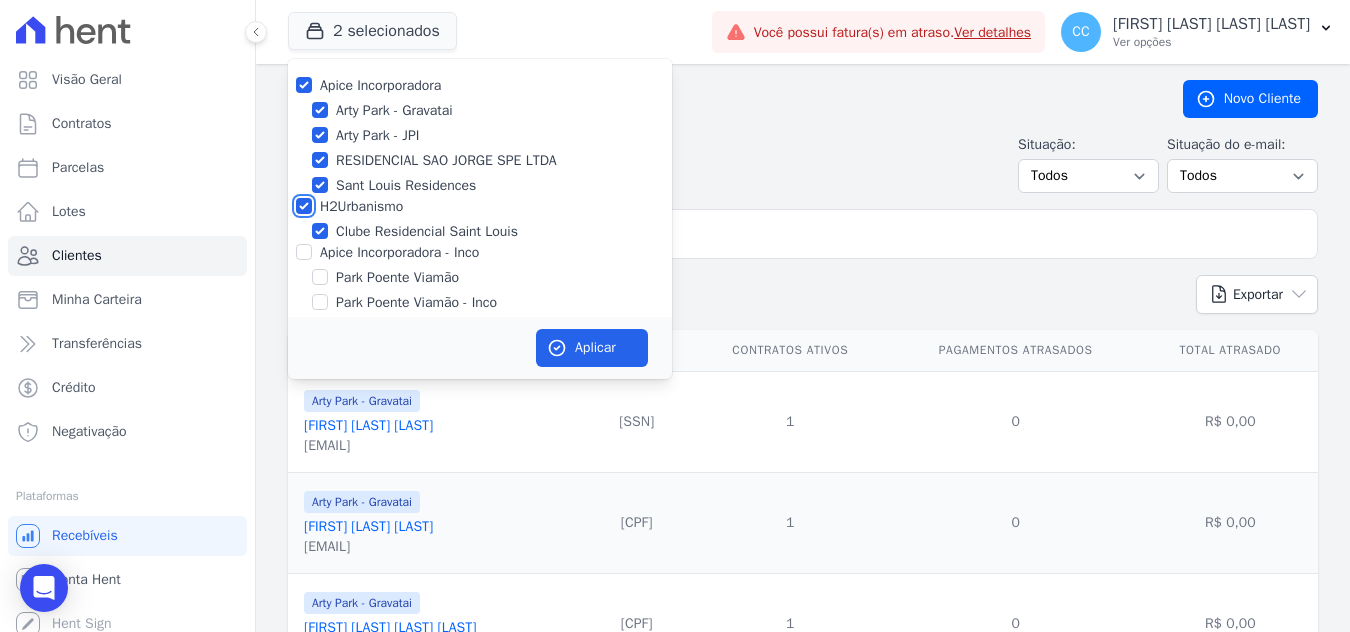 checkbox on "true" 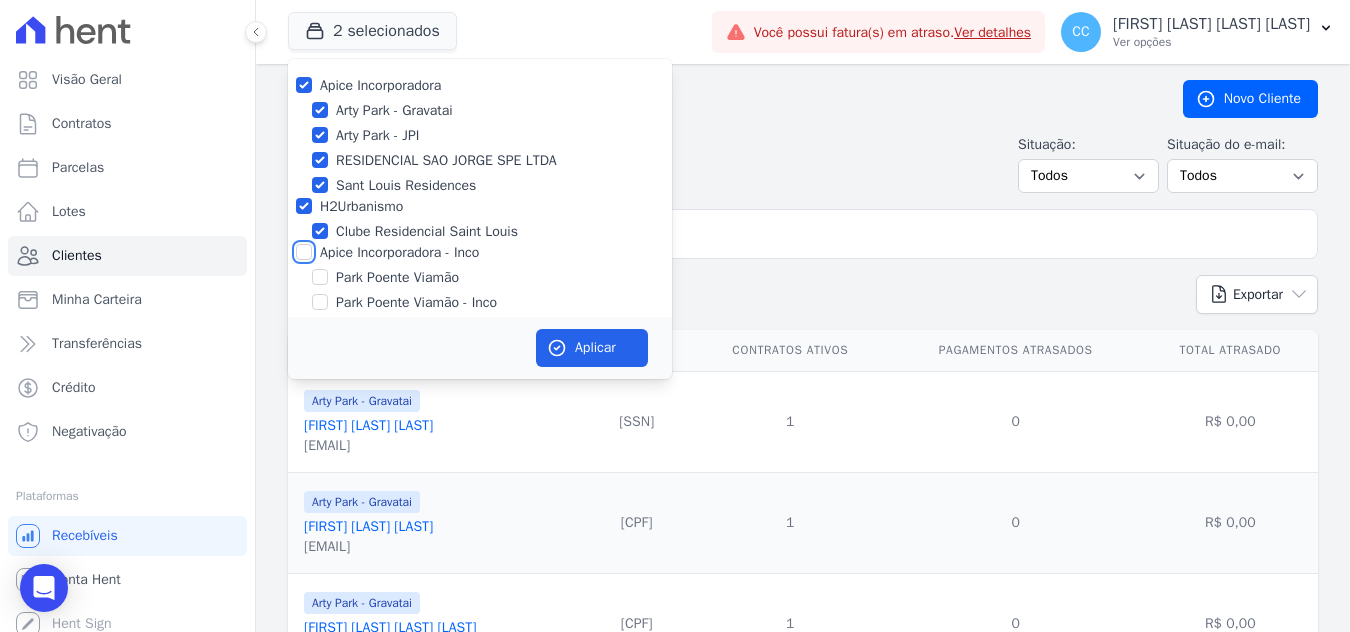 click on "Apice Incorporadora - Inco" at bounding box center [304, 252] 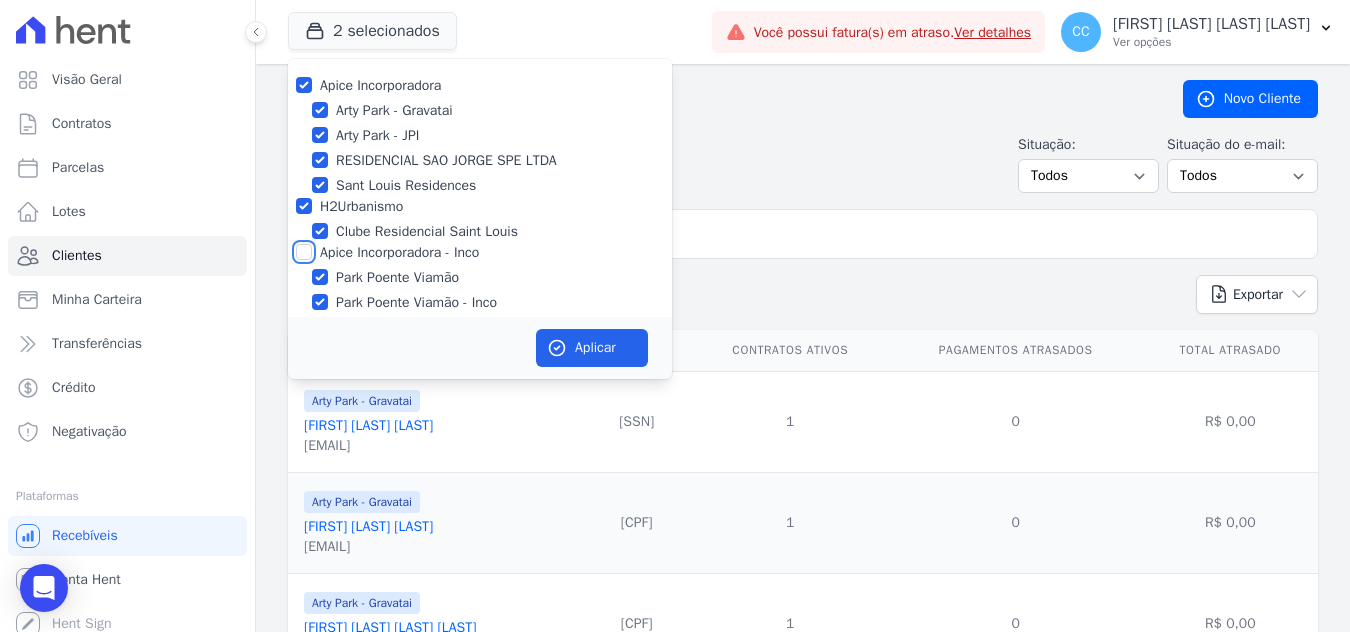 checkbox on "true" 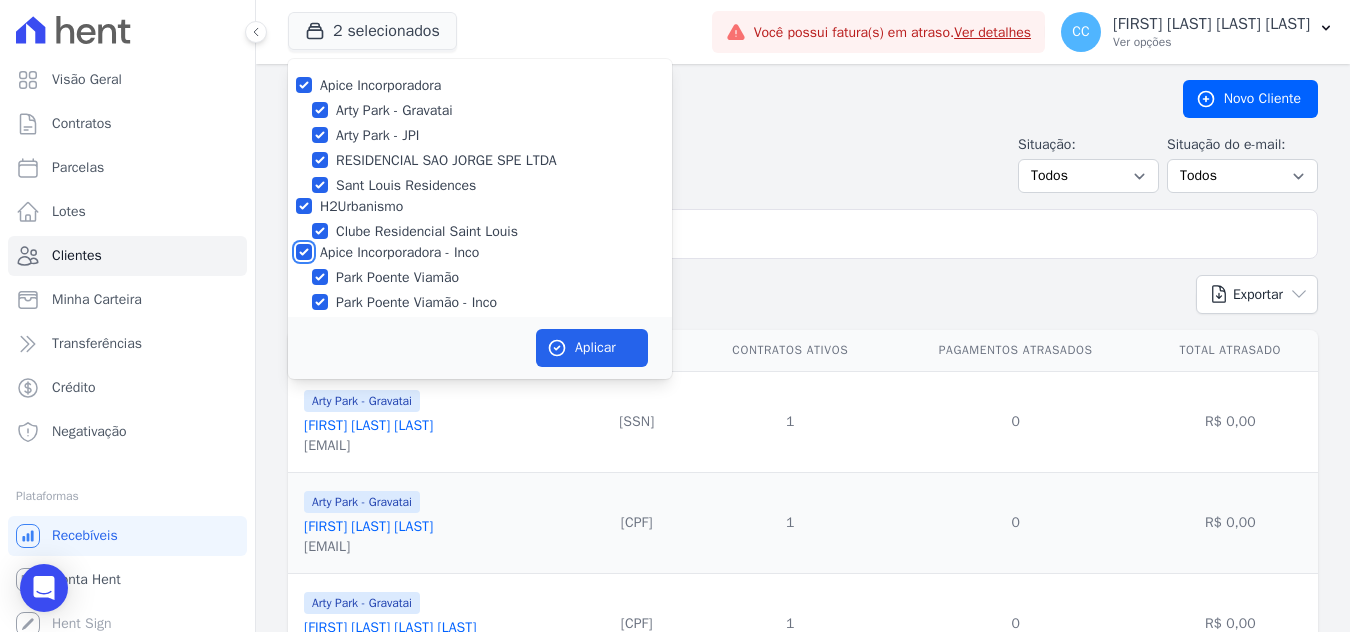 checkbox on "true" 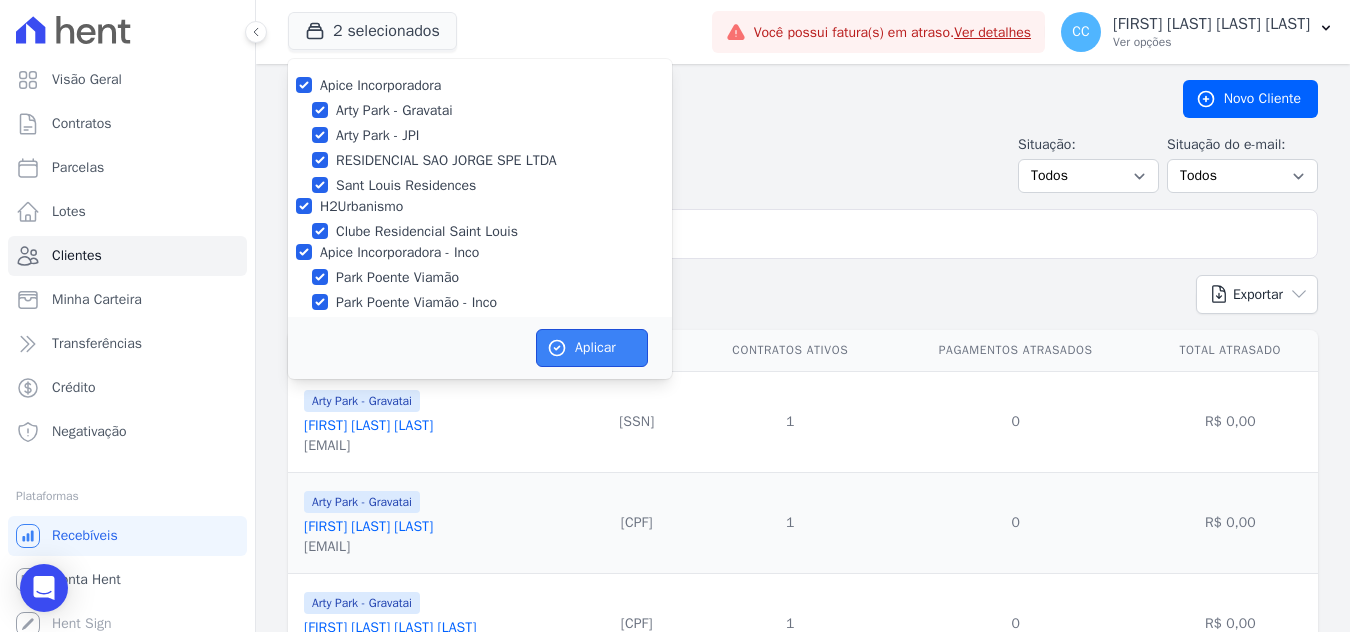 click on "Aplicar" at bounding box center [592, 348] 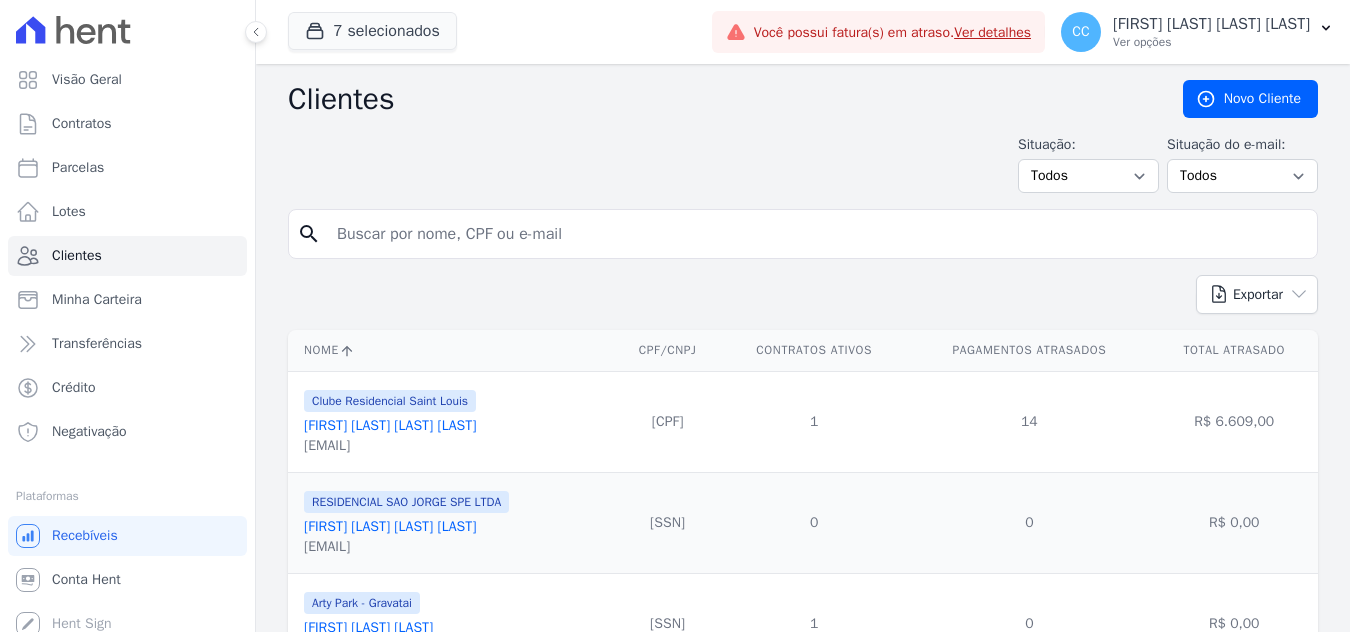 click at bounding box center (817, 234) 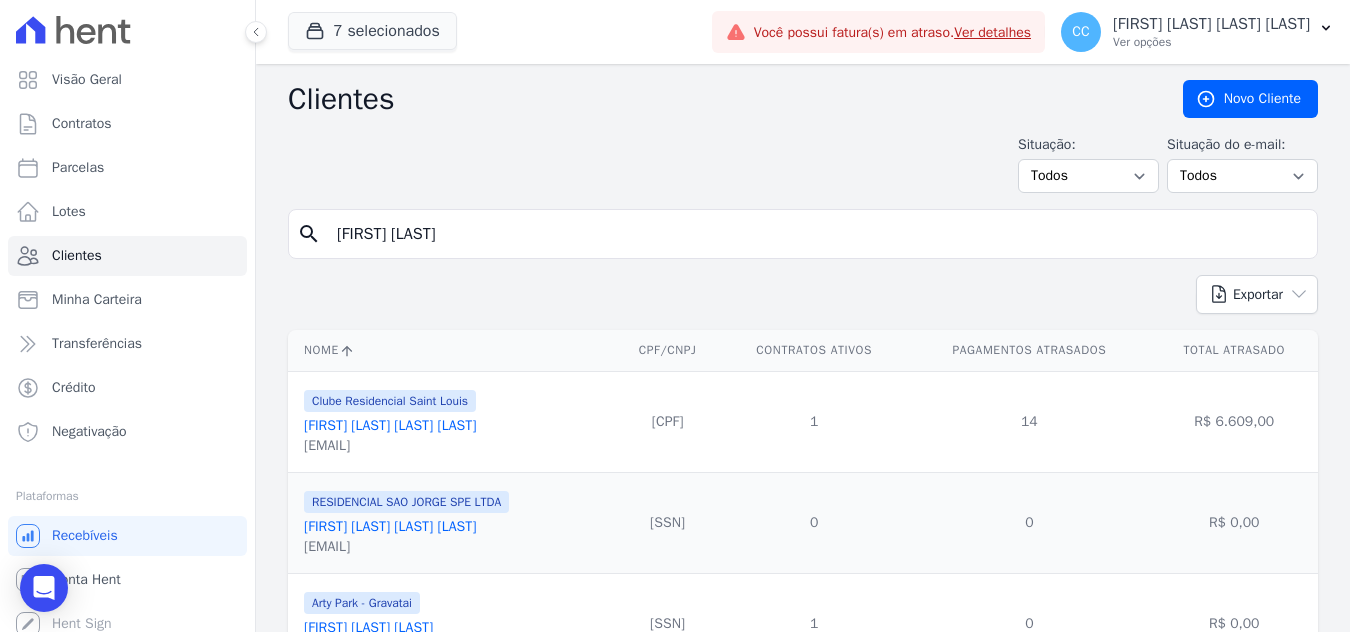 type on "giovane correa" 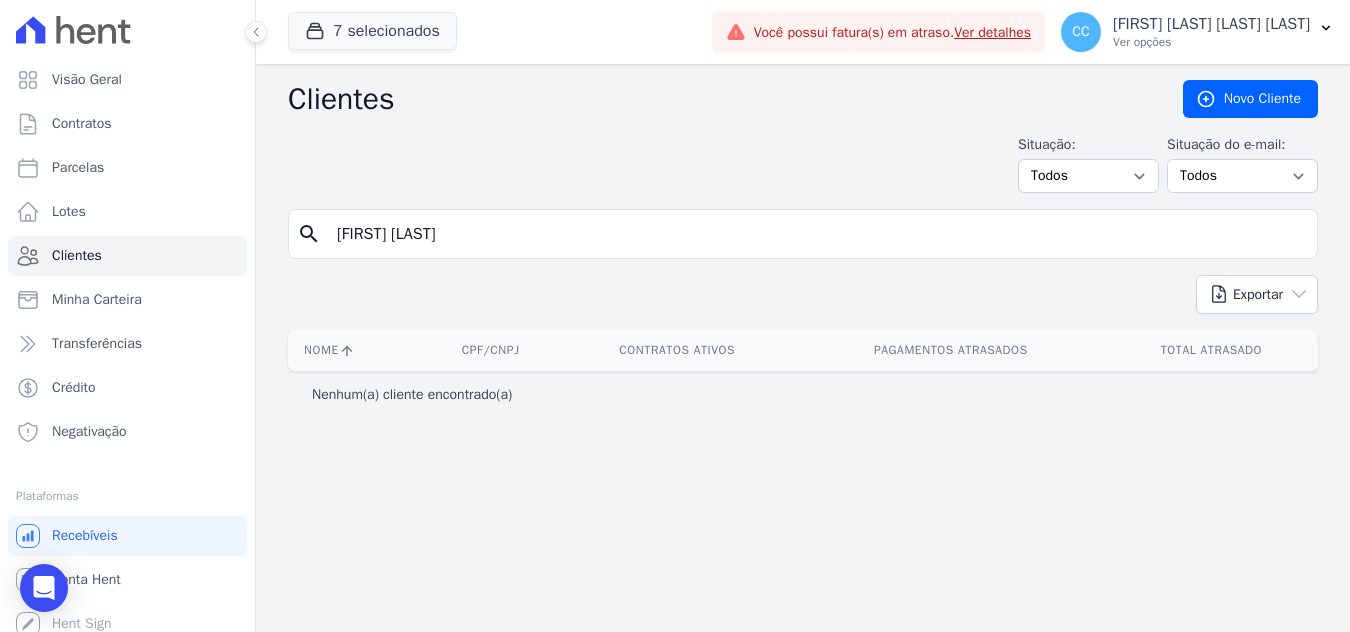 click on "Situação:" at bounding box center (1088, 144) 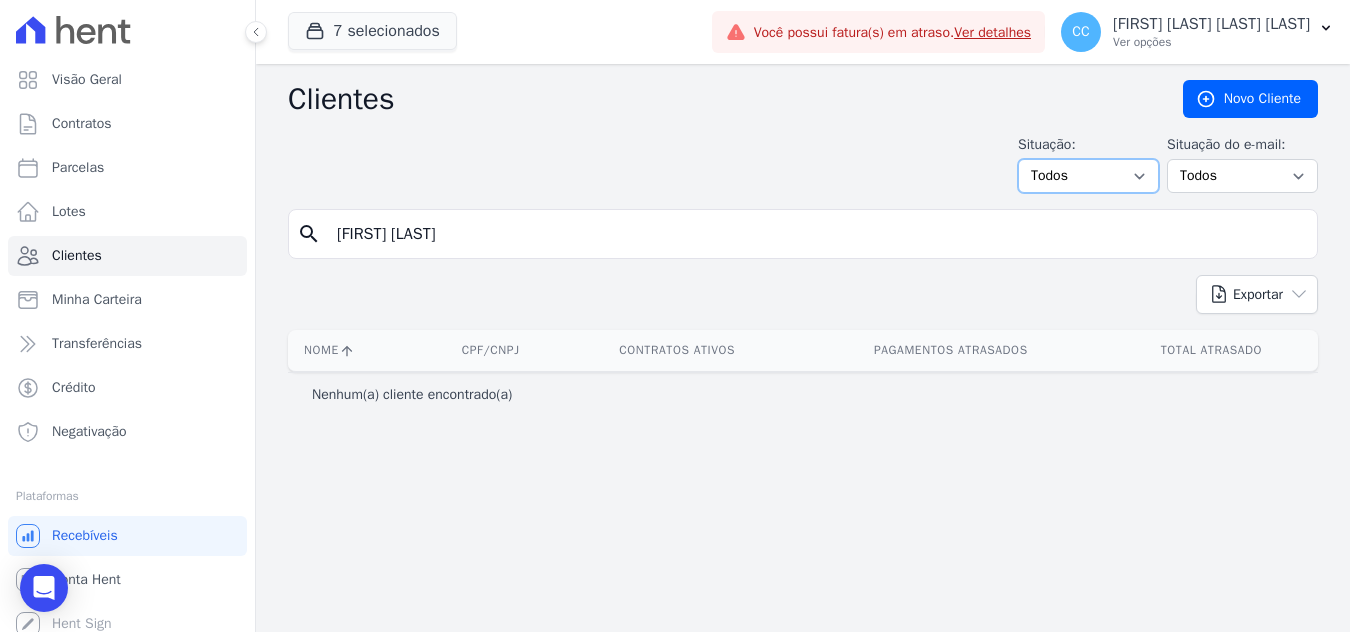 click on "Todos
Adimplentes
Inadimplentes" at bounding box center (1088, 176) 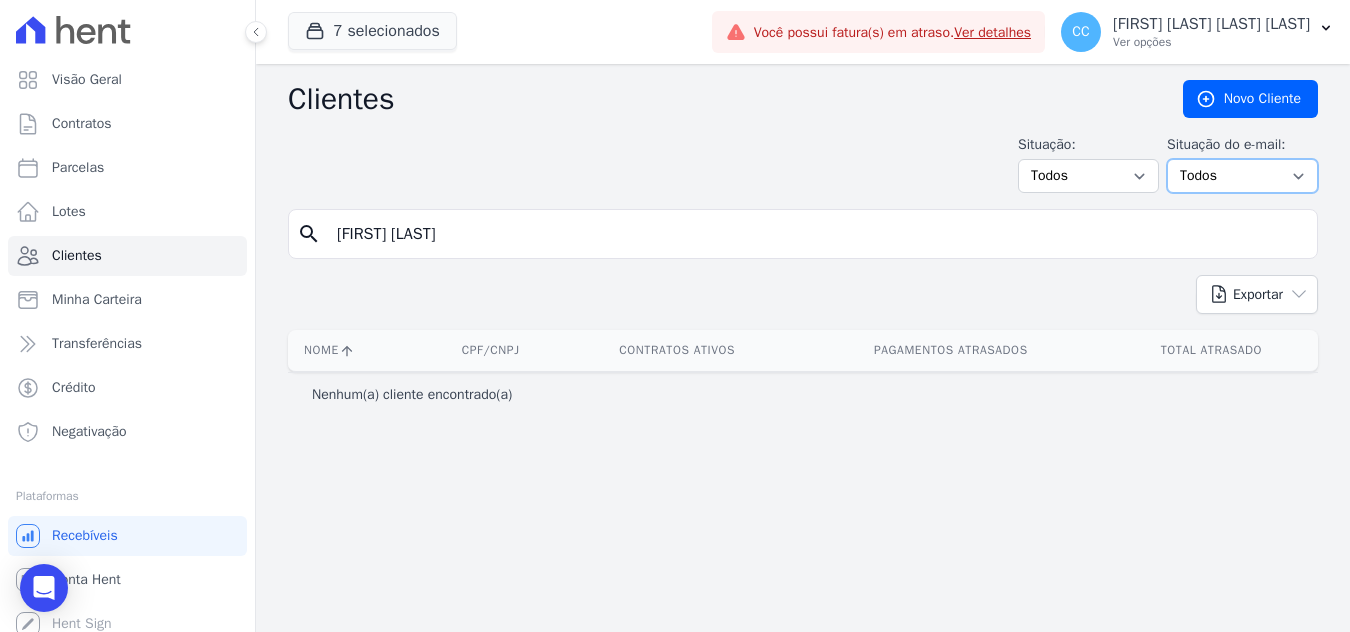 click on "Todos
Confirmado
Não confirmado" at bounding box center (1242, 176) 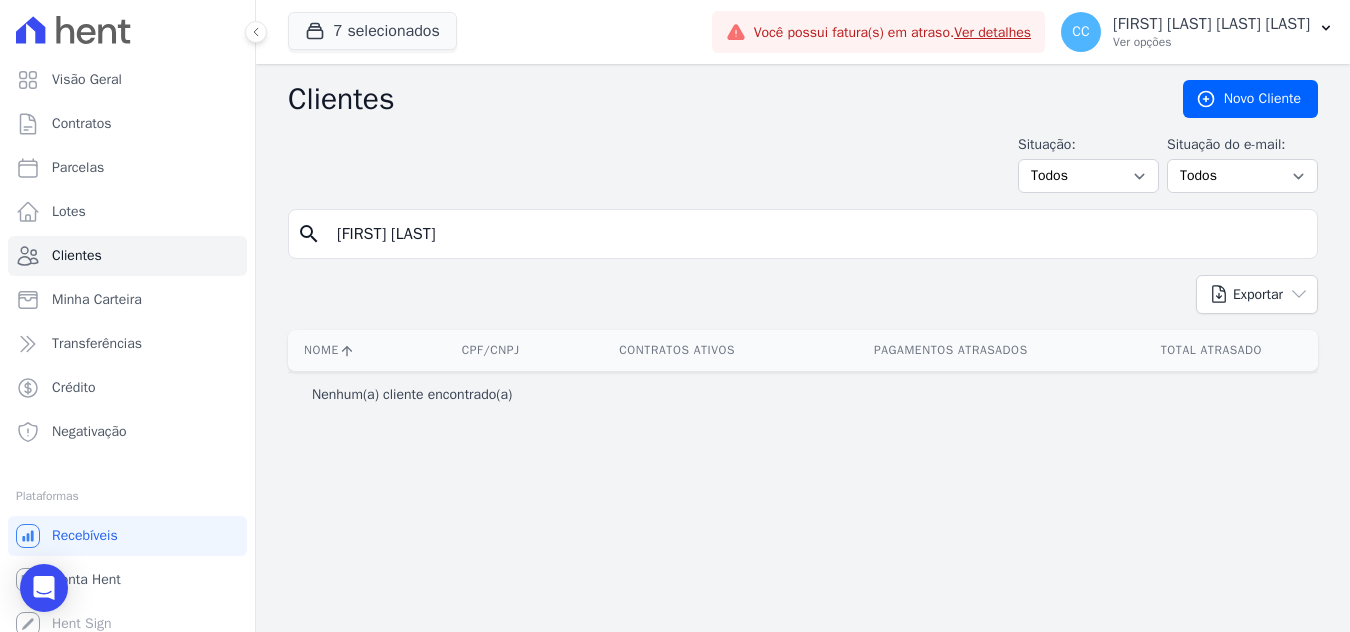 click on "Clientes
Novo Cliente
Situação:
Todos
Adimplentes
Inadimplentes
Situação do e-mail:
Todos
Confirmado
Não confirmado
search
giovane correa
Exportar
PDF
CSV
Dimob 2024
Nome
CPF/CNPJ
Contratos Ativos
Pagamentos Atrasados" at bounding box center [803, 348] 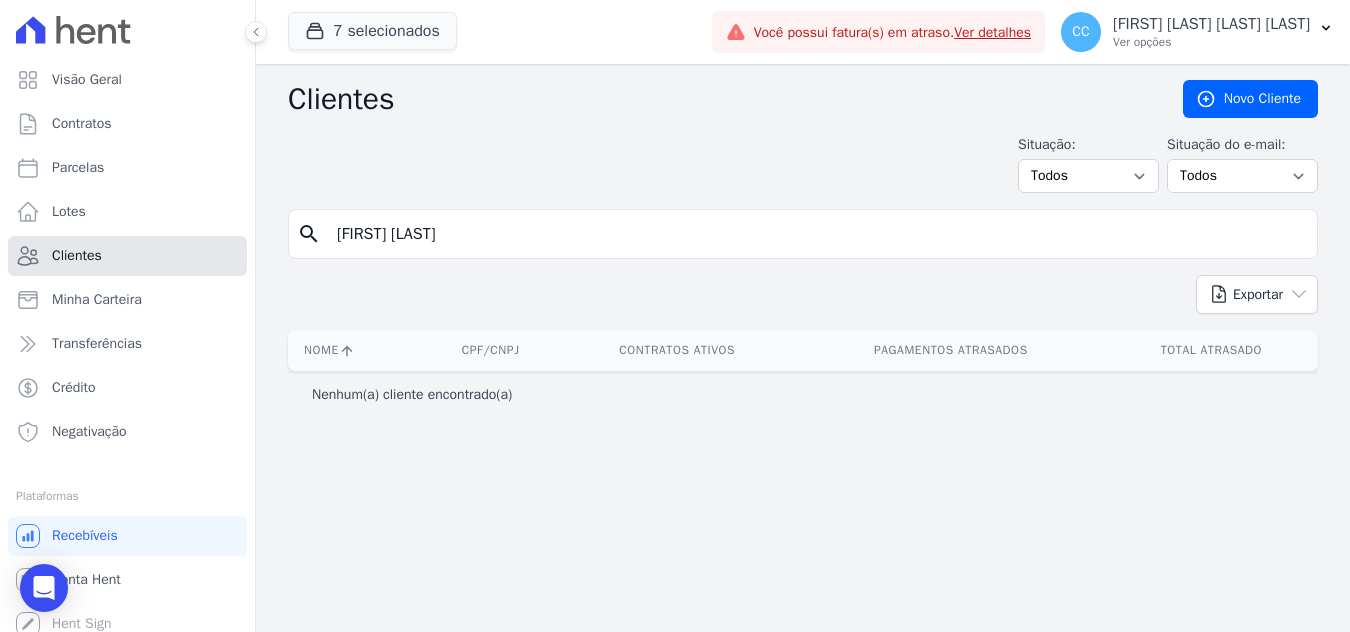 click on "Clientes" at bounding box center (127, 256) 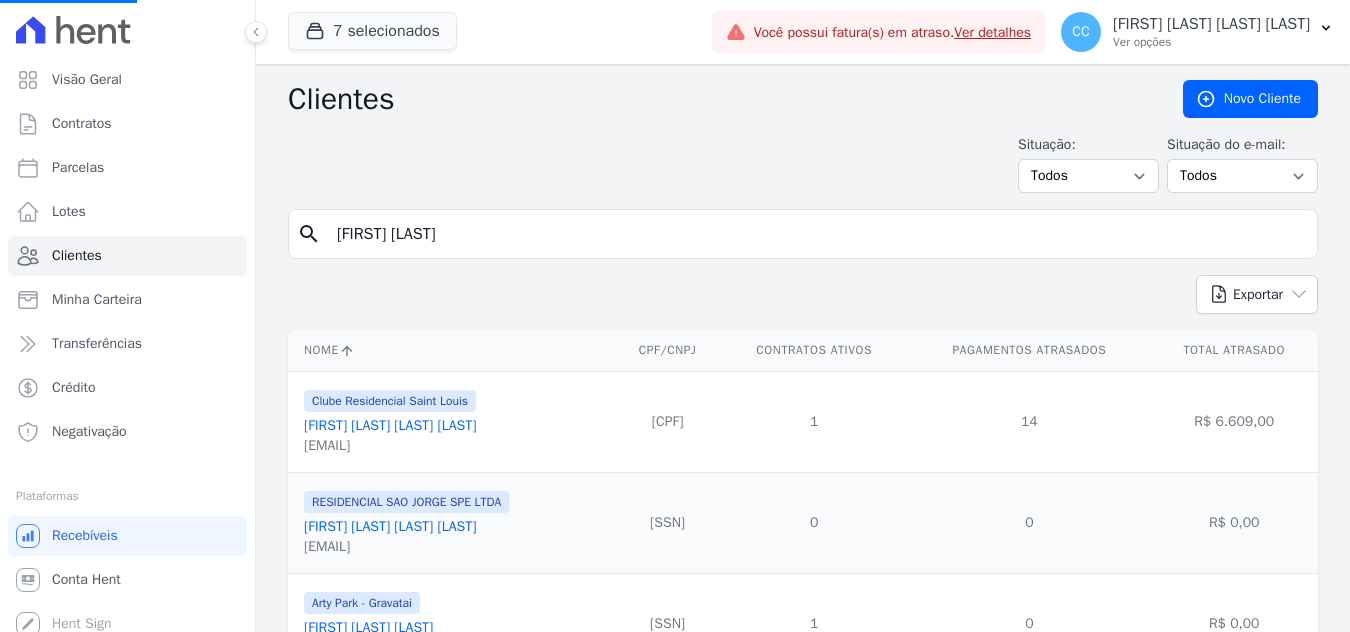 click on "giovane correa" at bounding box center [817, 234] 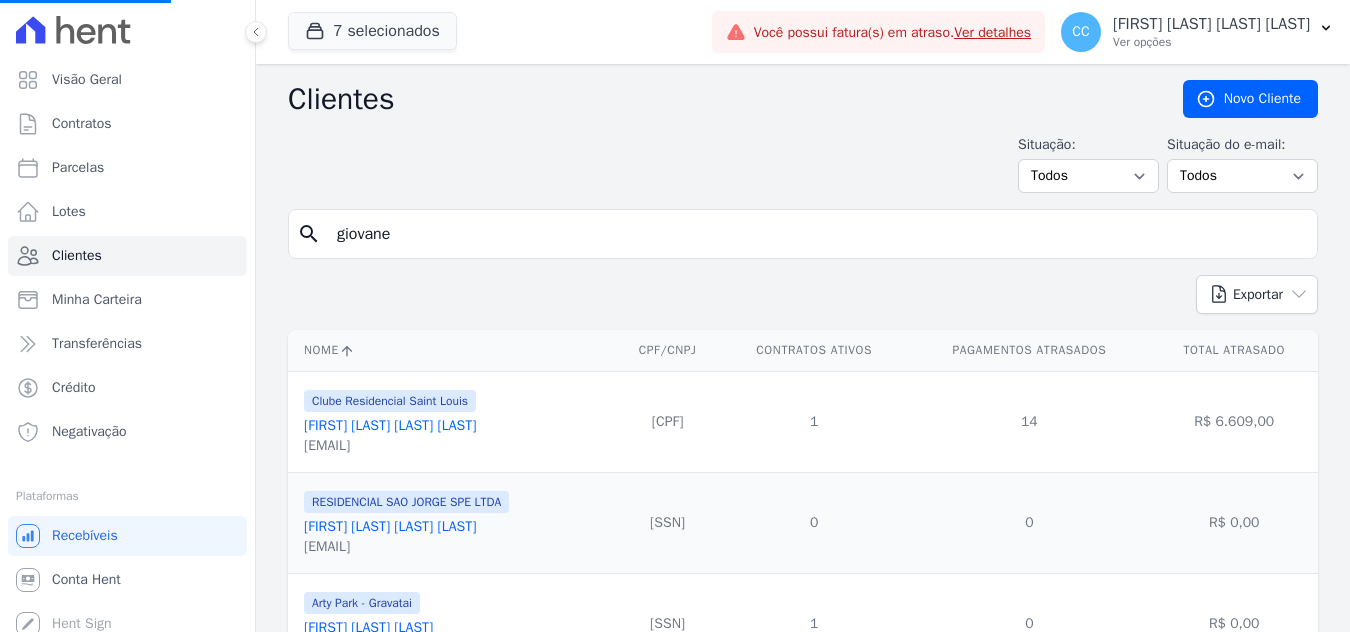 type on "giovane" 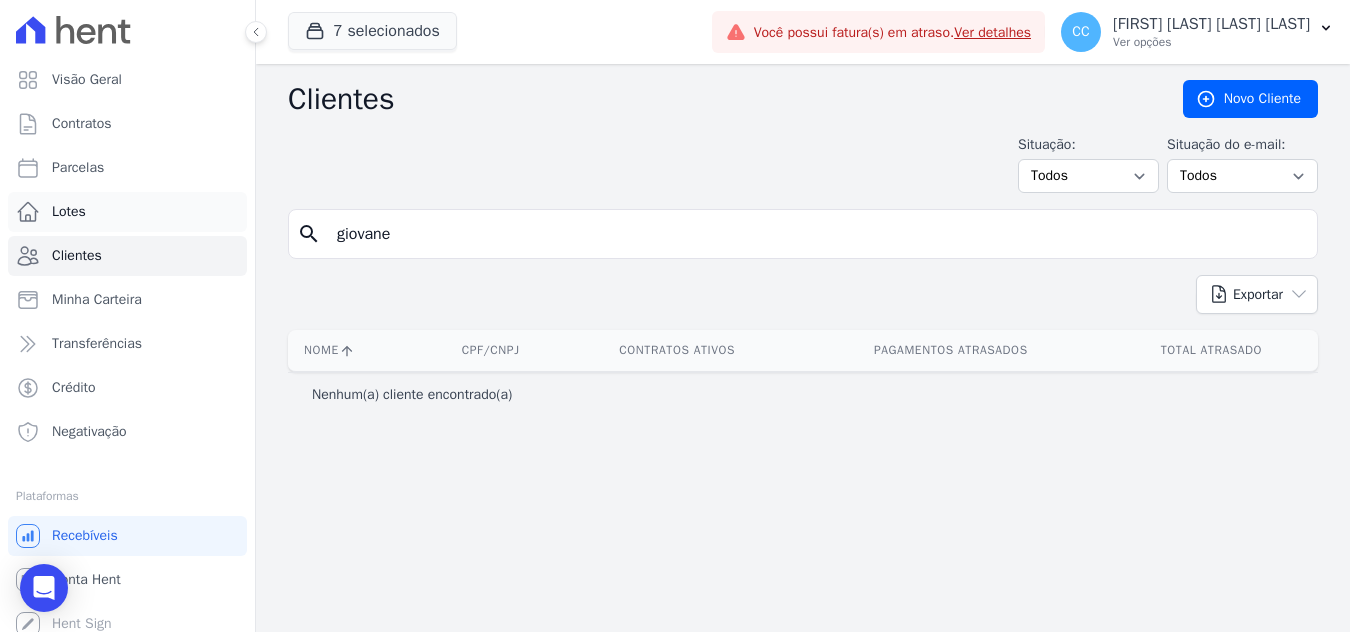drag, startPoint x: 501, startPoint y: 238, endPoint x: 189, endPoint y: 205, distance: 313.74033 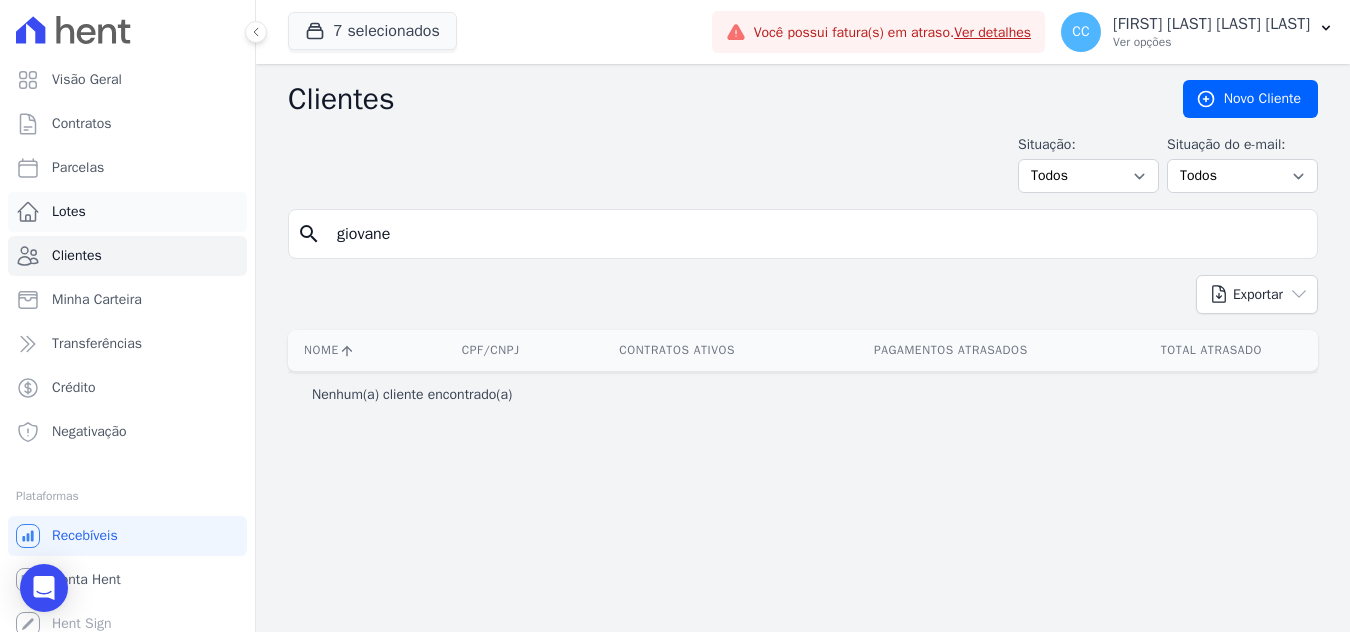 click on "Visão Geral
Contratos
Parcelas
Lotes
Clientes
Minha Carteira
Transferências
Crédito
Negativação" at bounding box center (675, 316) 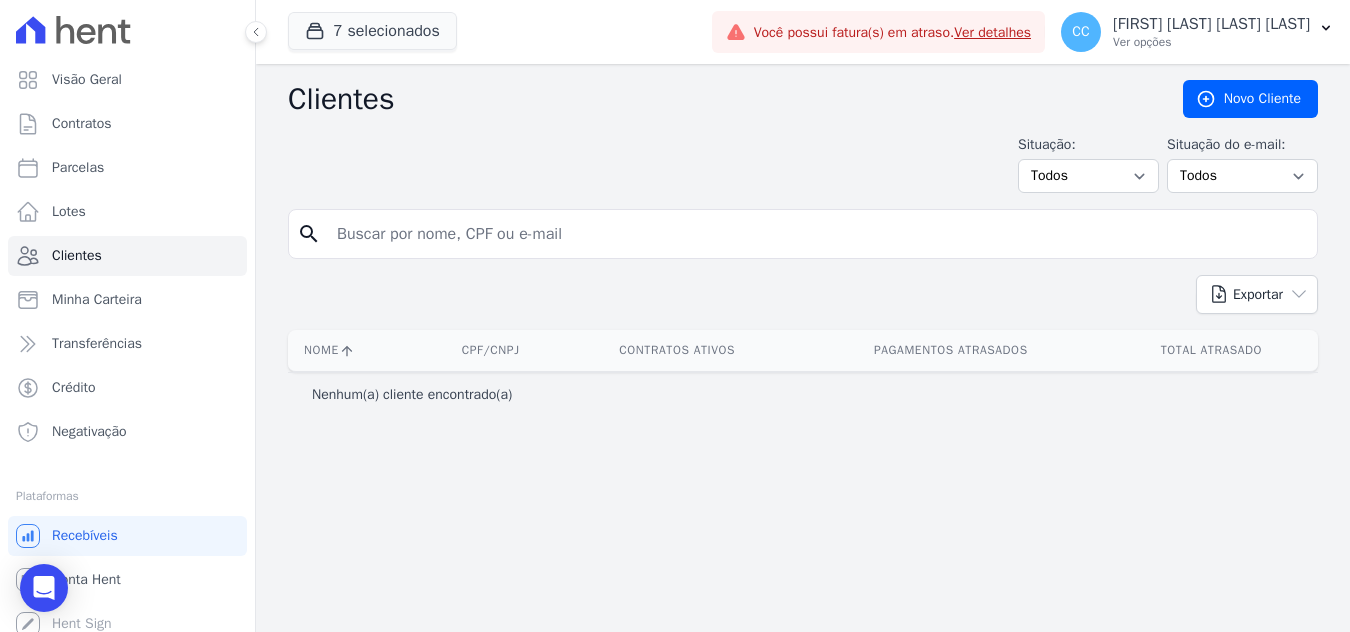 click at bounding box center [817, 234] 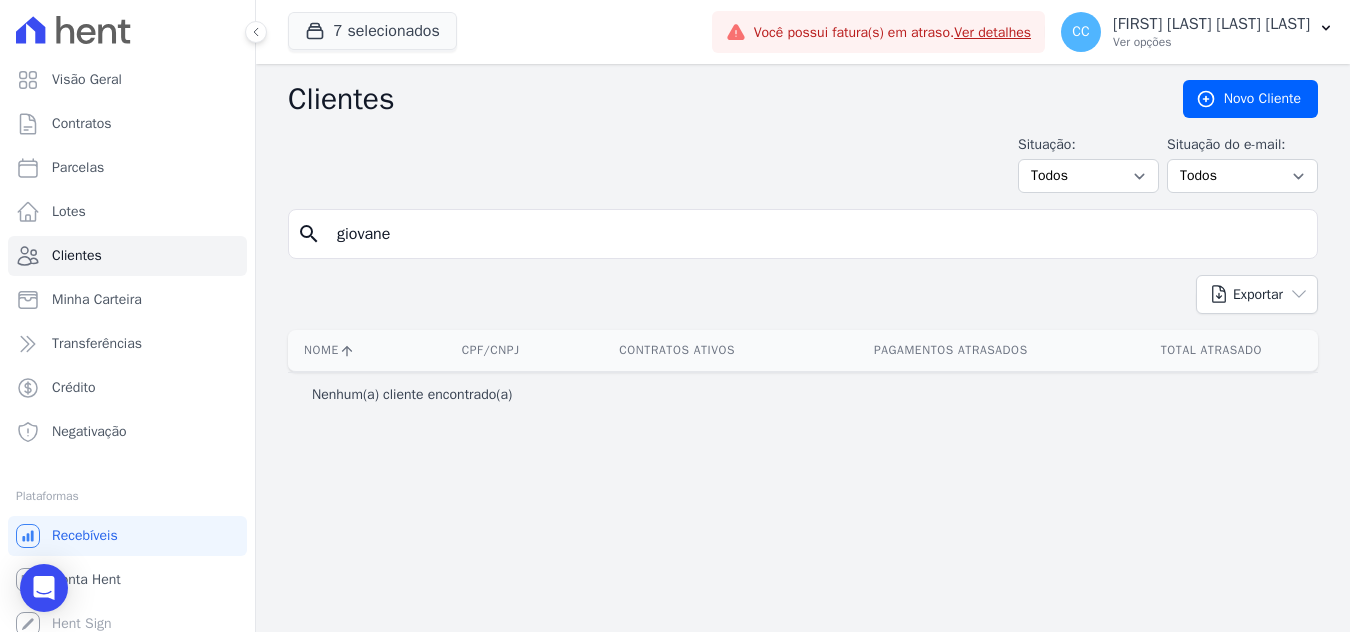 type on "giovane" 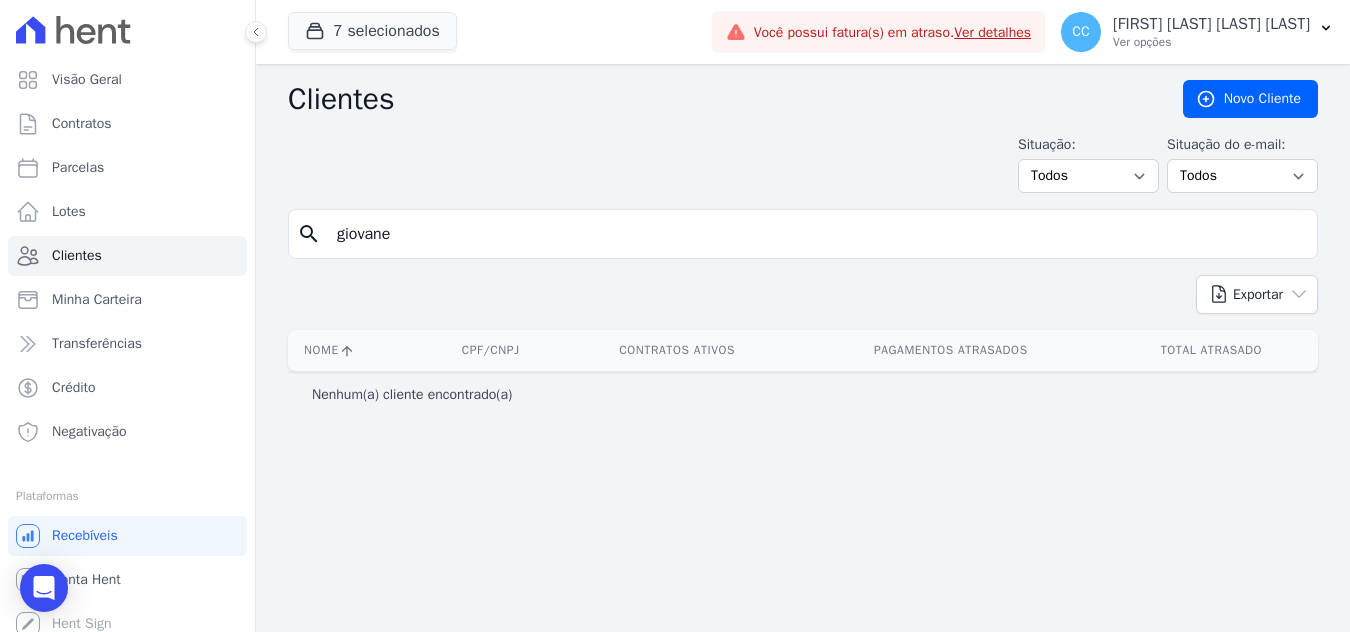 click on "giovane" at bounding box center [817, 234] 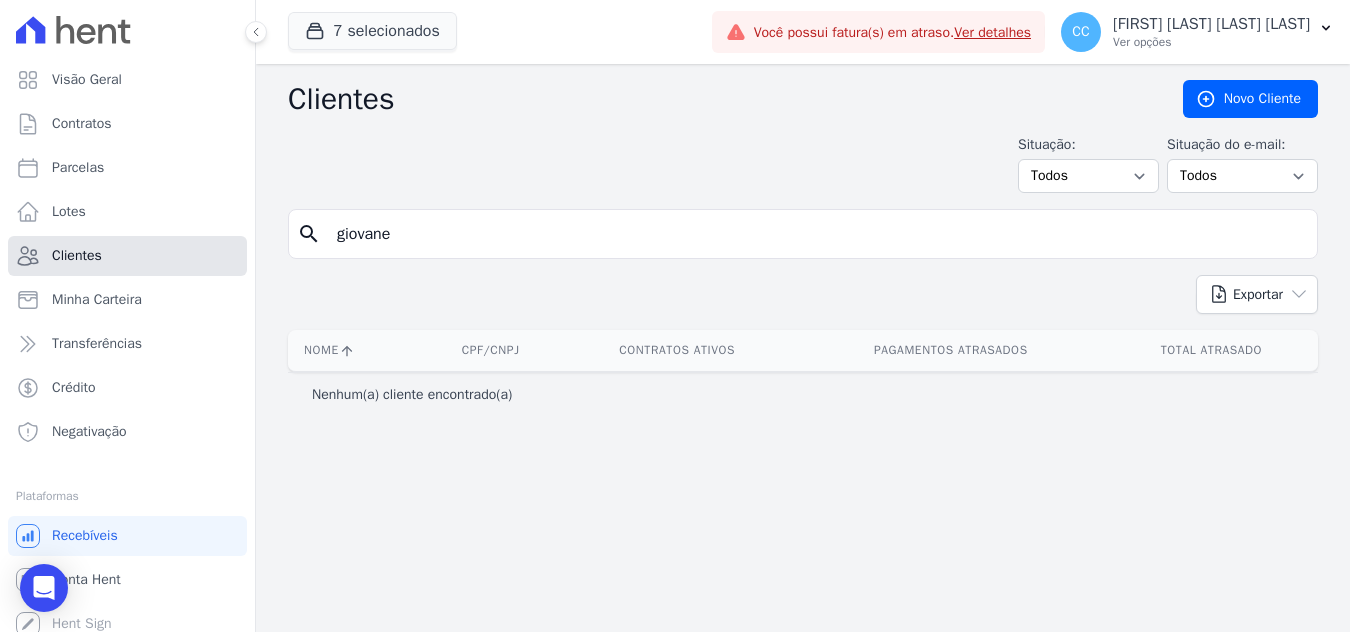 click on "Clientes" at bounding box center (127, 256) 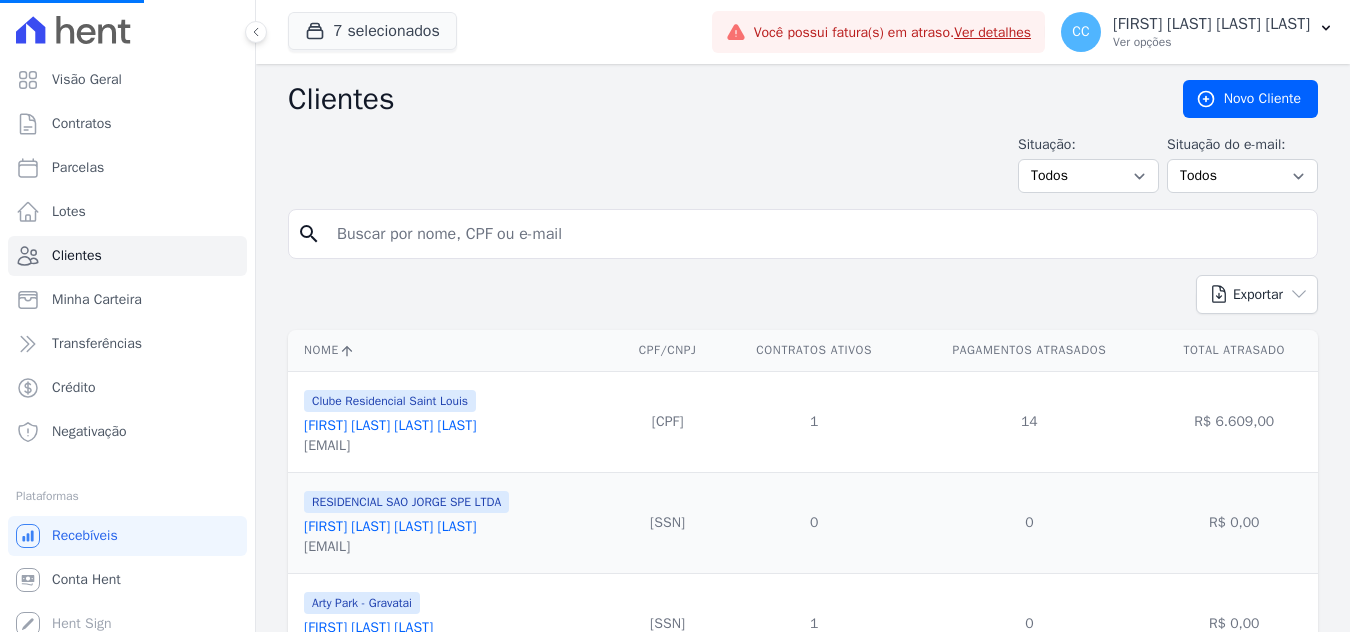 click at bounding box center [817, 234] 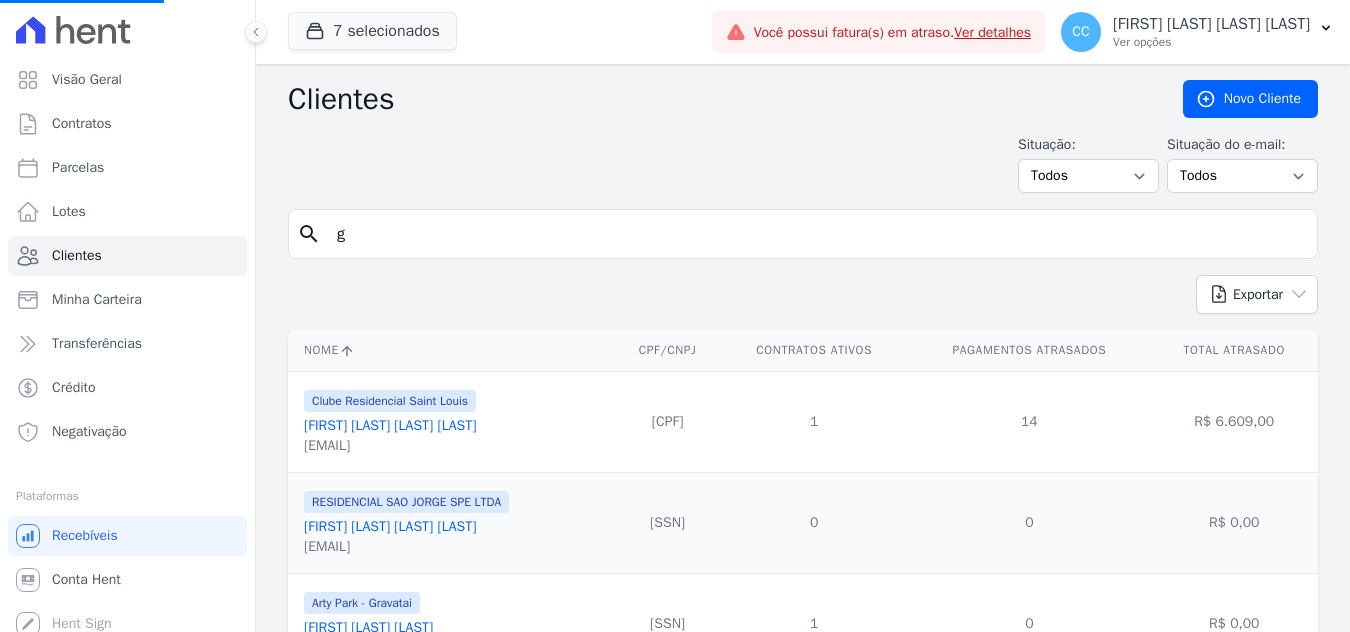 type on "gf" 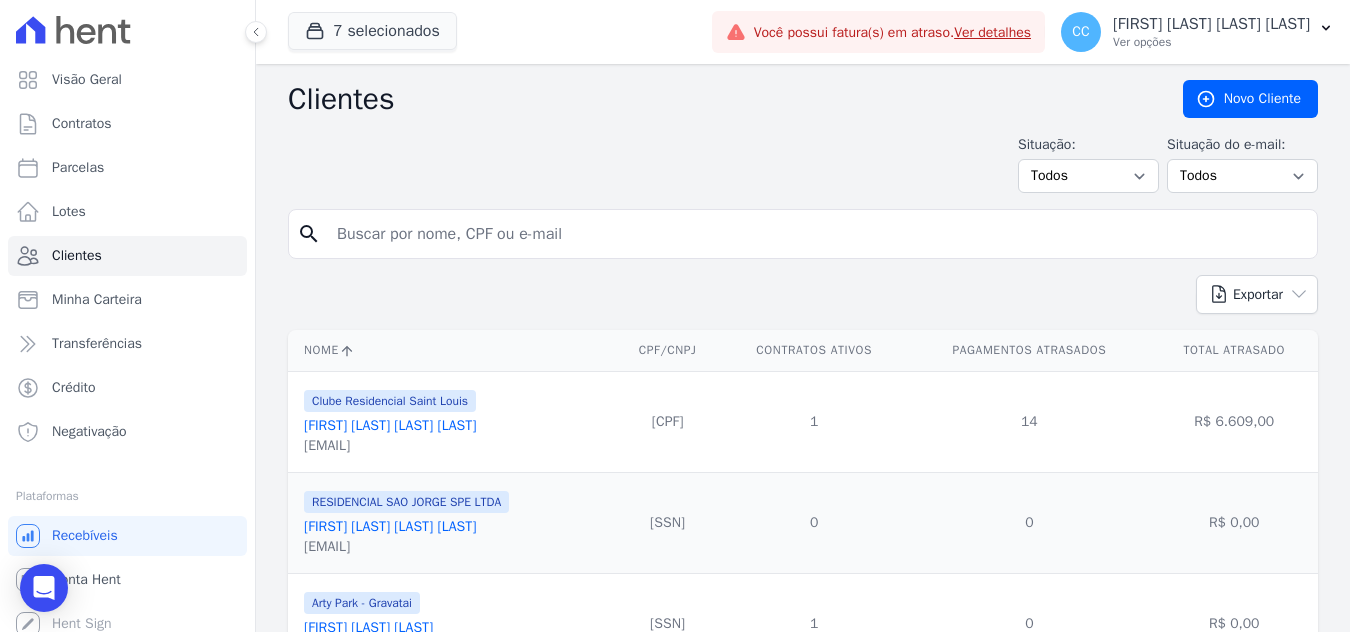drag, startPoint x: 683, startPoint y: 295, endPoint x: 683, endPoint y: 274, distance: 21 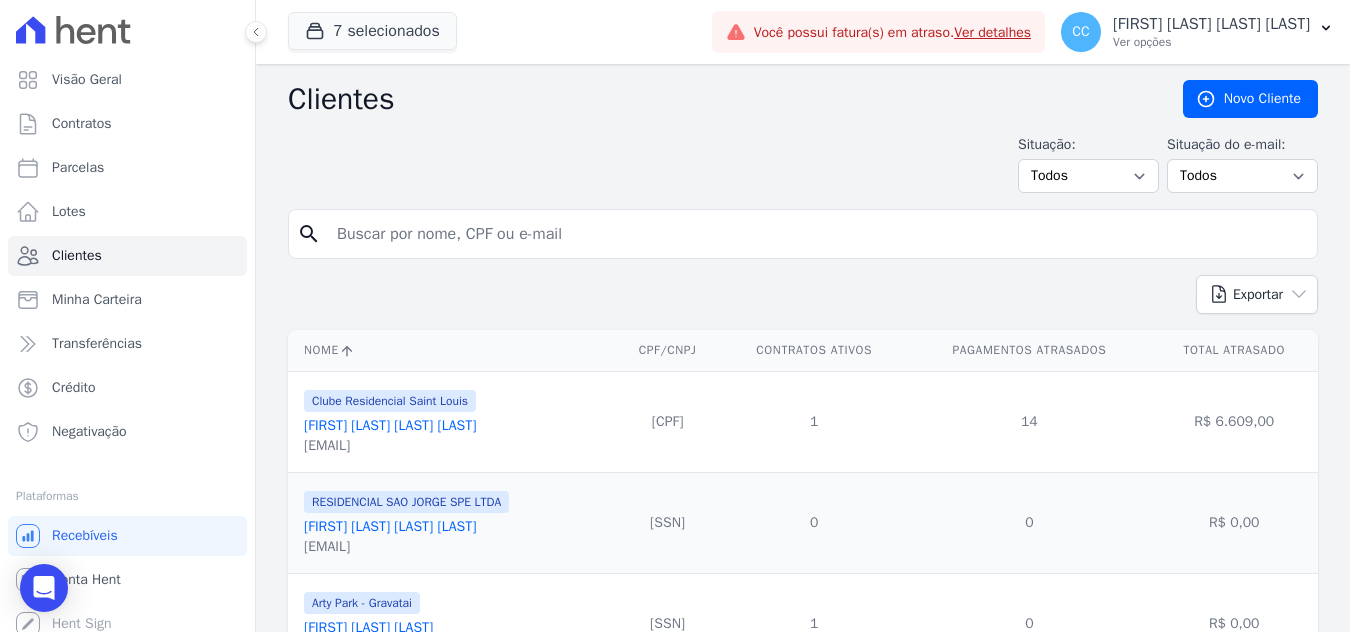 click at bounding box center [817, 234] 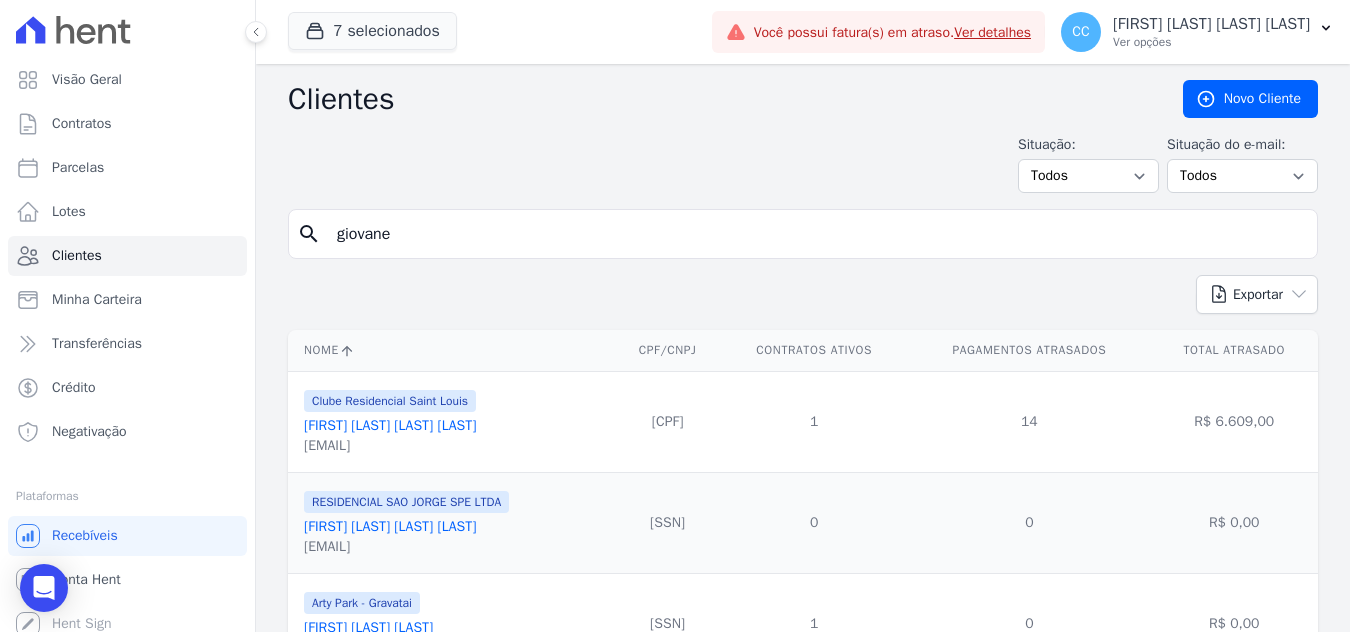 type on "giovane" 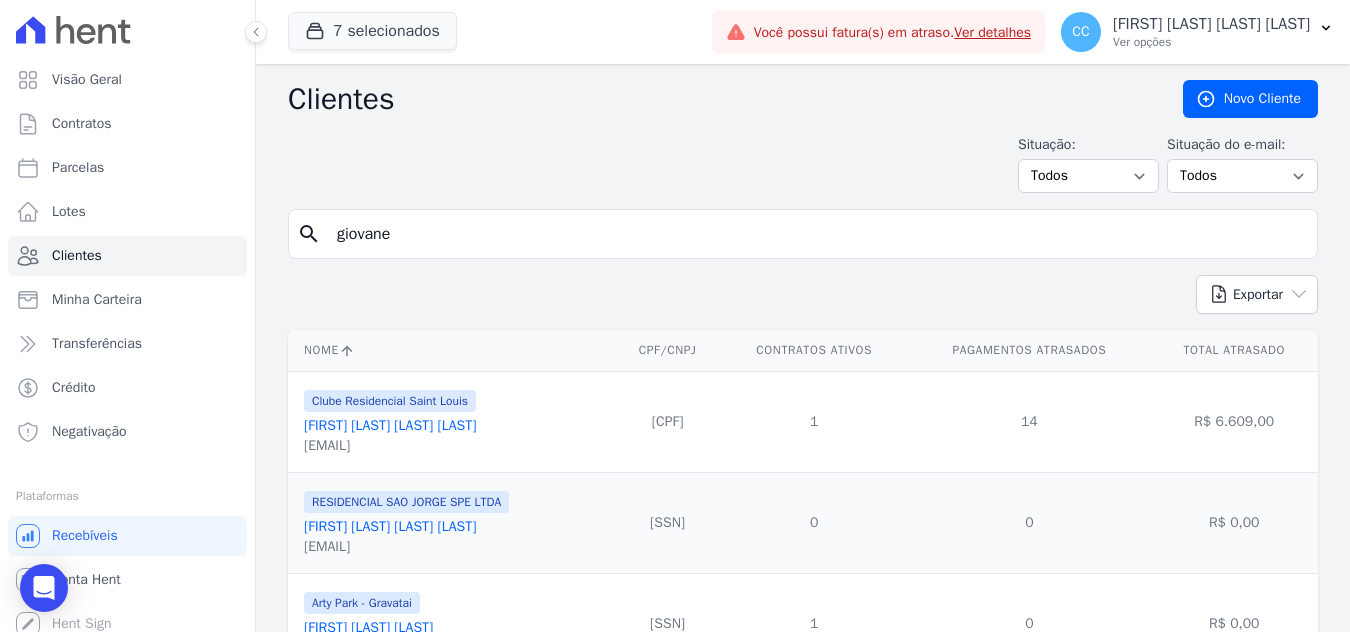 click on "search
giovane" at bounding box center (803, 242) 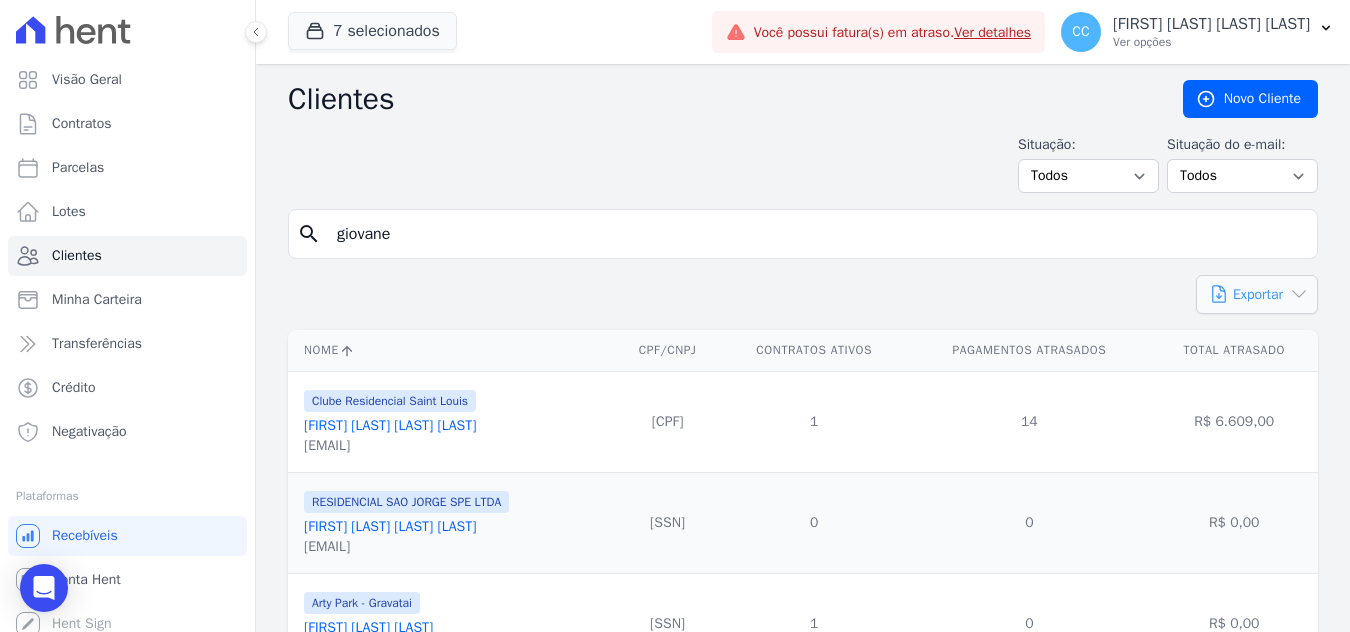 click on "Exportar" at bounding box center [1257, 294] 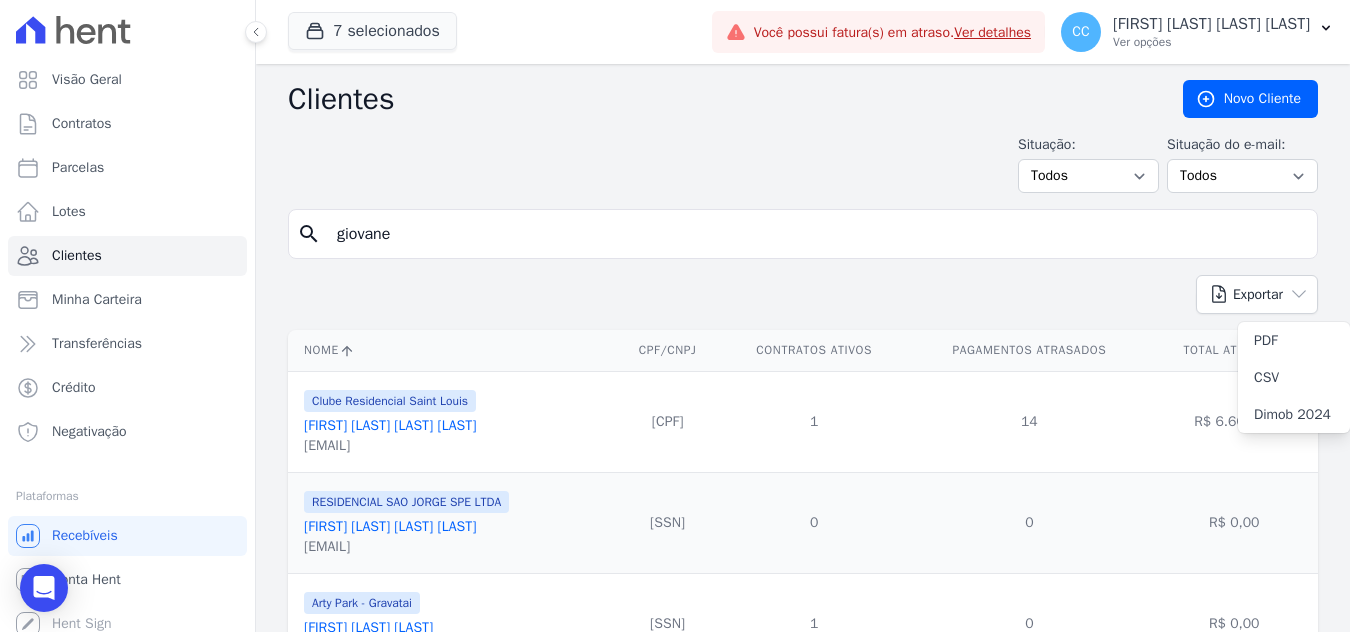 click on "search
giovane" at bounding box center (803, 242) 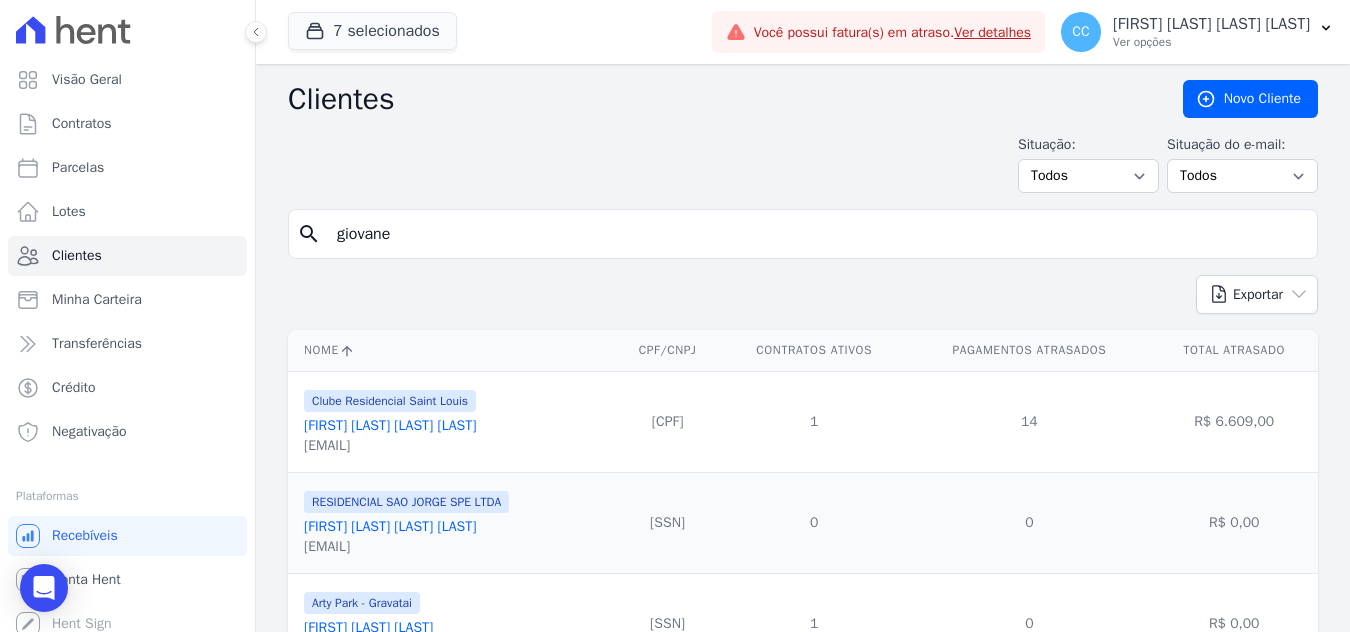 click on "search
giovane" at bounding box center (803, 242) 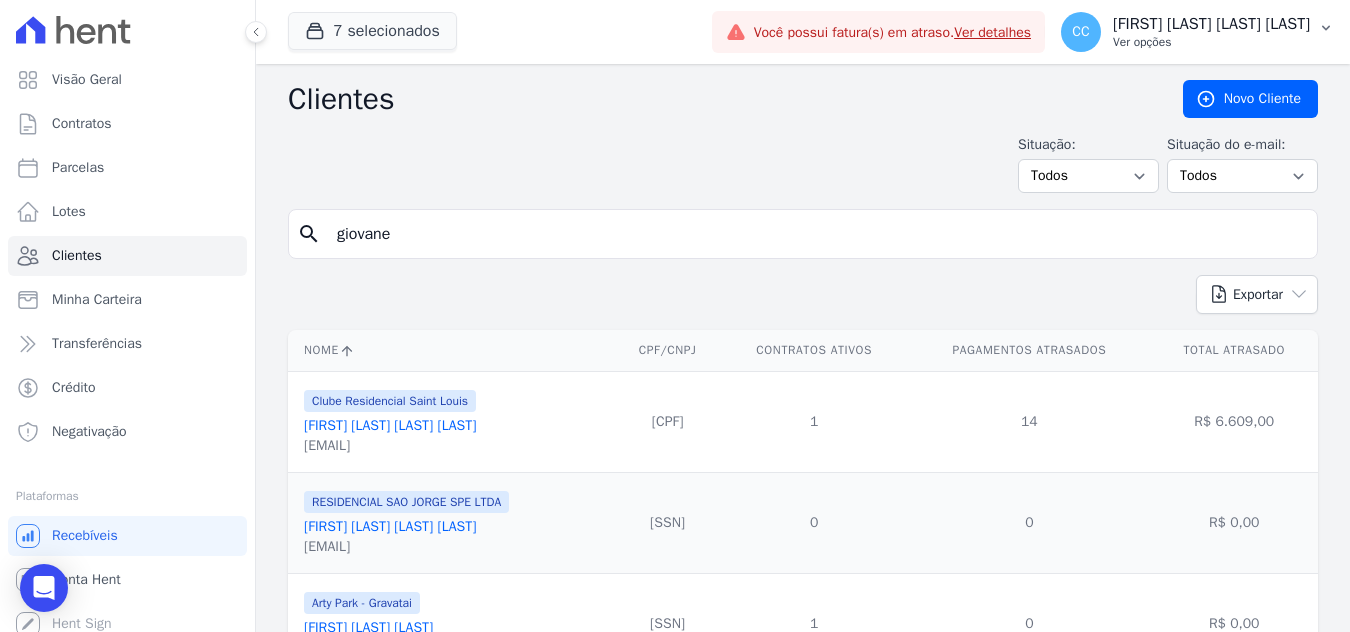 scroll, scrollTop: 100, scrollLeft: 0, axis: vertical 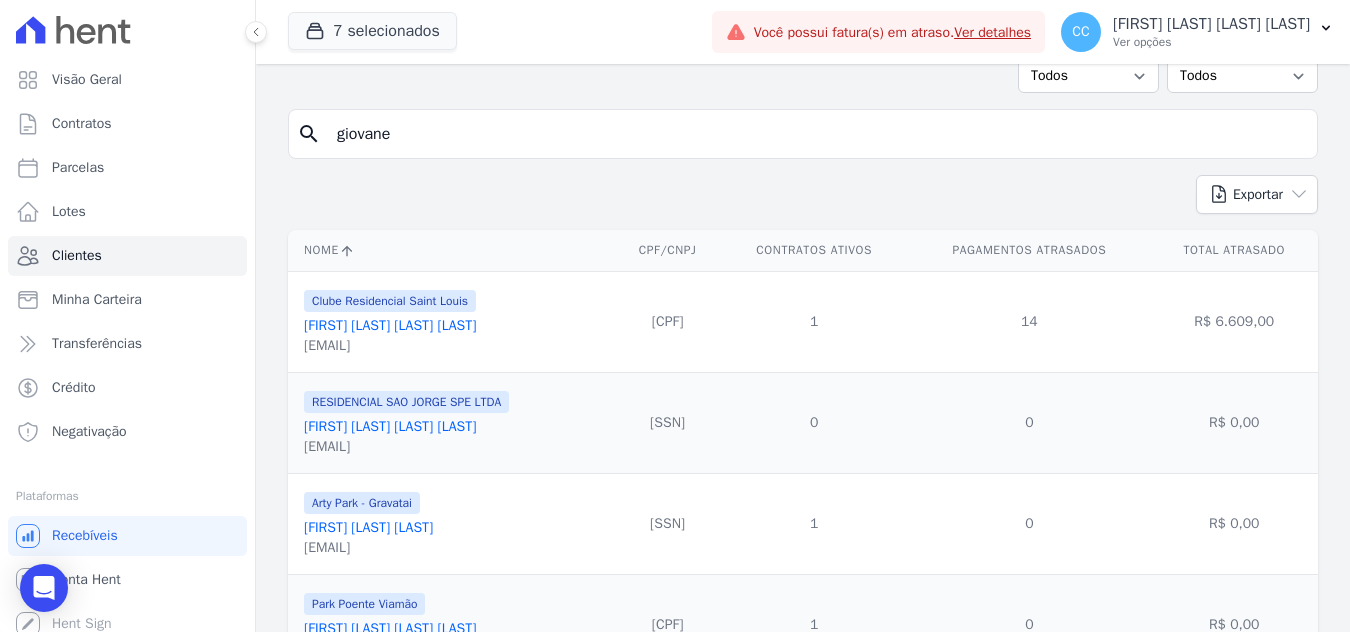 click on "giovane" at bounding box center (817, 134) 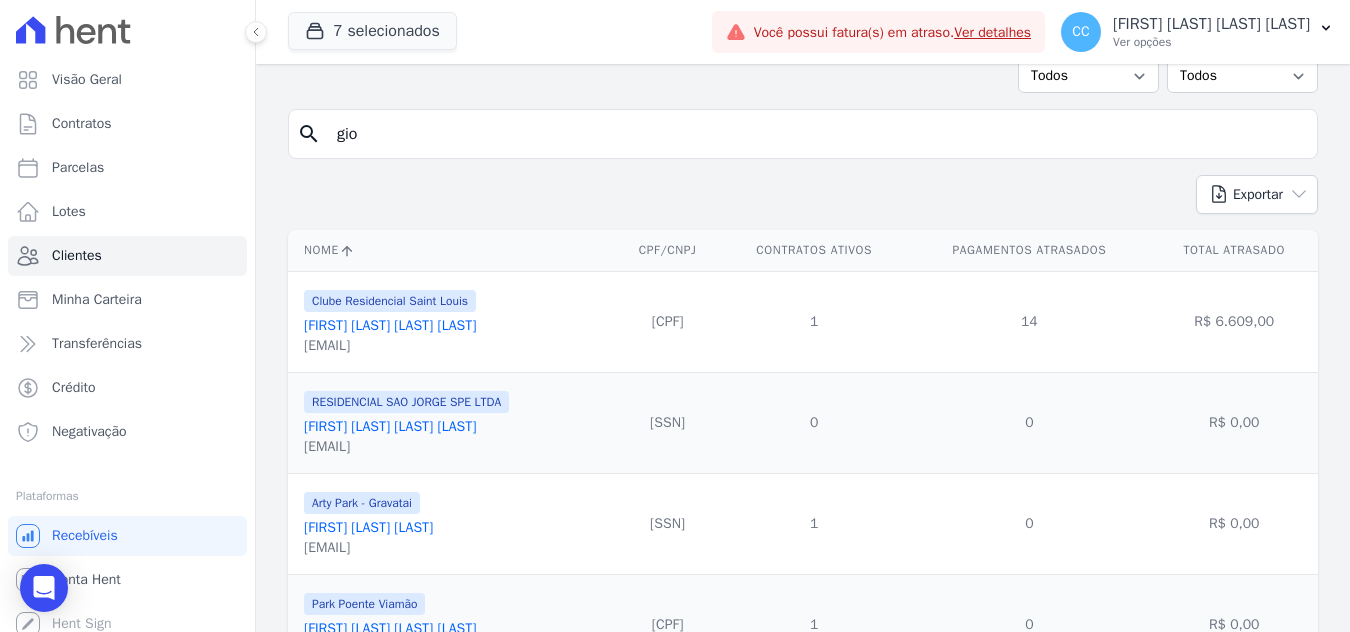 click on "gio" at bounding box center (817, 134) 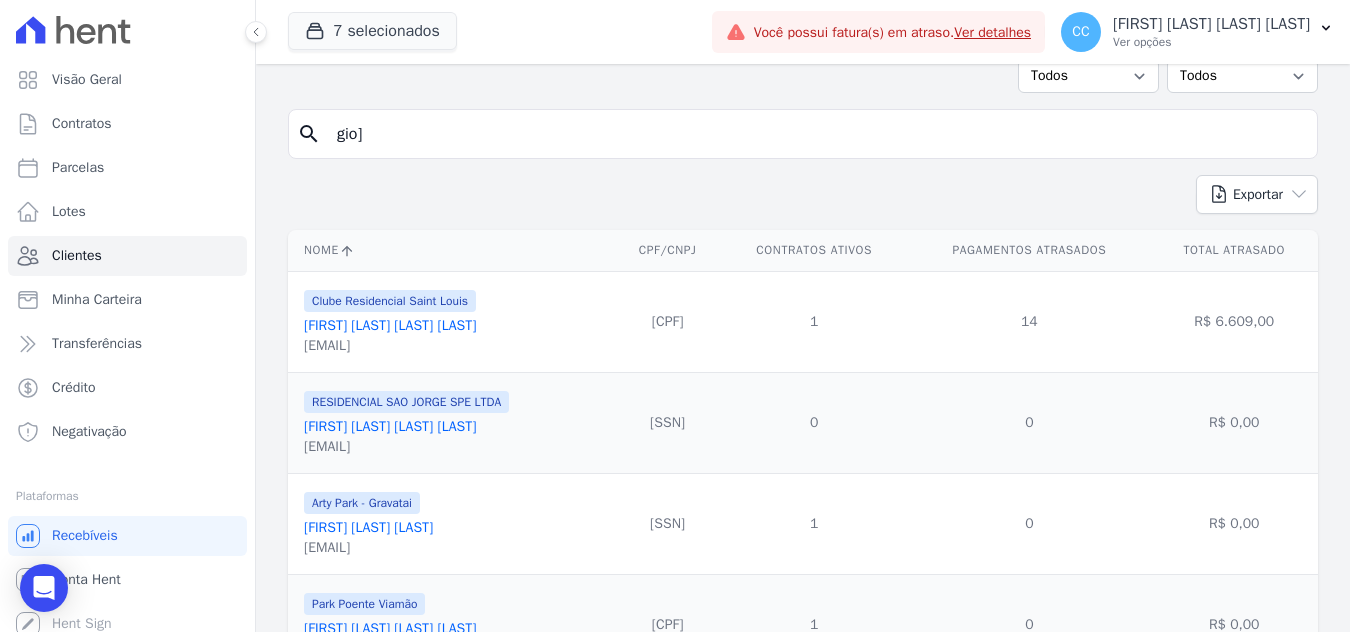 type on "gio" 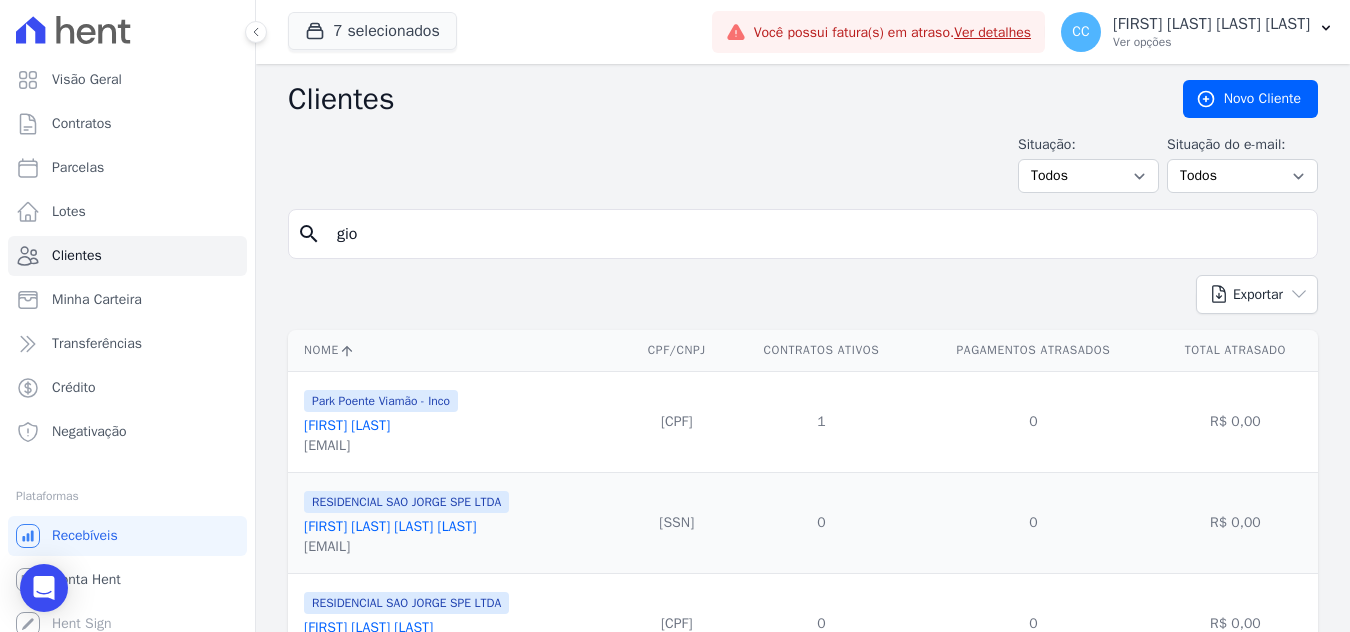 click on "gio" at bounding box center [817, 234] 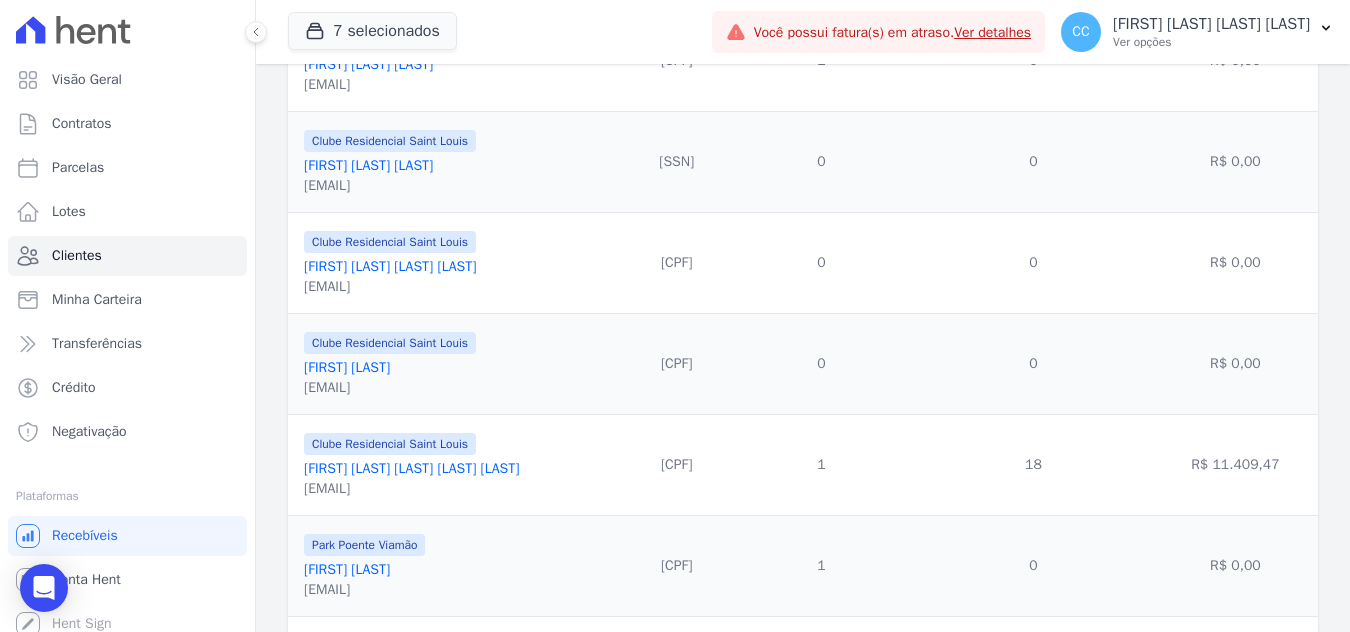 scroll, scrollTop: 849, scrollLeft: 0, axis: vertical 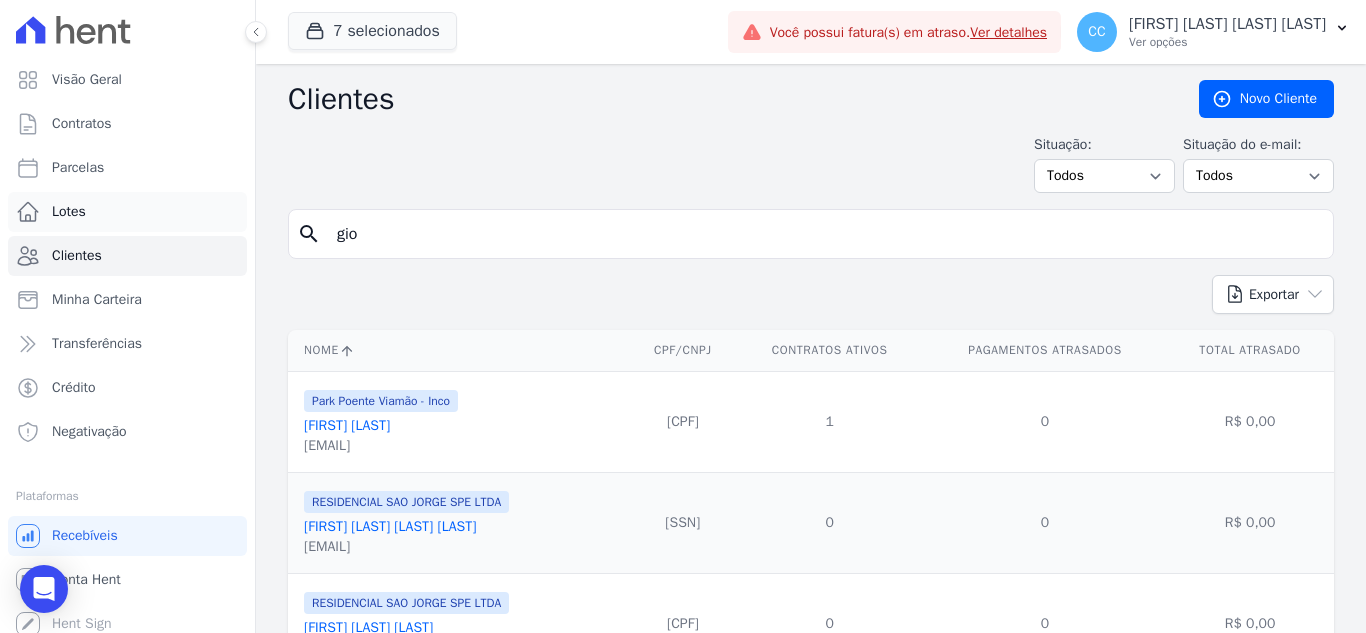 drag, startPoint x: 477, startPoint y: 215, endPoint x: 226, endPoint y: 202, distance: 251.33643 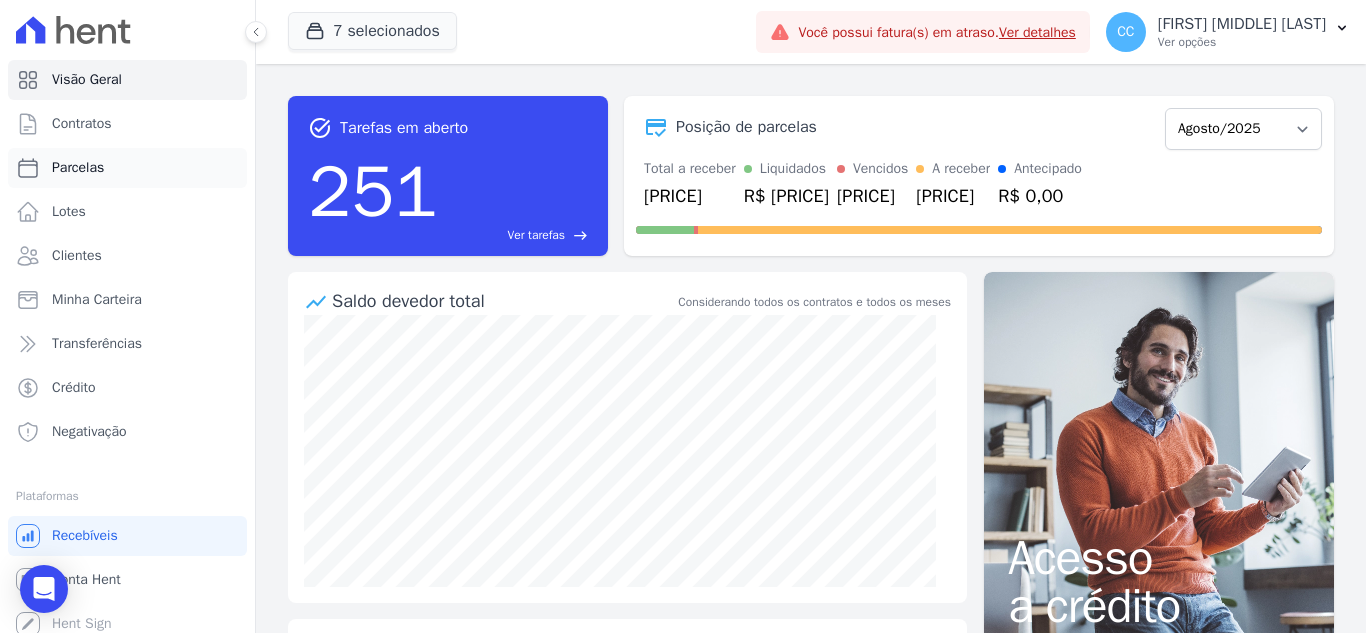scroll, scrollTop: 0, scrollLeft: 0, axis: both 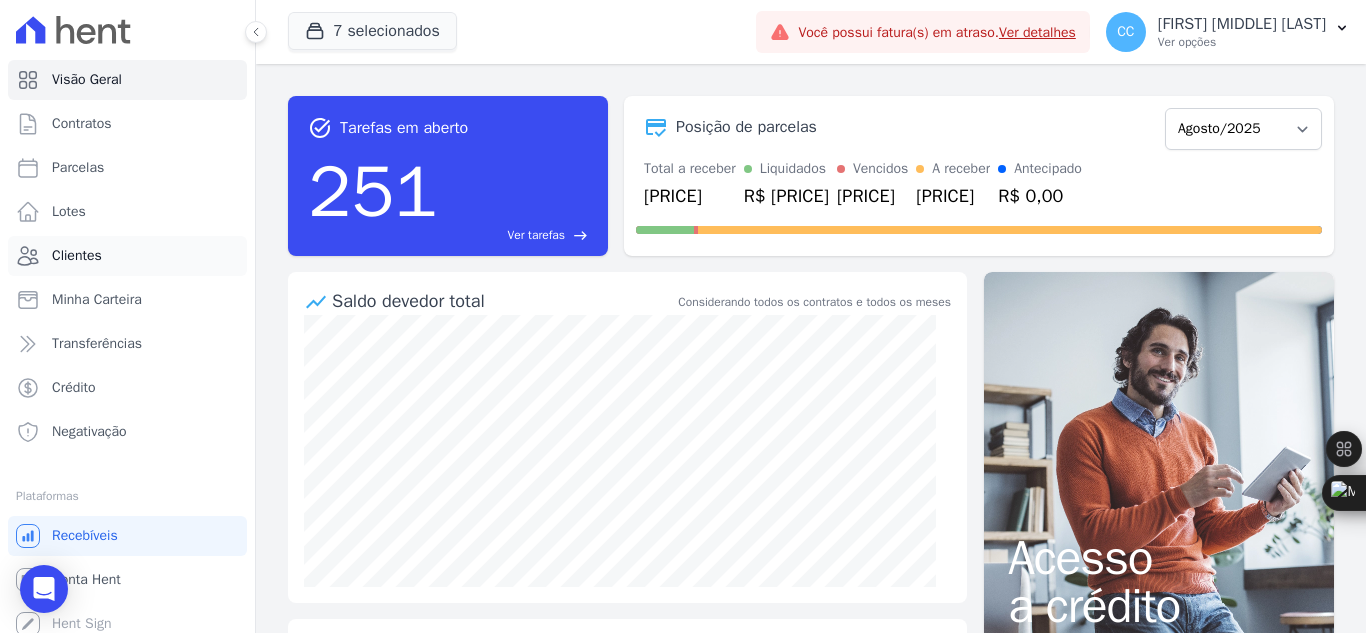 click on "Clientes" at bounding box center (127, 256) 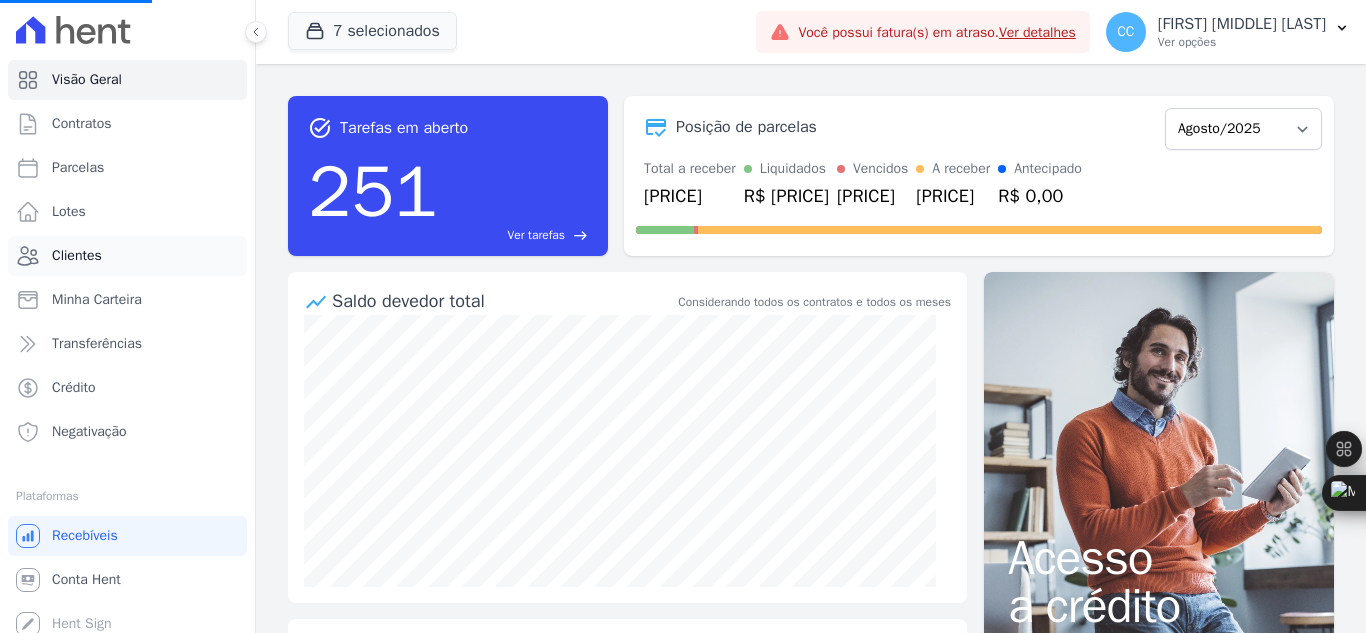 click on "Clientes" at bounding box center [77, 256] 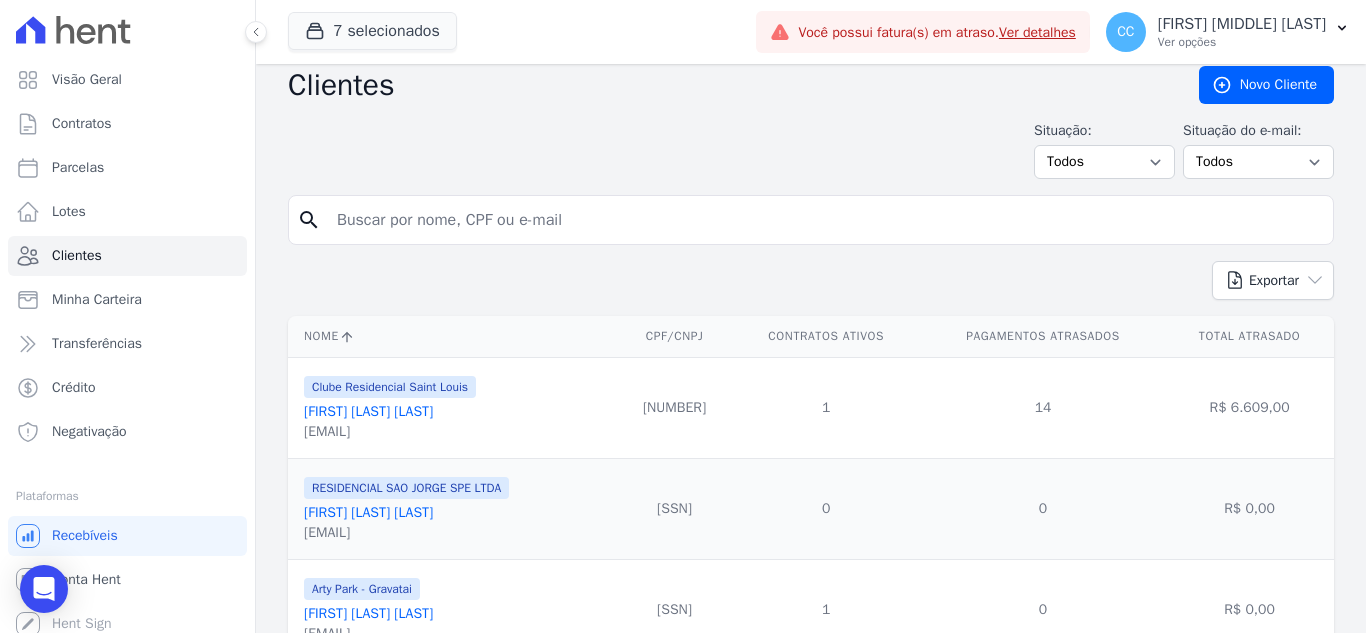 scroll, scrollTop: 0, scrollLeft: 0, axis: both 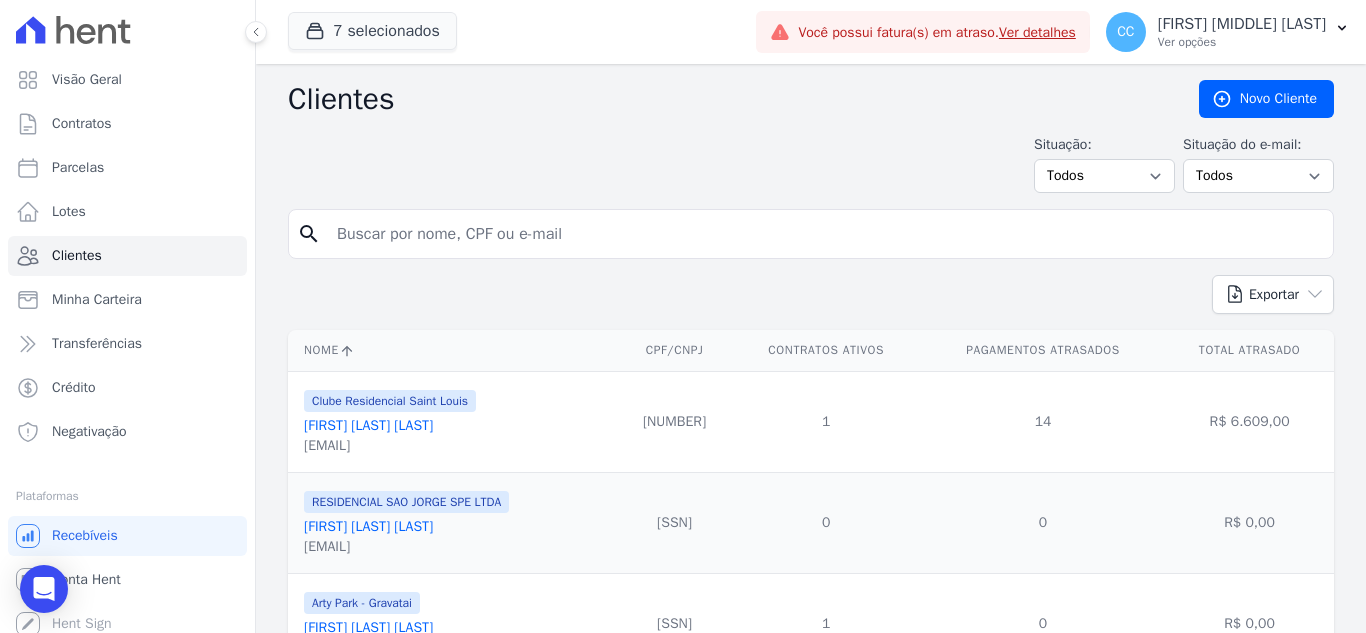 click at bounding box center (825, 234) 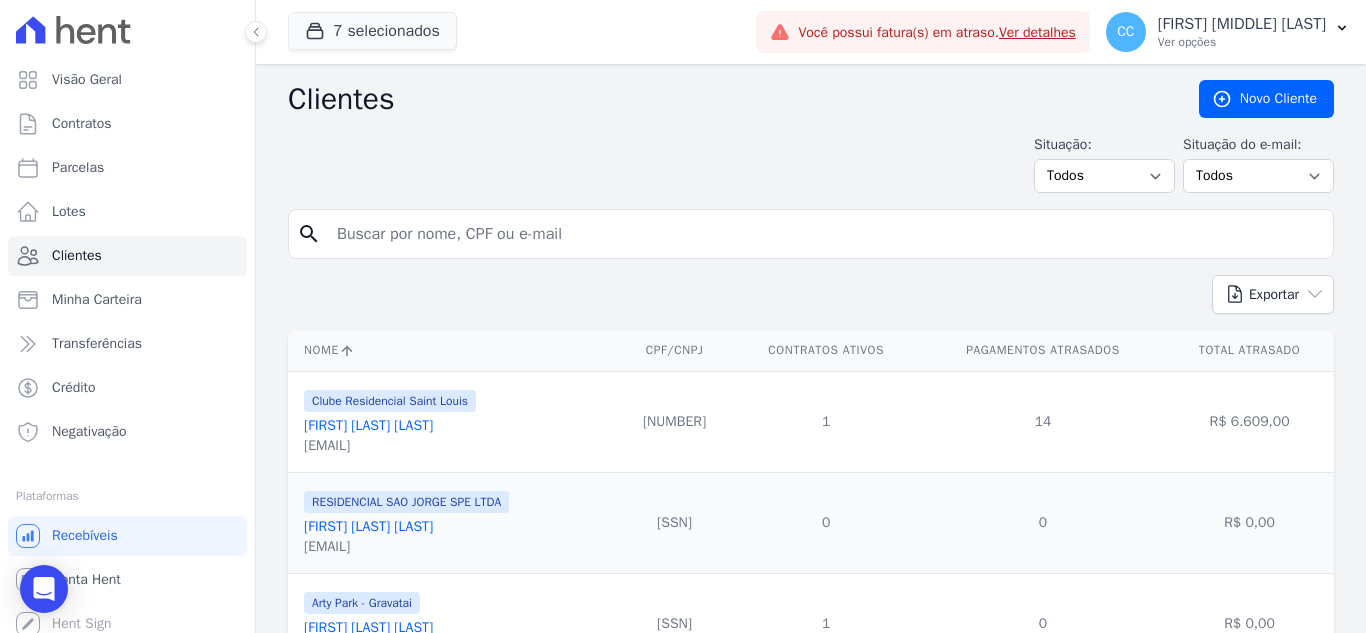 click at bounding box center [825, 234] 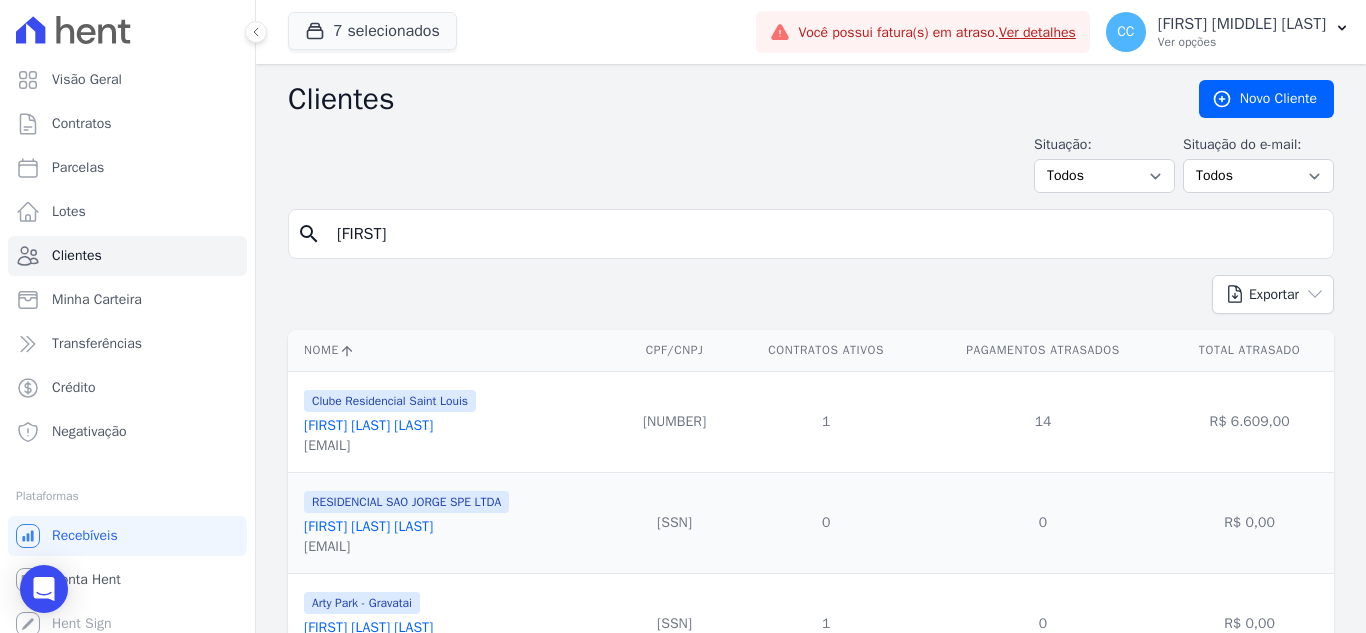 type on "[FIRST]" 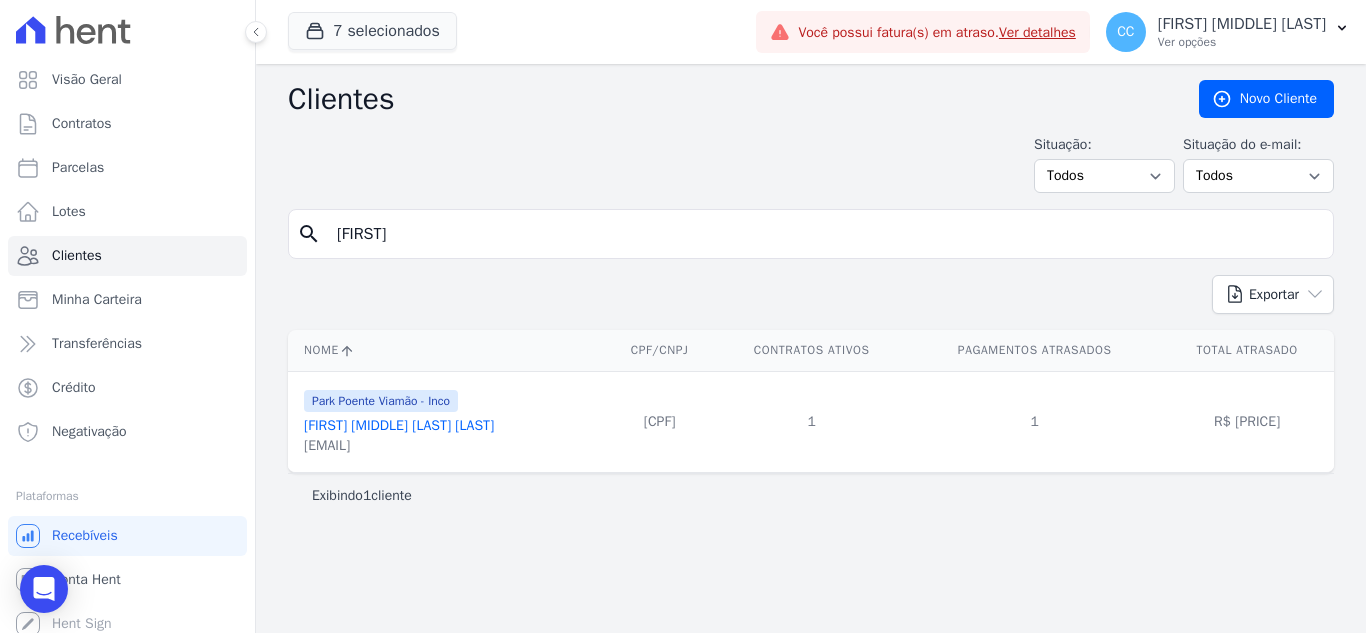 click on "[FIRST] [MIDDLE] [LAST] [LAST]" at bounding box center [399, 425] 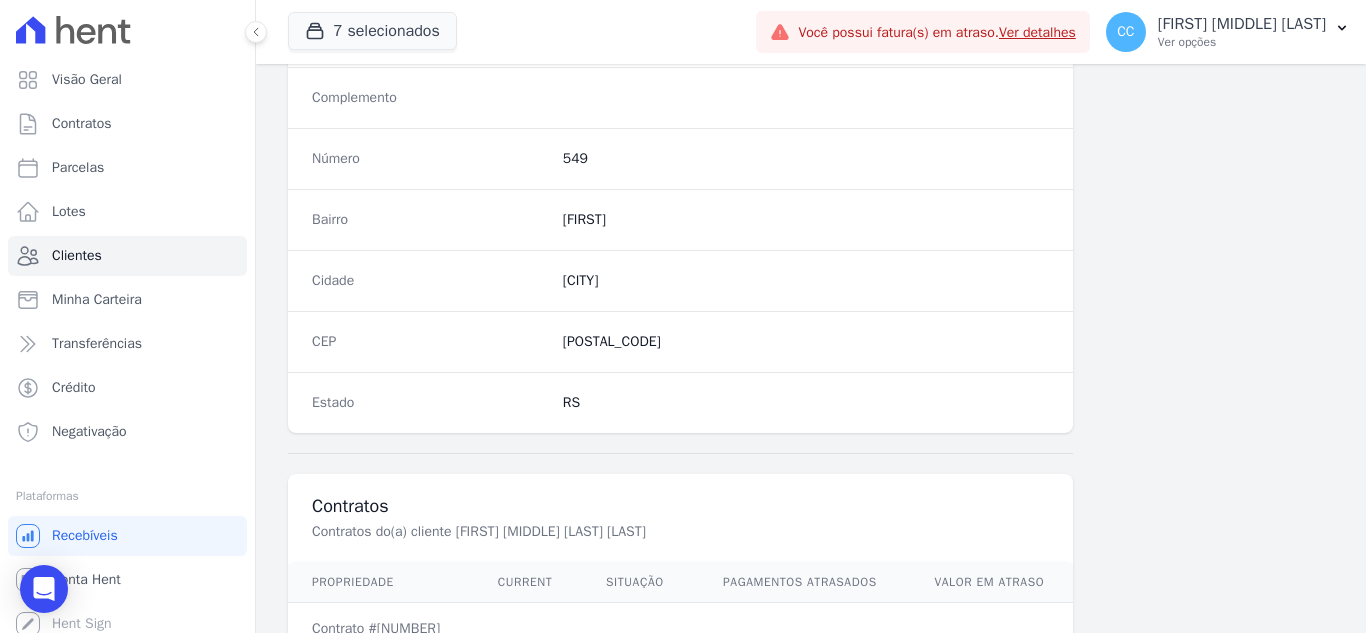 scroll, scrollTop: 1238, scrollLeft: 0, axis: vertical 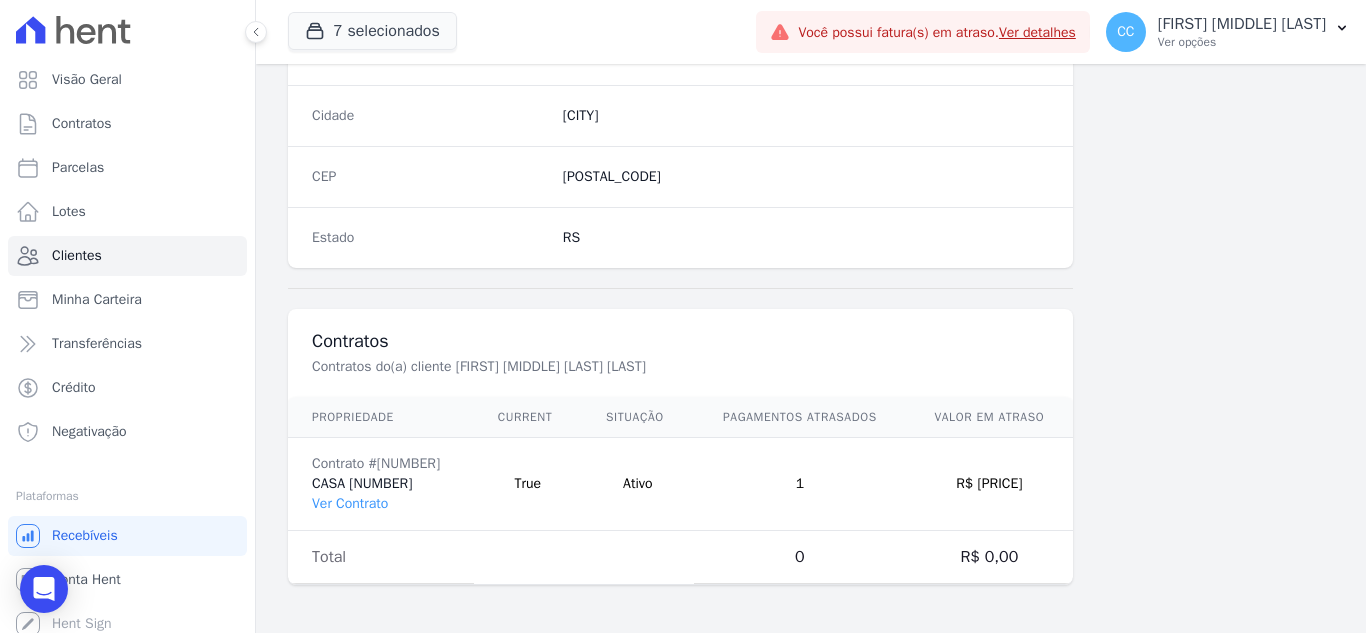 click on "Contrato #[NUMBER]
CASA [NUMBER]
Ver Contrato" at bounding box center [381, 484] 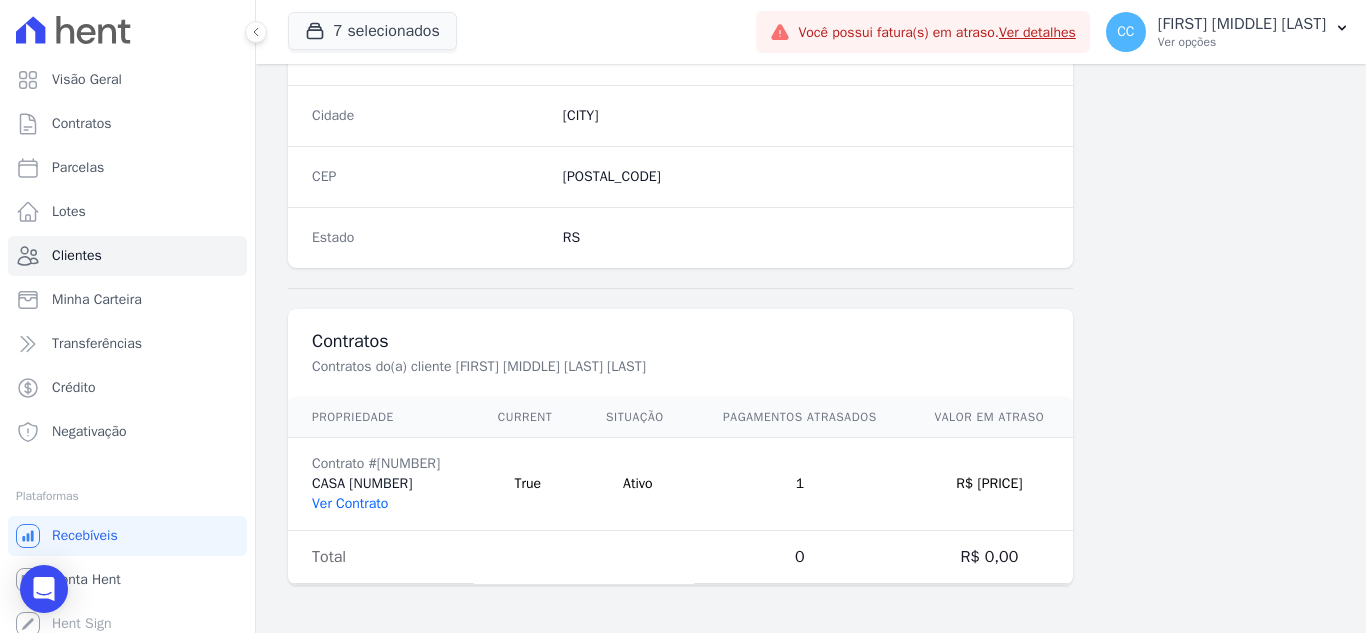click on "Ver Contrato" at bounding box center (350, 503) 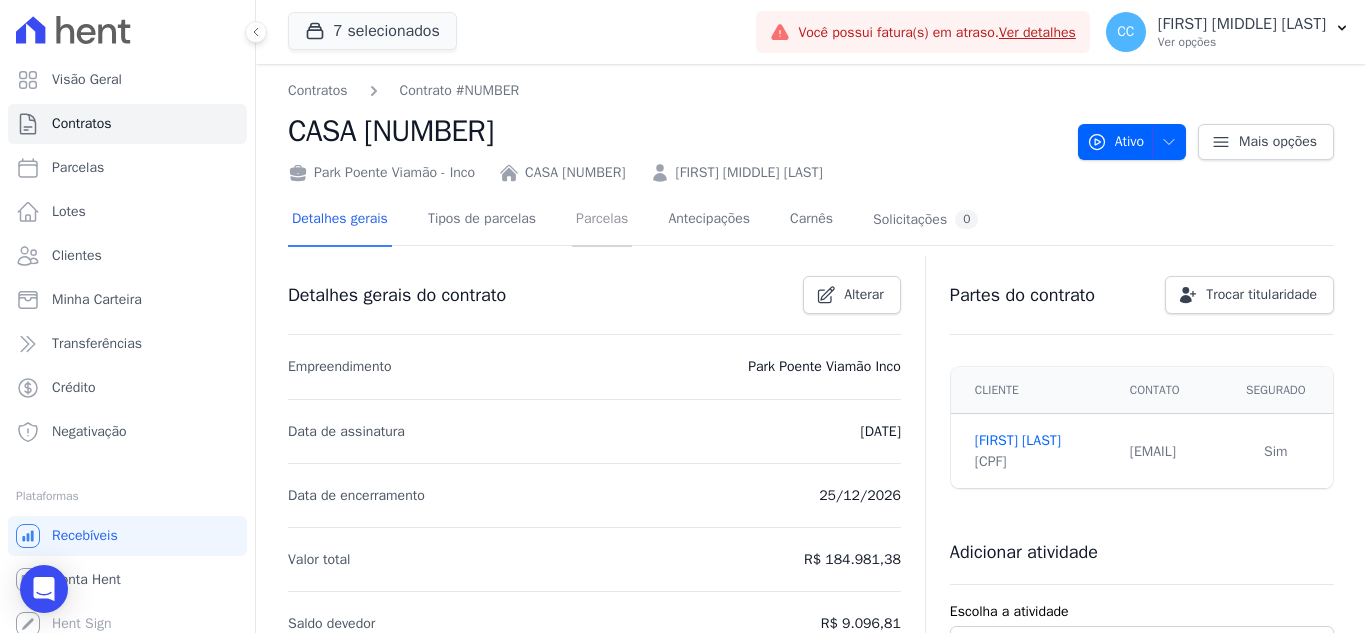 click on "Parcelas" at bounding box center (602, 220) 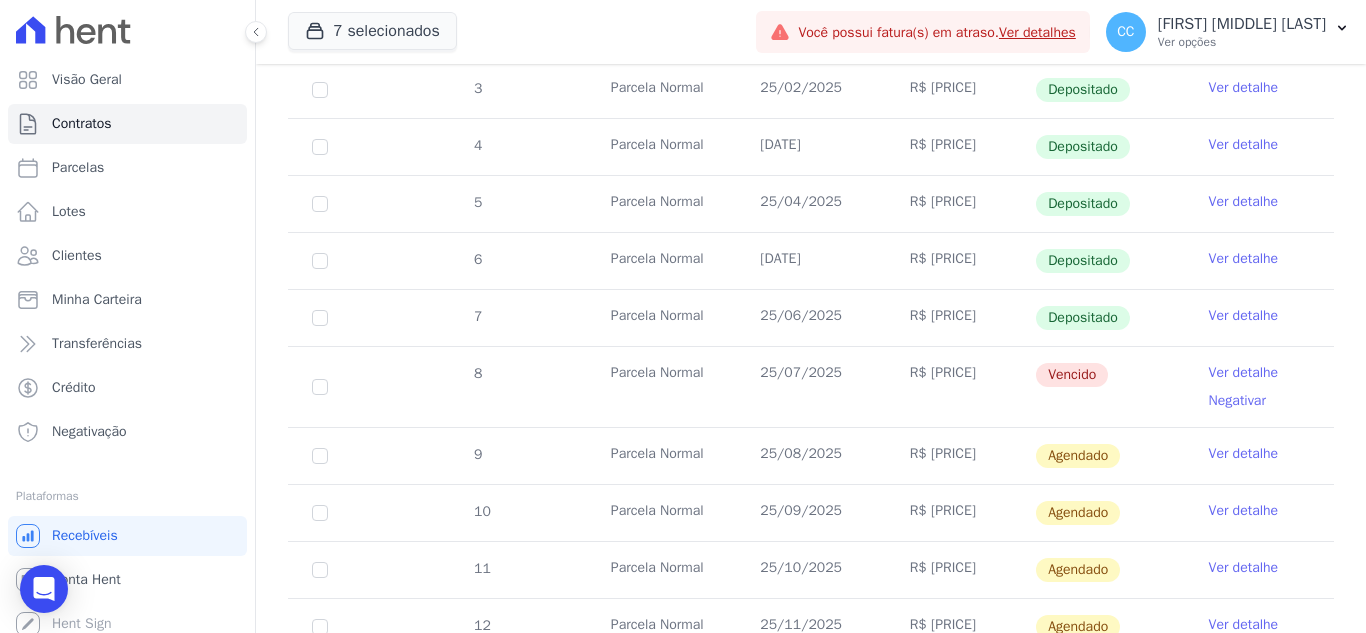 scroll, scrollTop: 600, scrollLeft: 0, axis: vertical 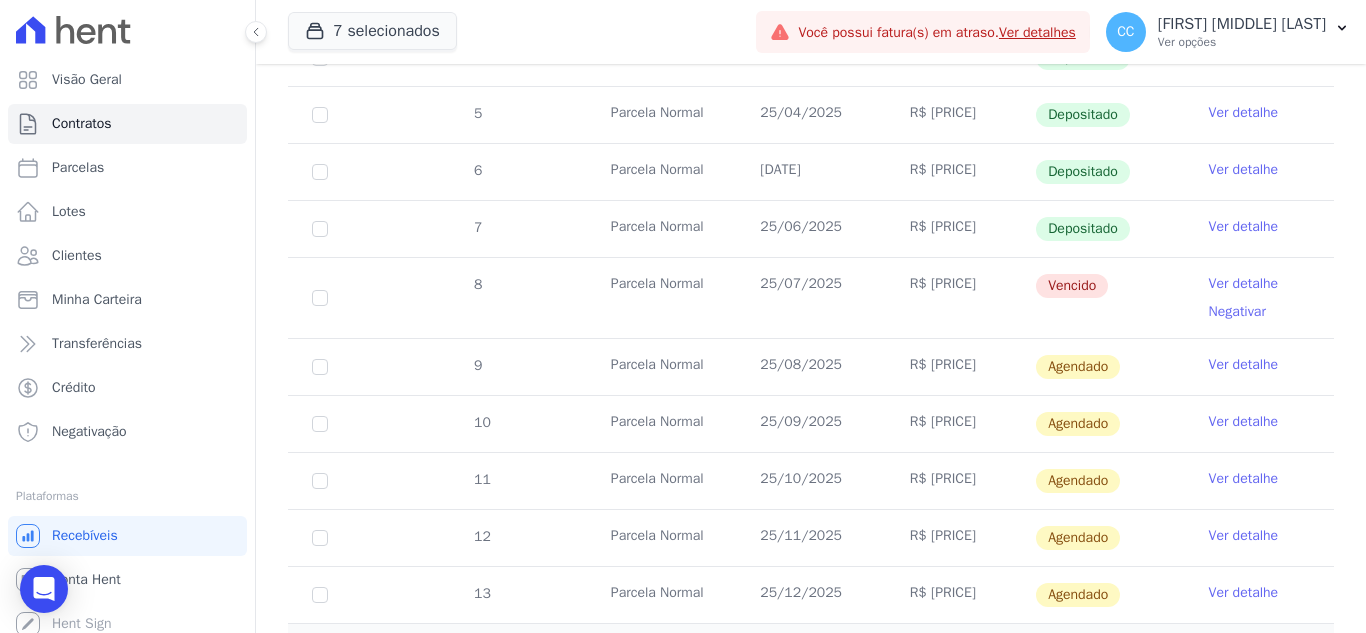 click on "Ver detalhe" at bounding box center (1244, 284) 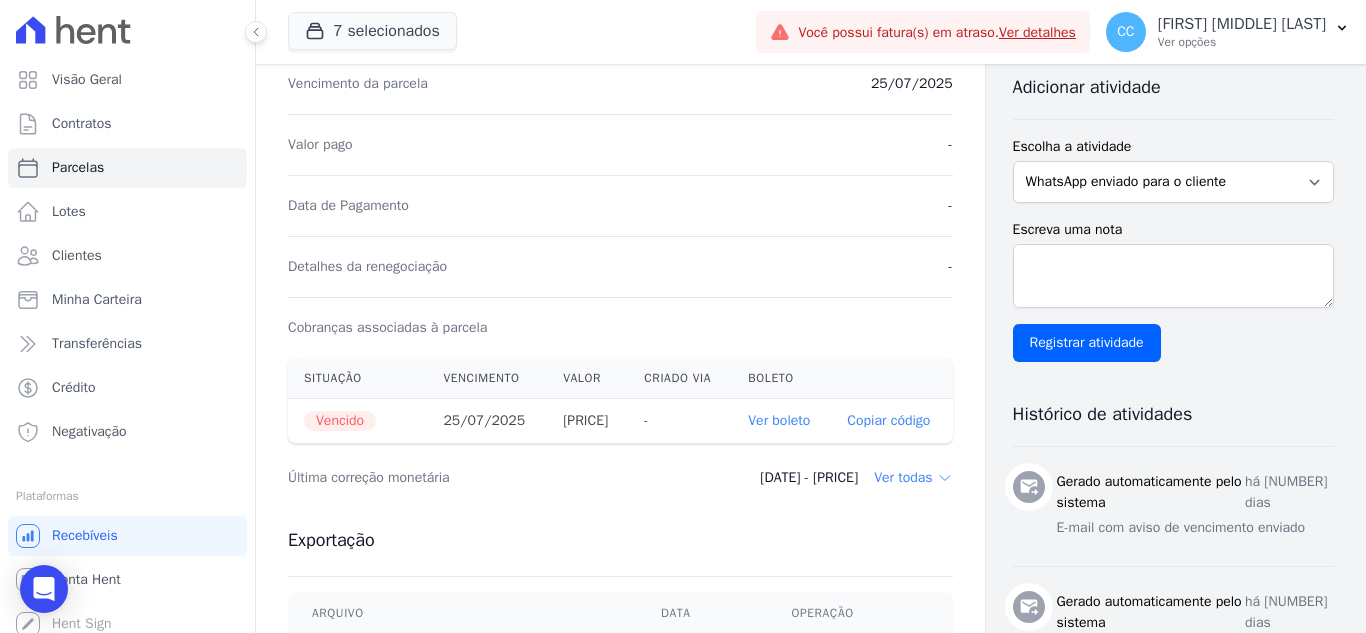 scroll, scrollTop: 600, scrollLeft: 0, axis: vertical 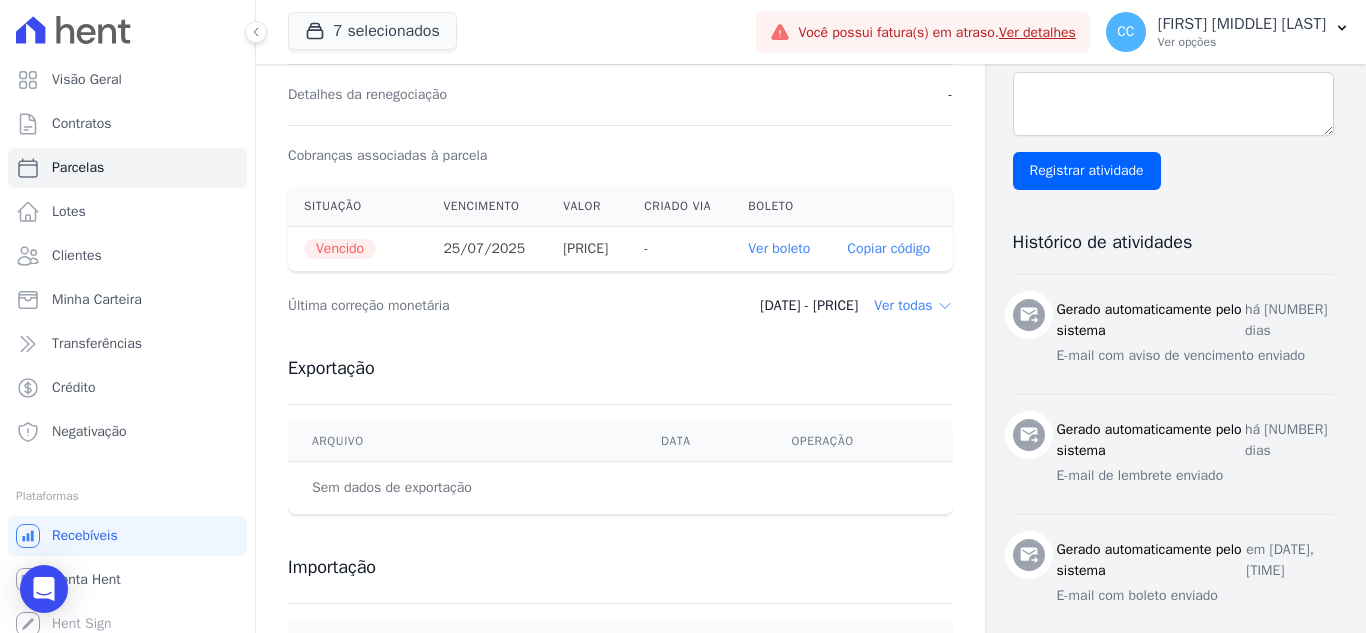 click on "Ver boleto" at bounding box center [781, 249] 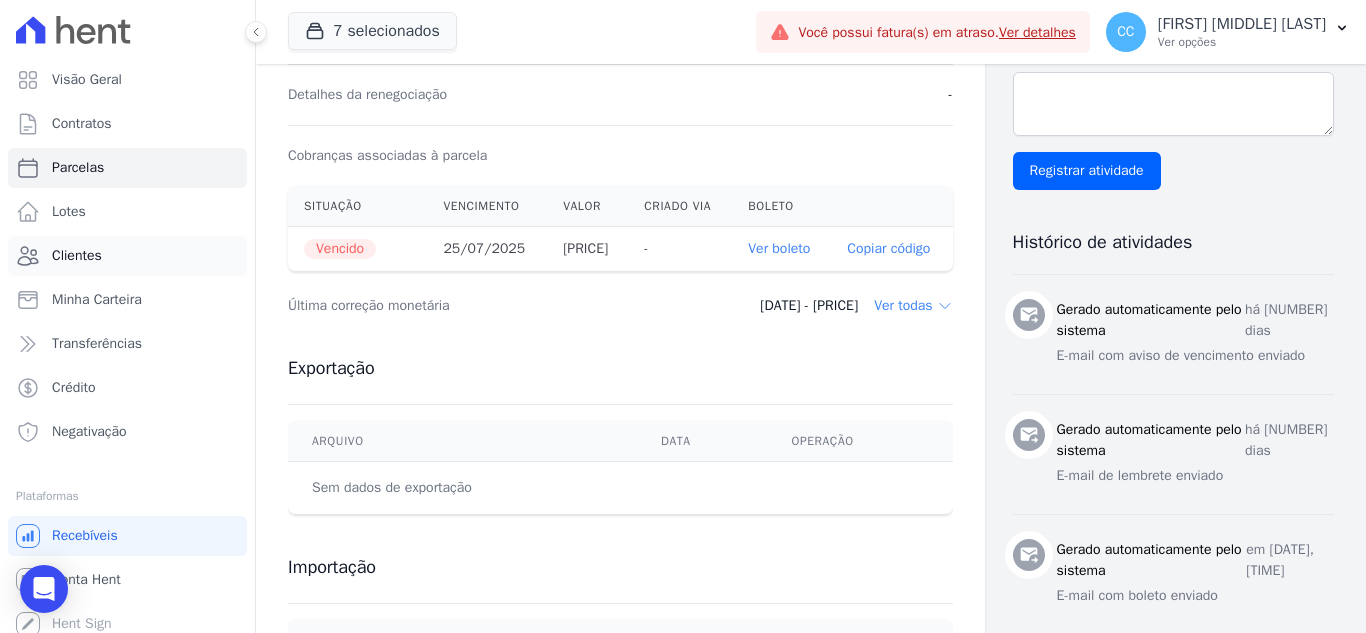 click on "Clientes" at bounding box center (127, 256) 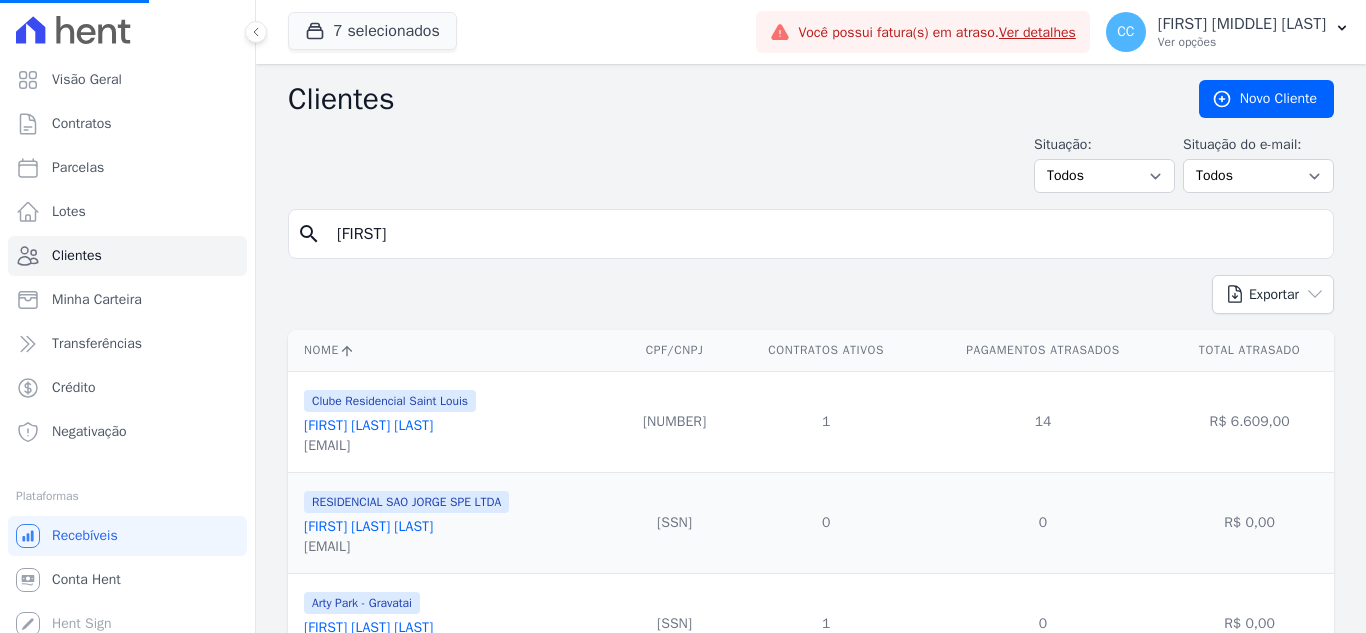 drag, startPoint x: 456, startPoint y: 249, endPoint x: 294, endPoint y: 223, distance: 164.07315 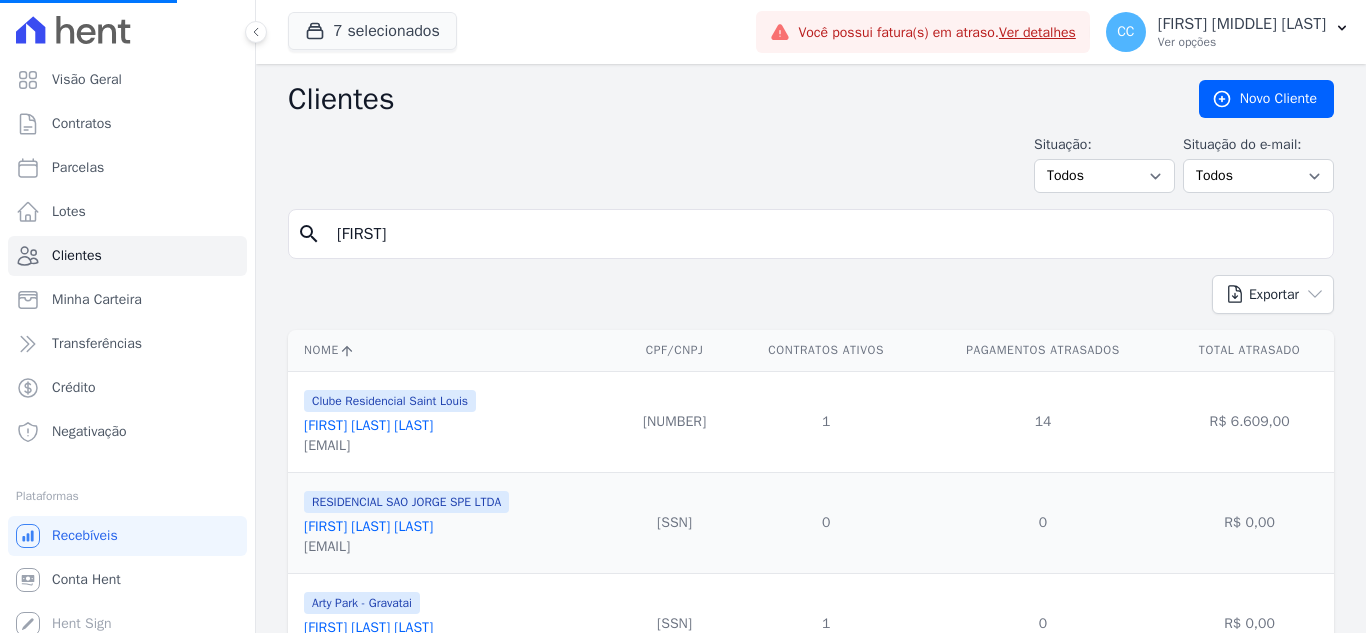 type on "[FIRST]" 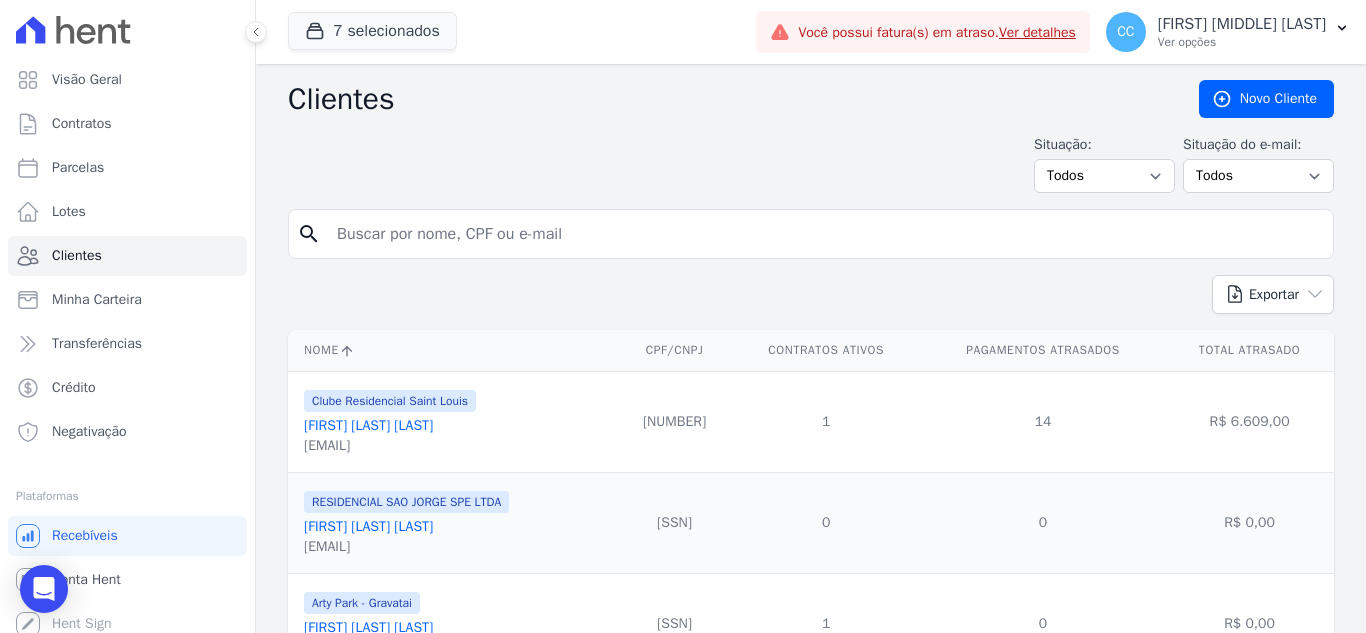 click at bounding box center (825, 234) 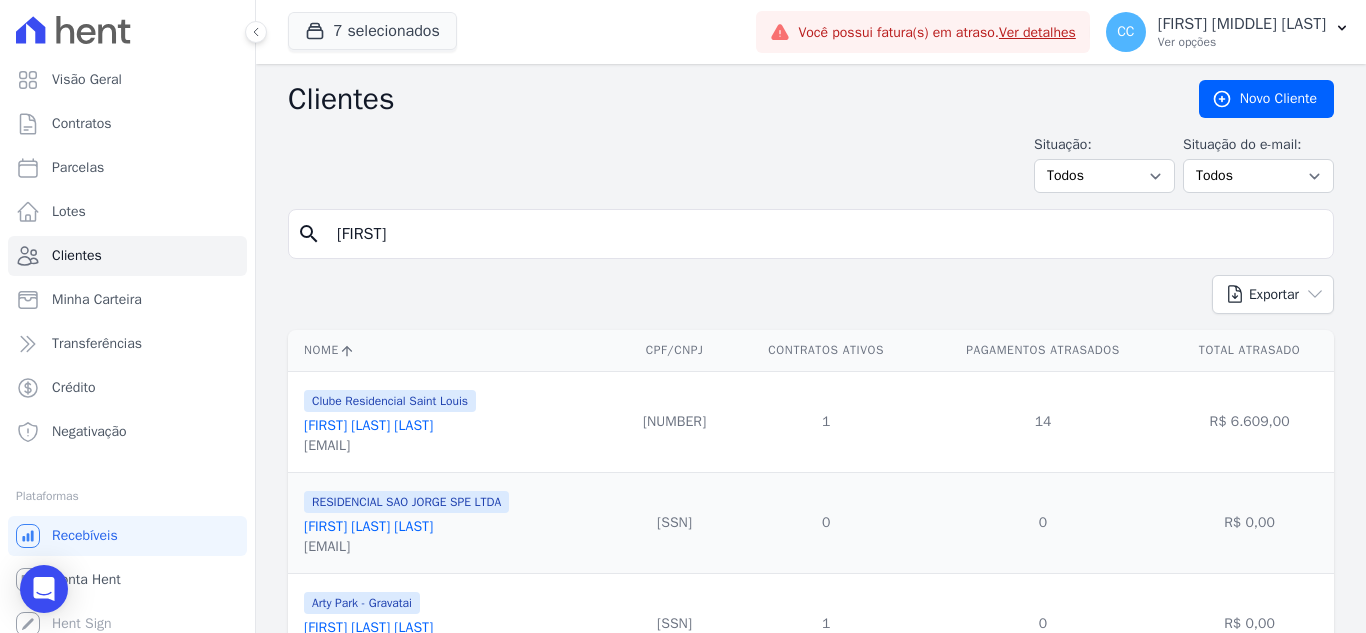 type on "[FIRST] [LAST]" 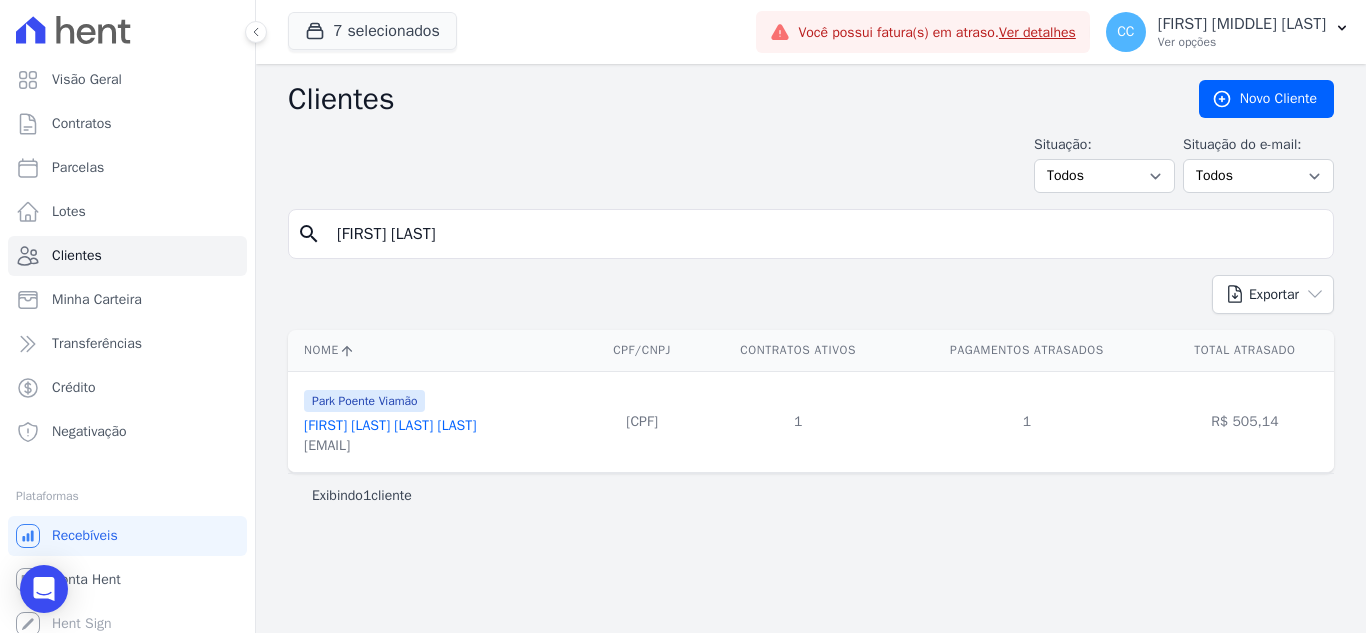 click on "[FIRST] [LAST] [LAST] [LAST]" at bounding box center (390, 425) 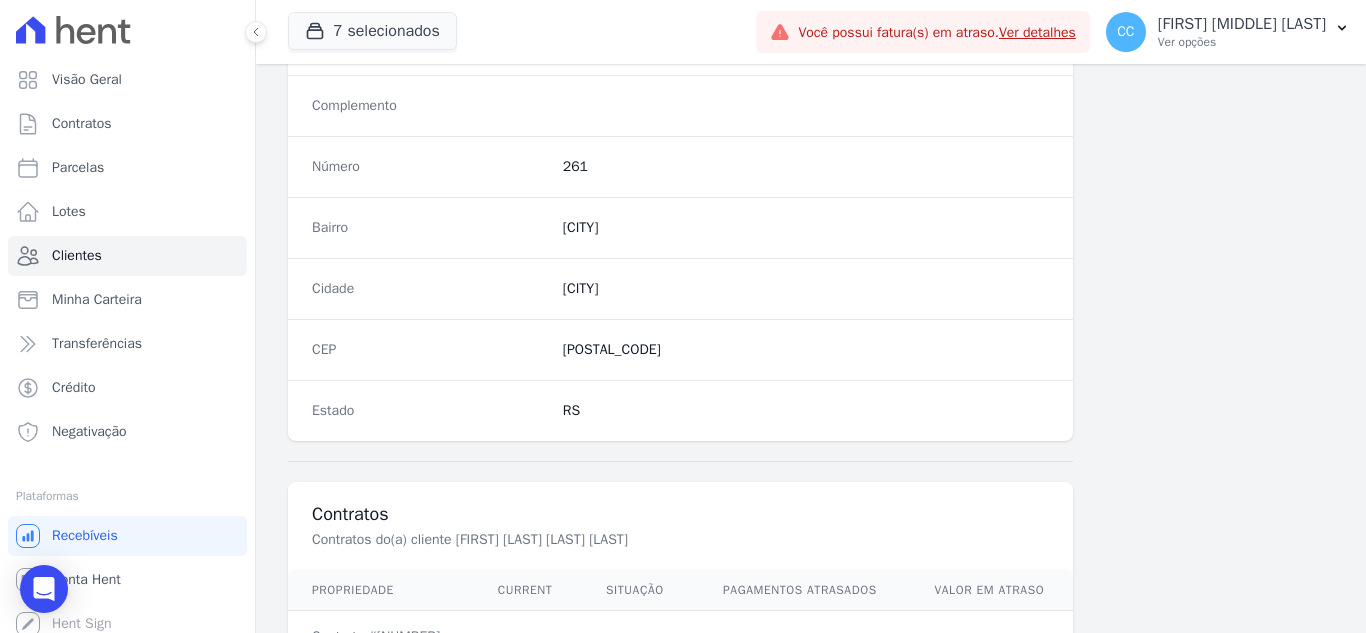 scroll, scrollTop: 1238, scrollLeft: 0, axis: vertical 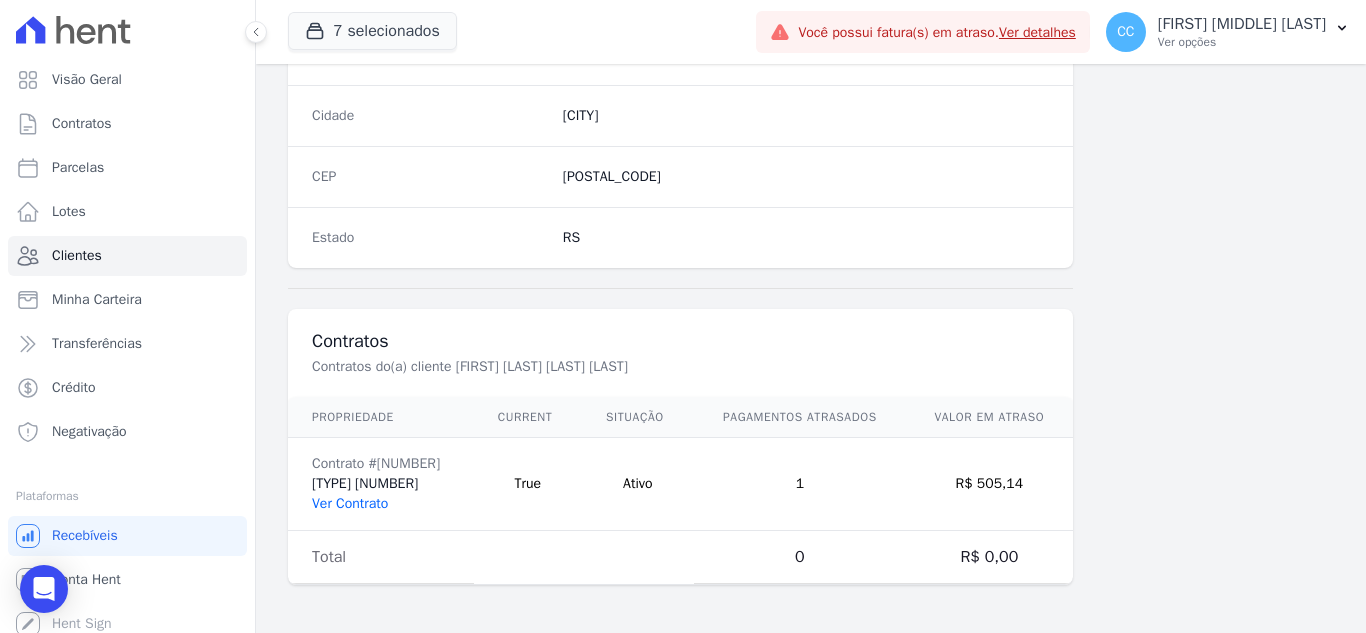 click on "Ver Contrato" at bounding box center (350, 503) 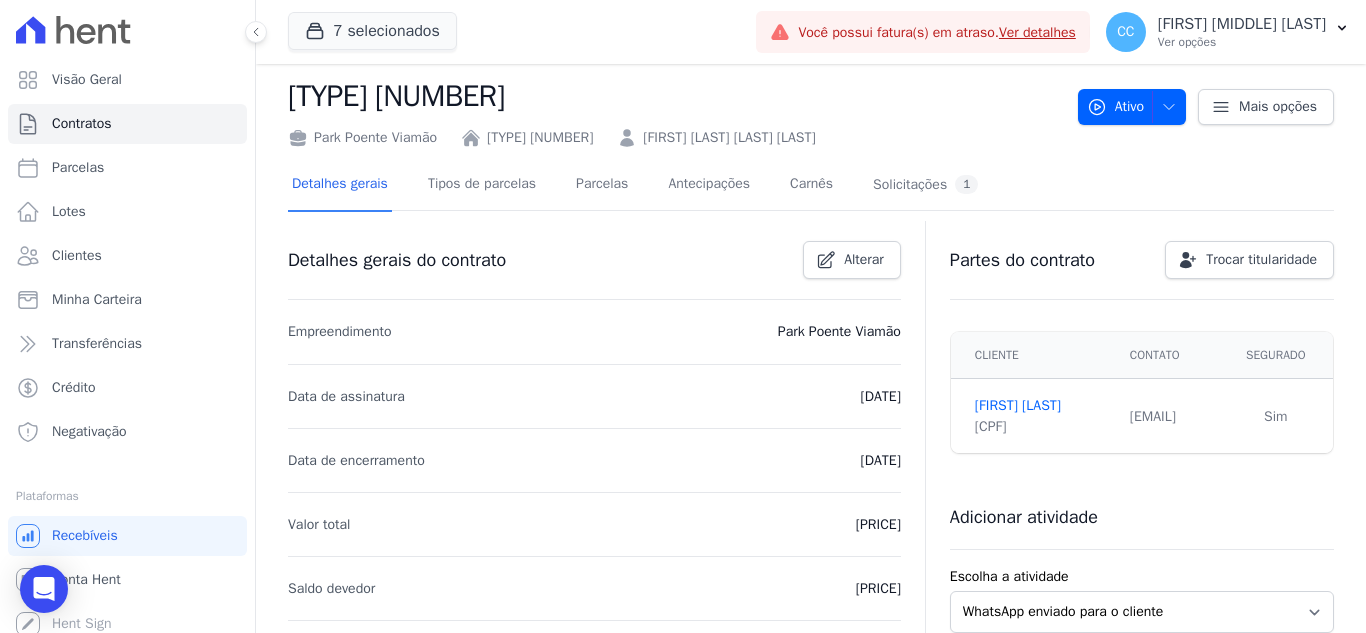 scroll, scrollTop: 0, scrollLeft: 0, axis: both 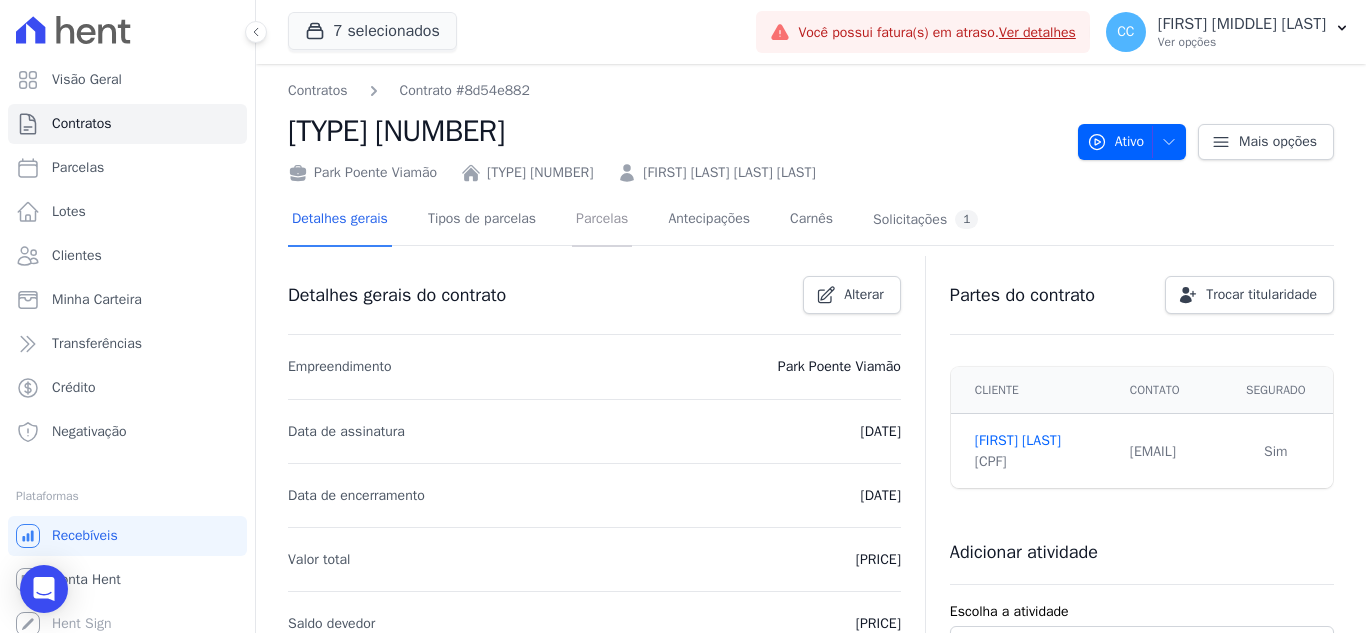 click on "Parcelas" at bounding box center [602, 220] 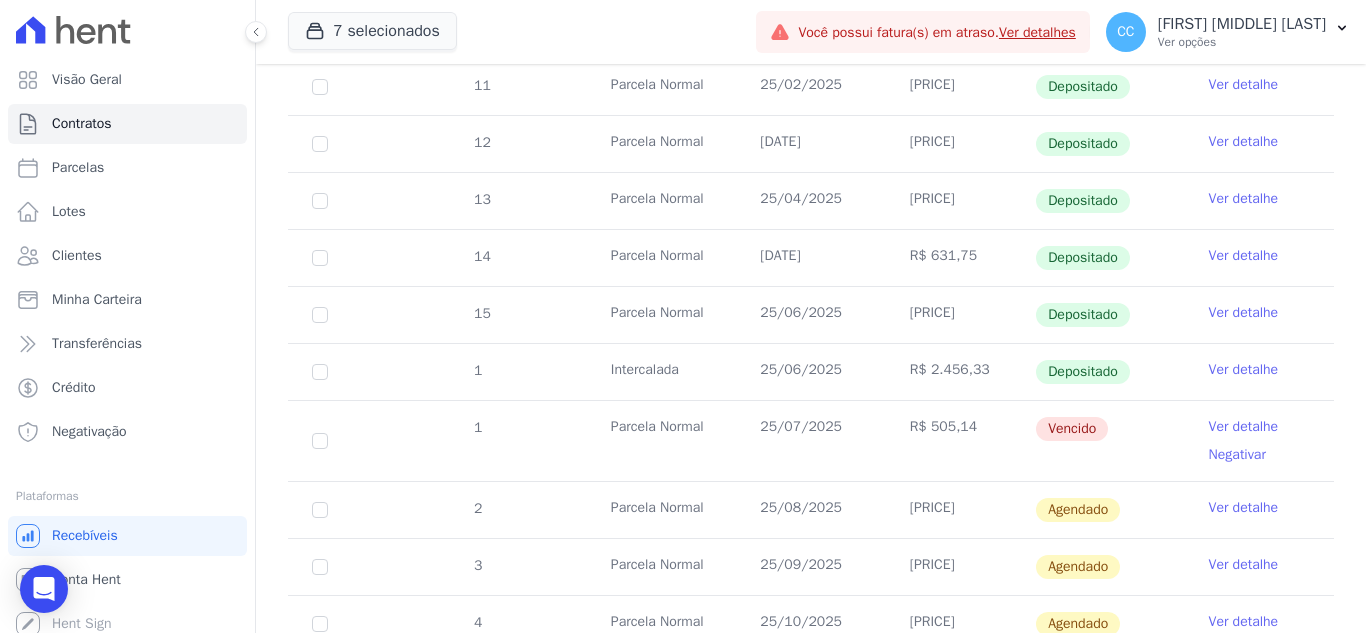 scroll, scrollTop: 500, scrollLeft: 0, axis: vertical 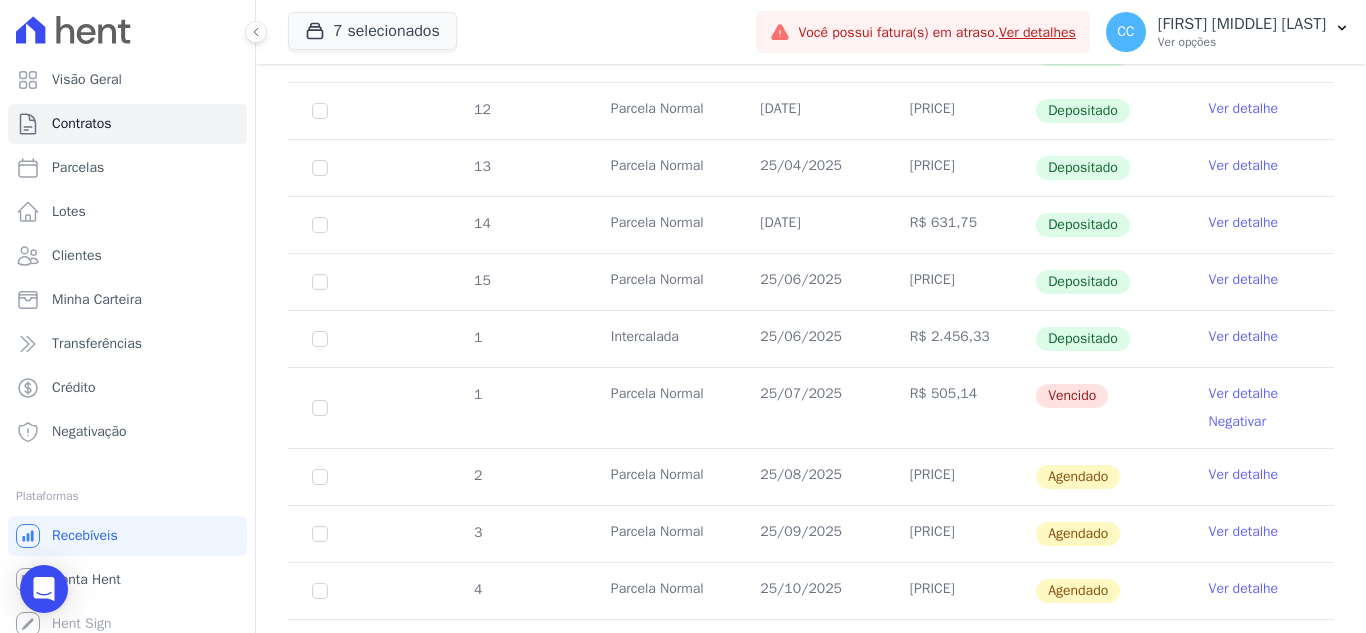 click on "Ver detalhe" at bounding box center [1244, 394] 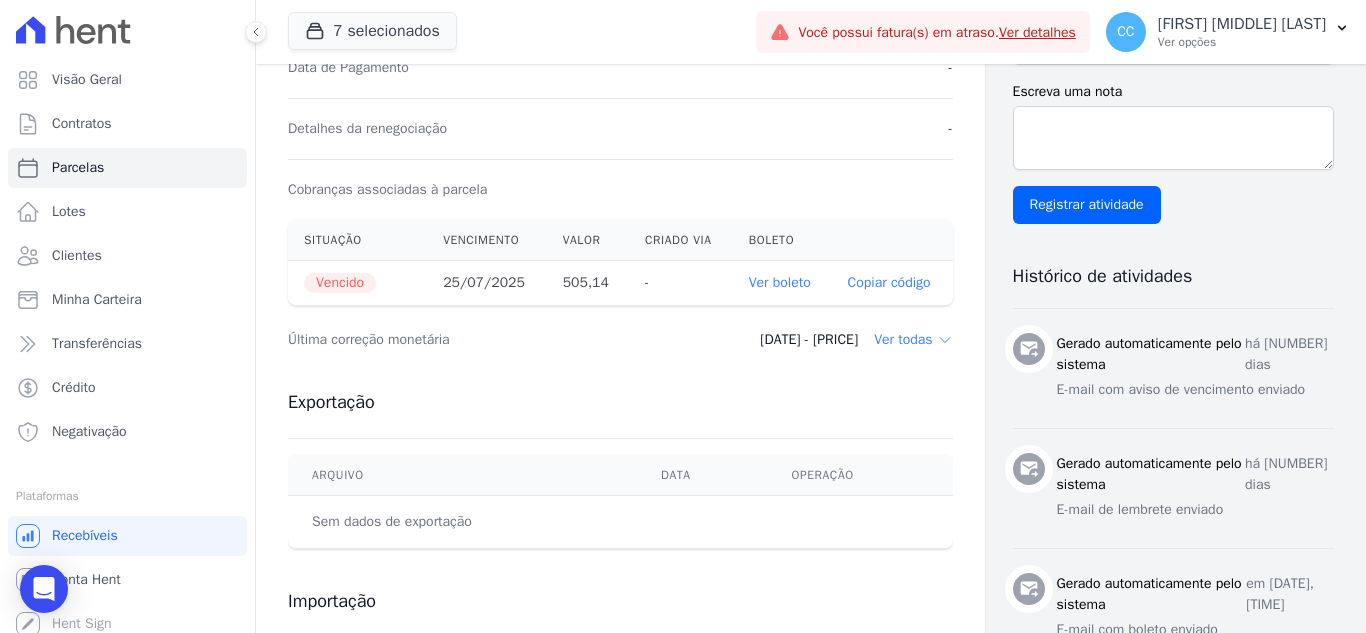 scroll, scrollTop: 600, scrollLeft: 0, axis: vertical 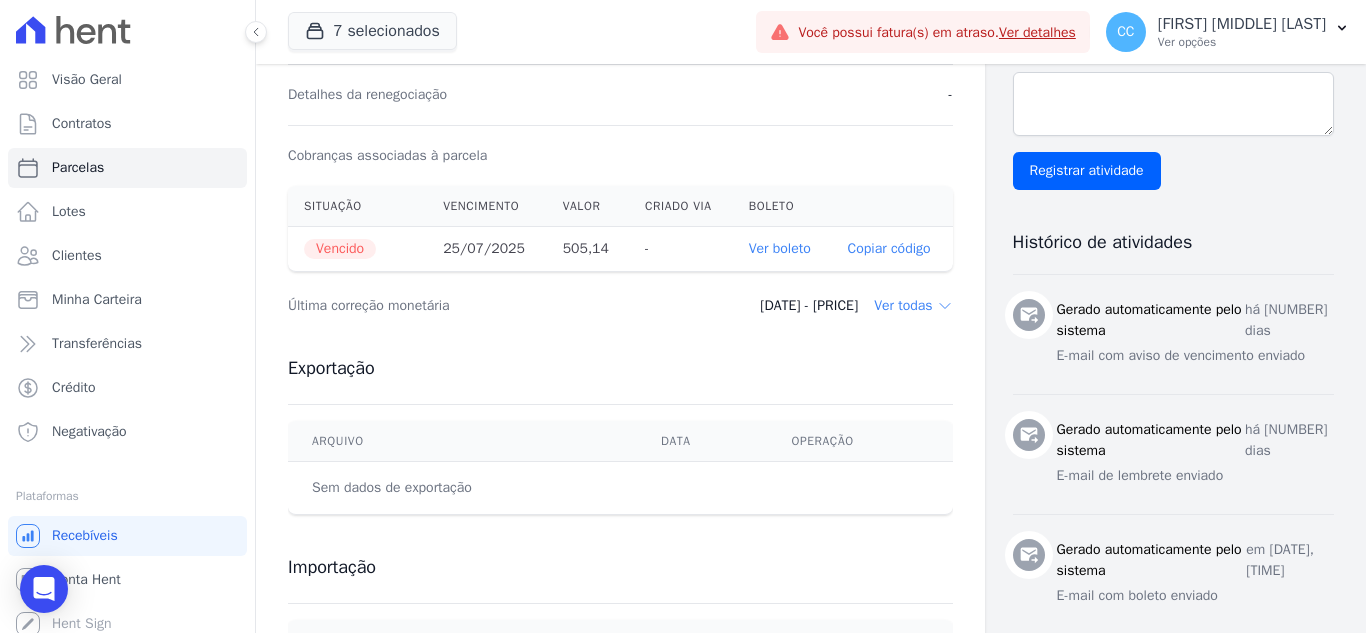click on "Ver boleto" at bounding box center [780, 248] 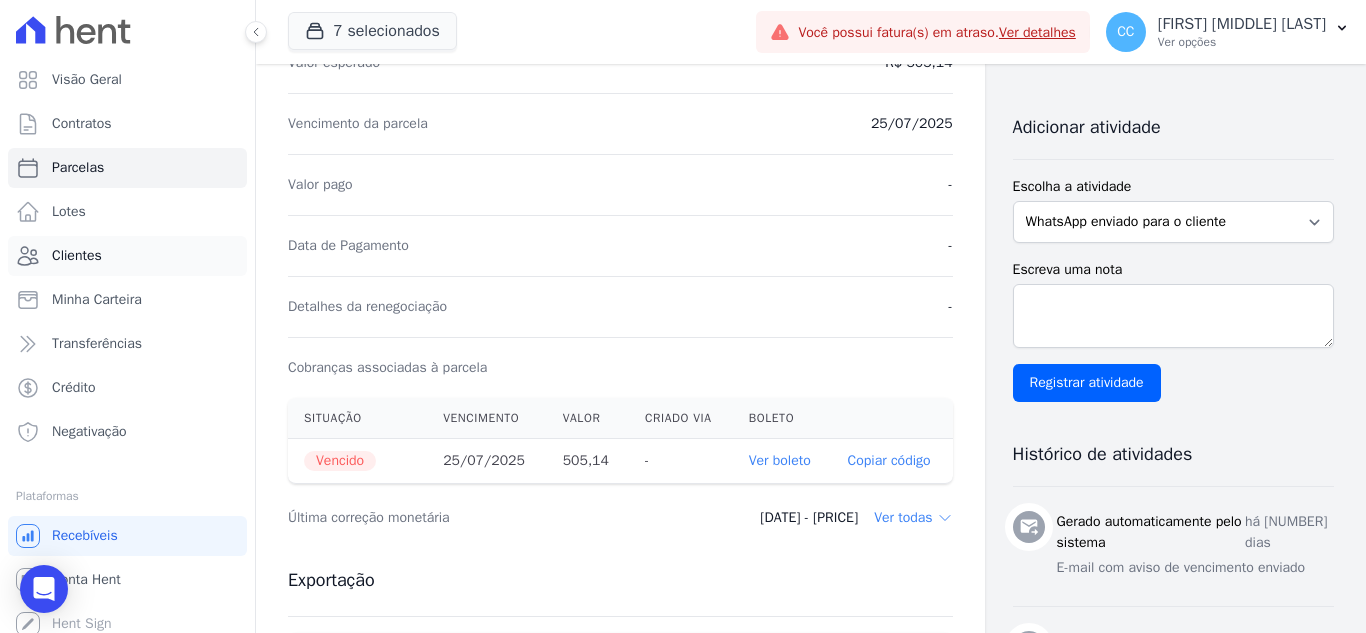 scroll, scrollTop: 300, scrollLeft: 0, axis: vertical 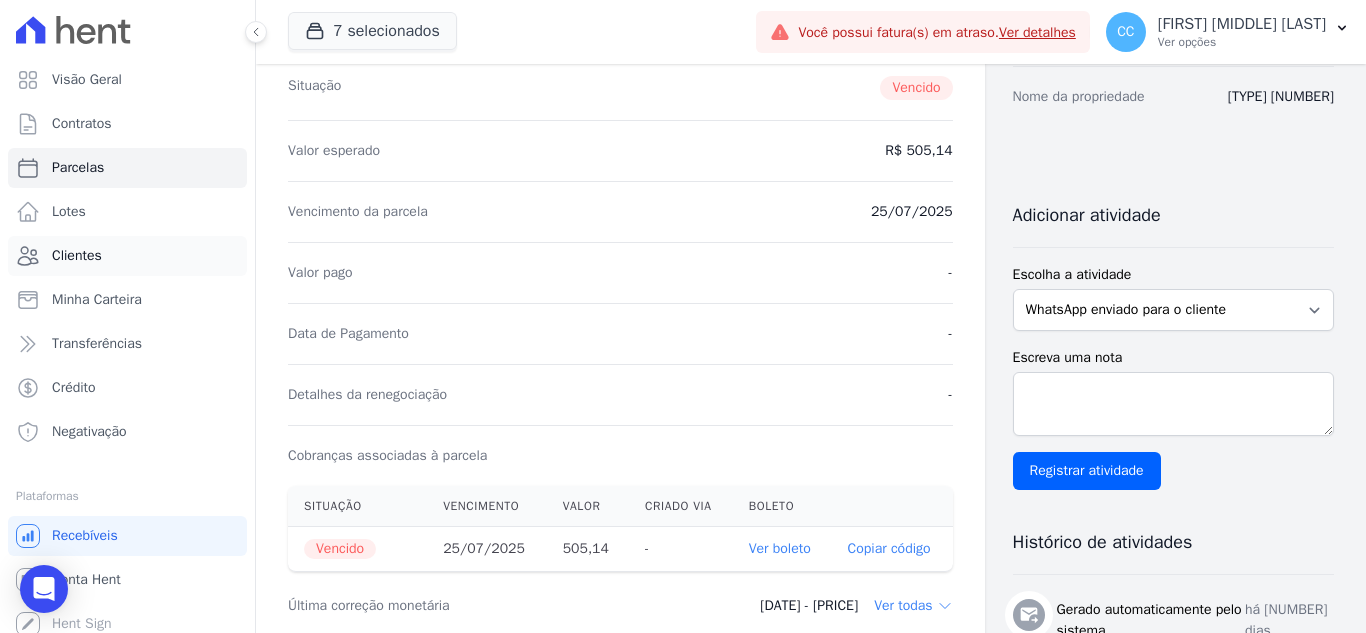 click on "Clientes" at bounding box center (127, 256) 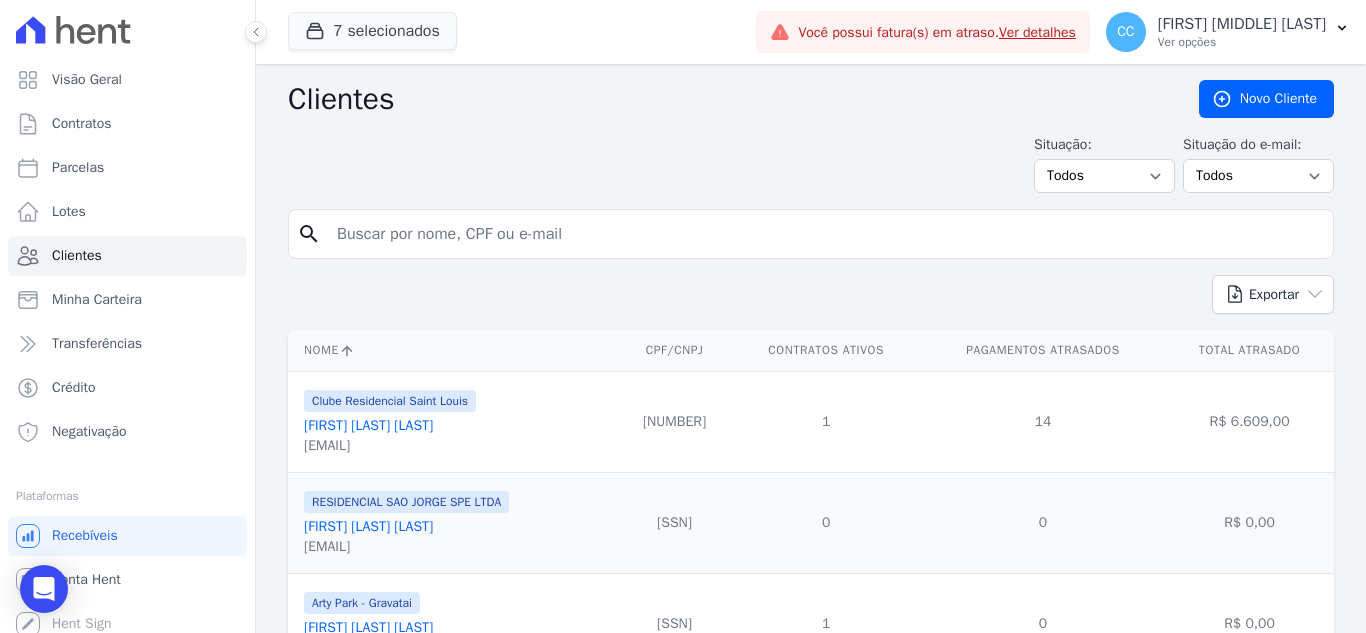 drag, startPoint x: 511, startPoint y: 227, endPoint x: 524, endPoint y: 239, distance: 17.691807 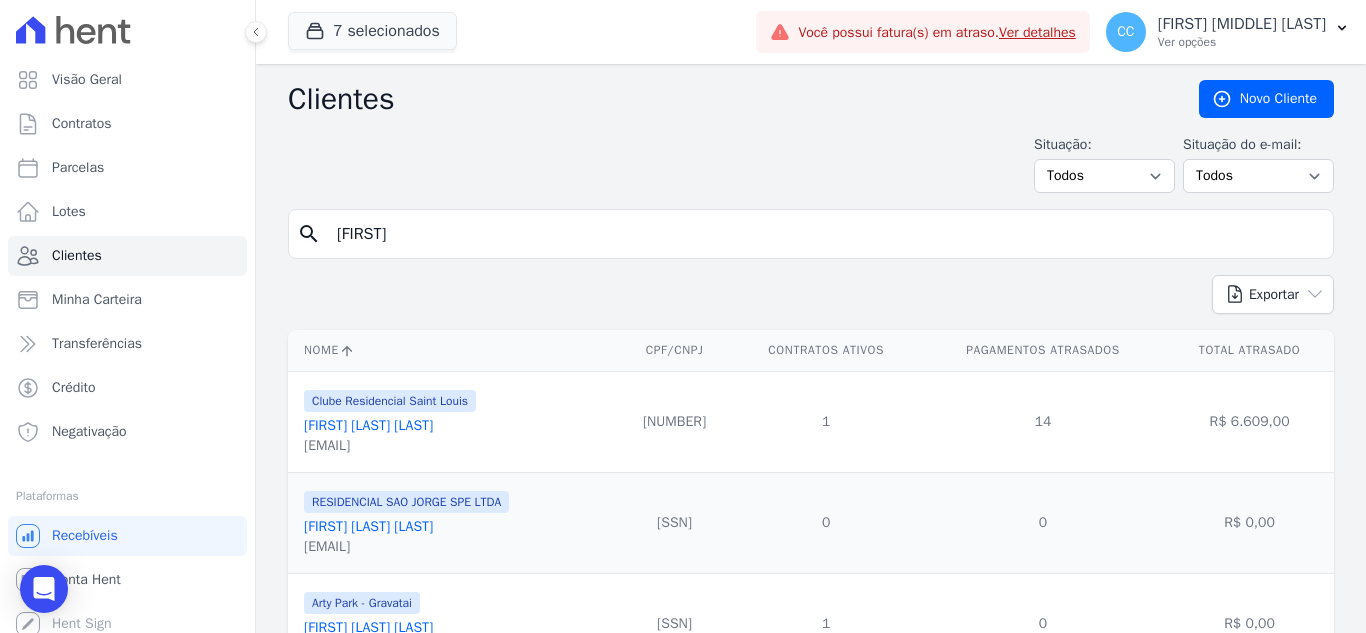 type on "[FIRST]" 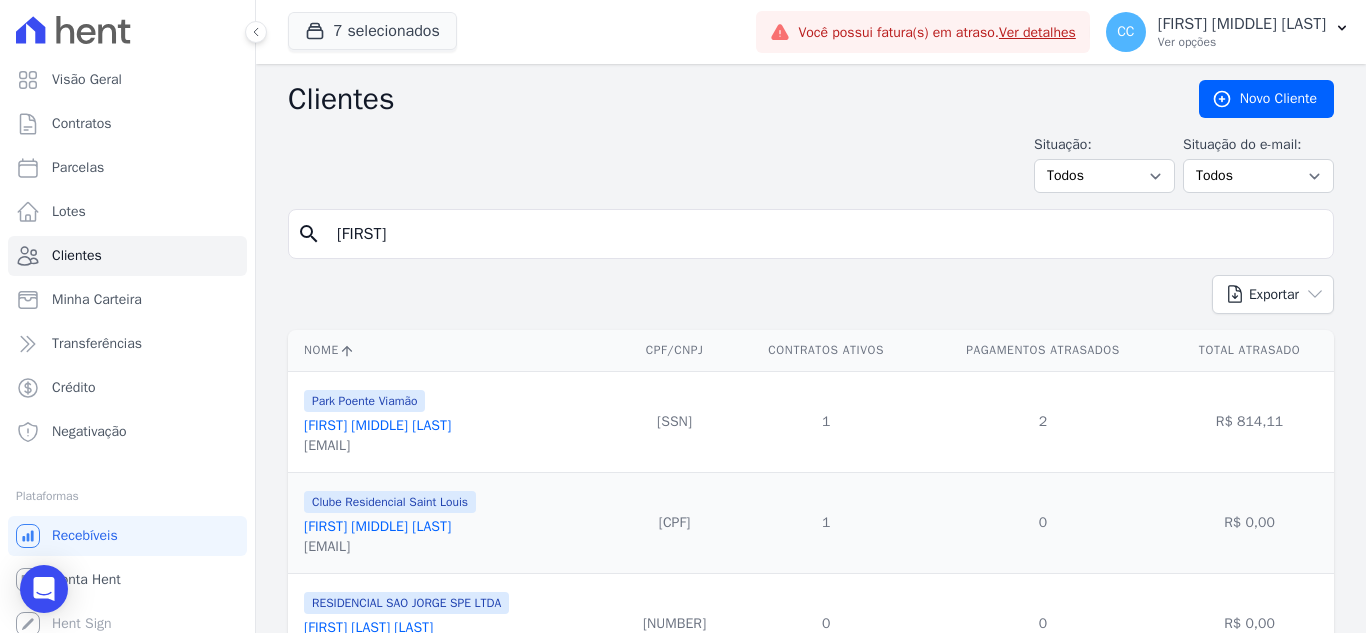 click on "Exportar
PDF
CSV
Dimob [YEAR]" at bounding box center [811, 302] 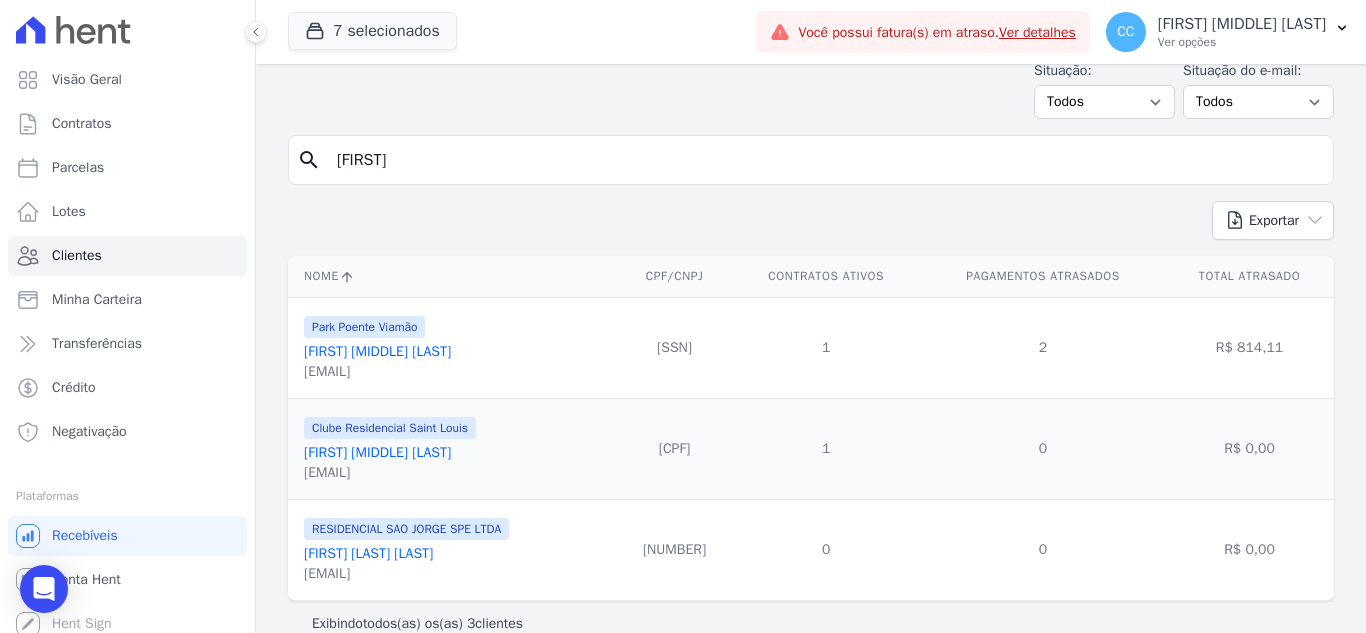 scroll, scrollTop: 104, scrollLeft: 0, axis: vertical 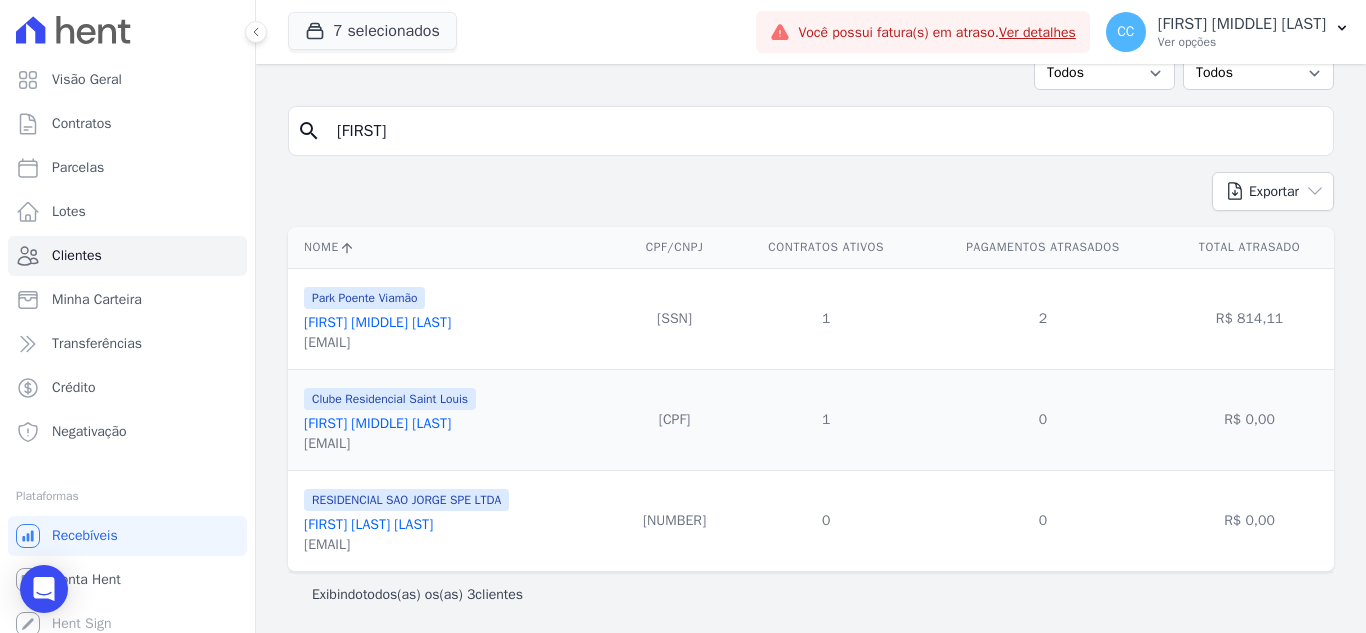 click on "[FIRST] [MIDDLE] [LAST]" at bounding box center (377, 322) 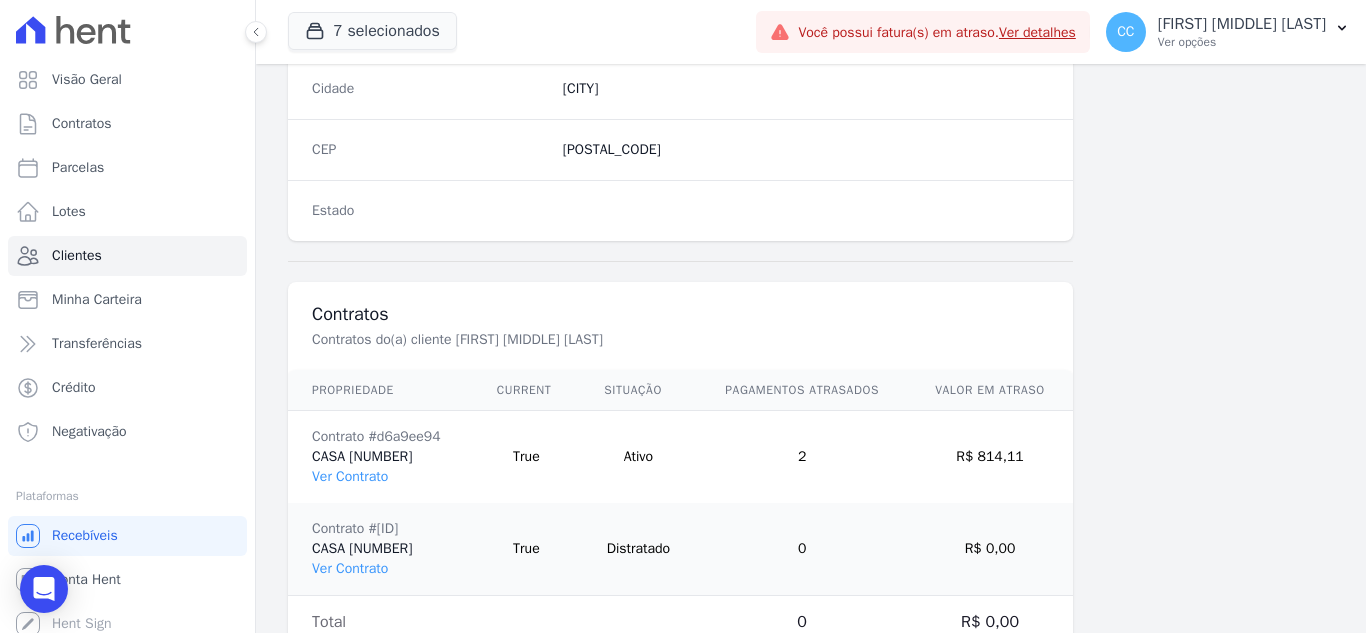 scroll, scrollTop: 1330, scrollLeft: 0, axis: vertical 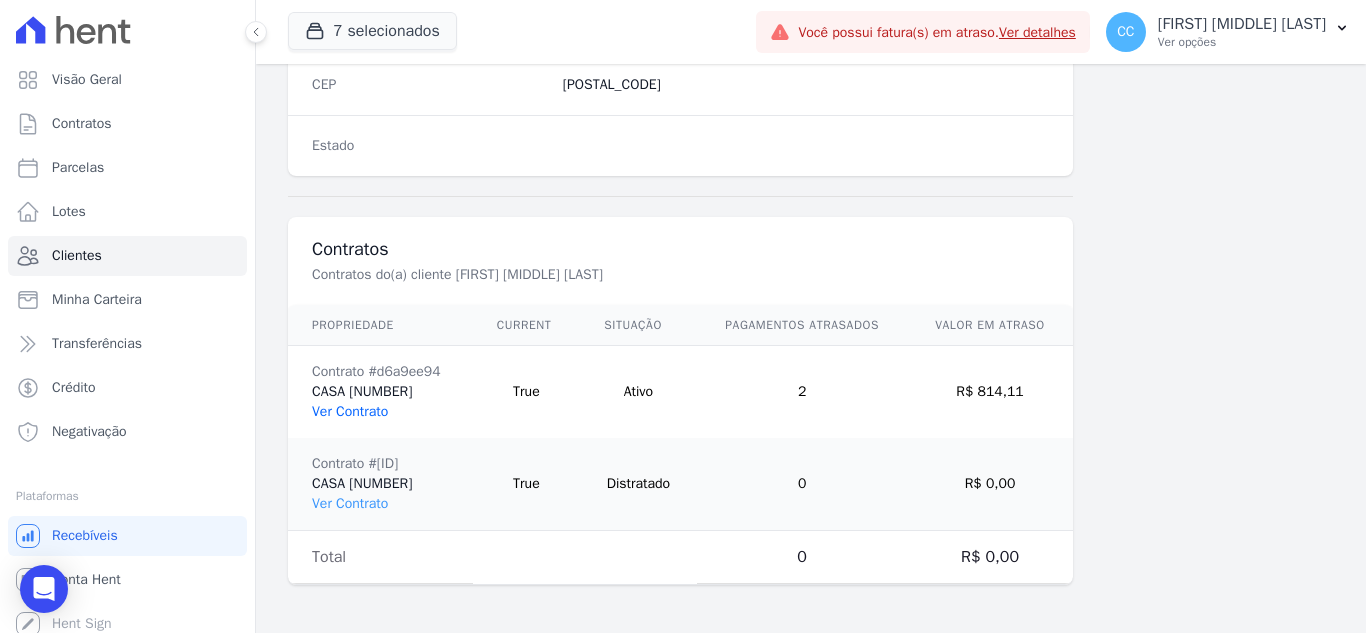 click on "Ver Contrato" at bounding box center (350, 411) 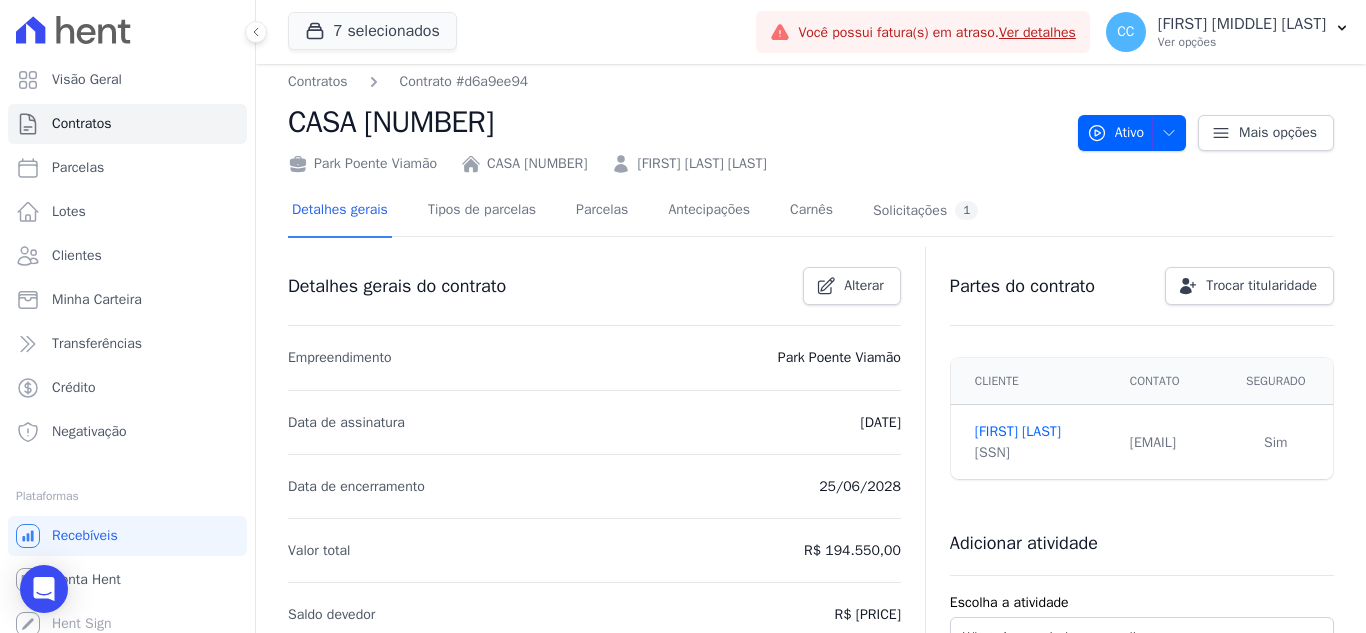 scroll, scrollTop: 0, scrollLeft: 0, axis: both 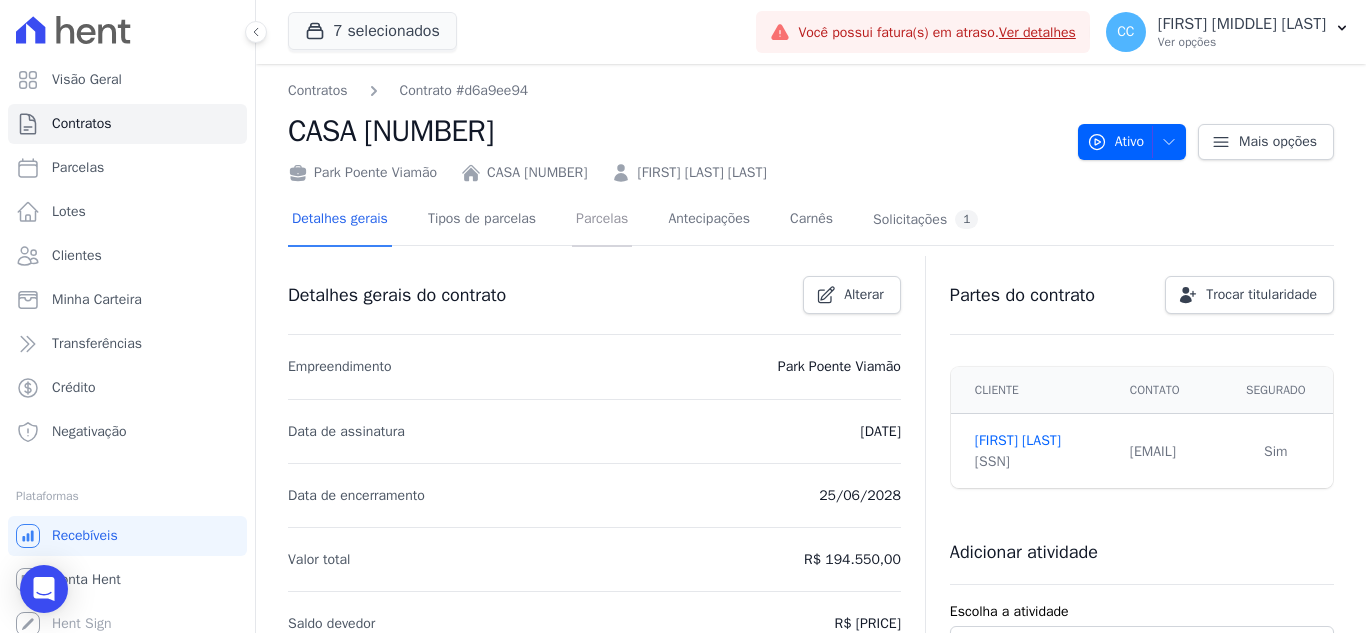 click on "Parcelas" at bounding box center [602, 220] 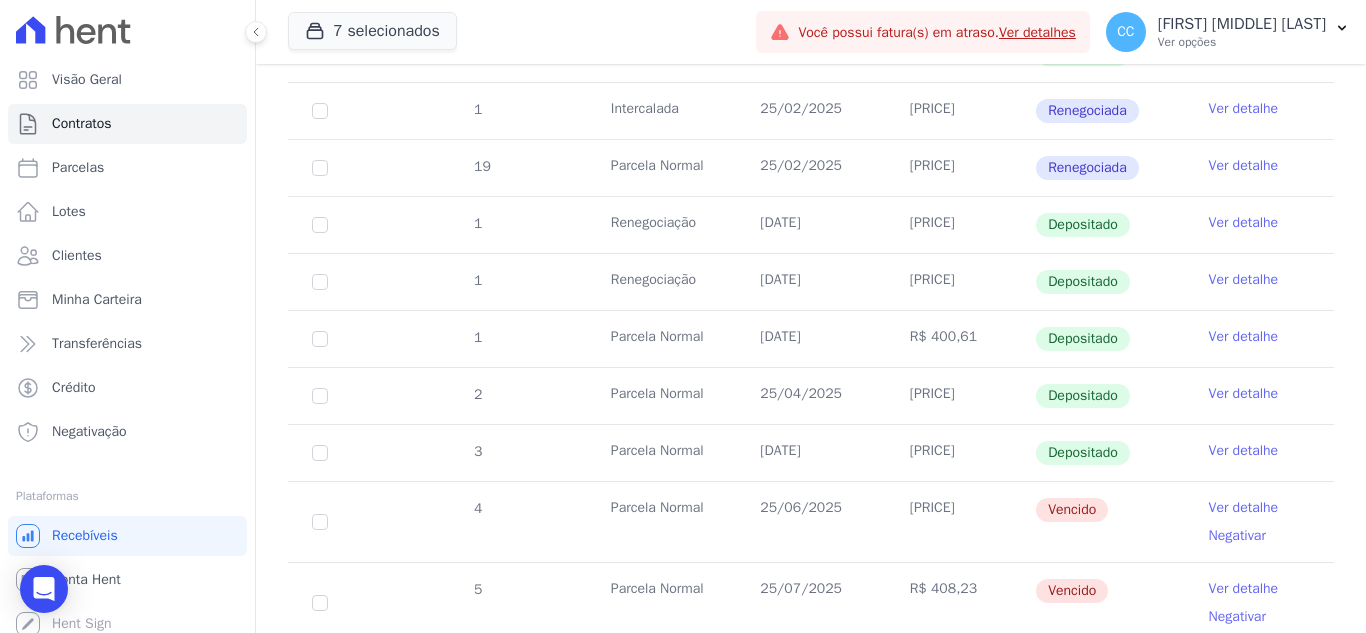scroll, scrollTop: 600, scrollLeft: 0, axis: vertical 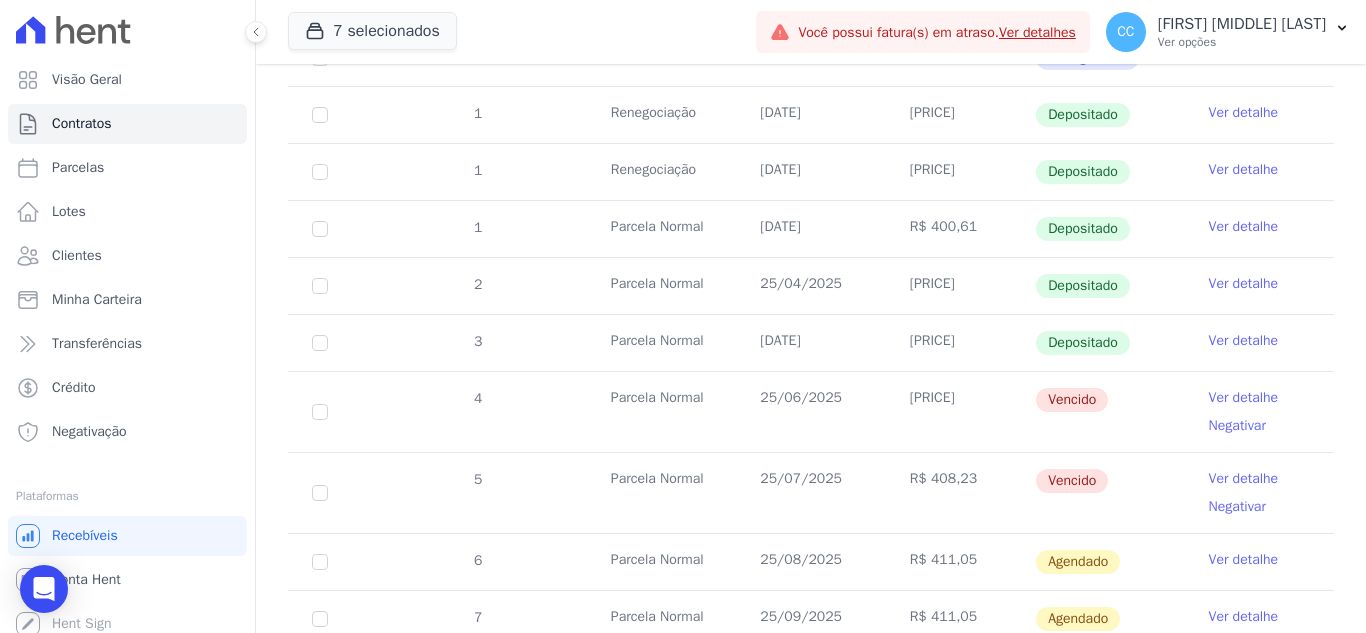 click on "Ver detalhe" at bounding box center [1244, 398] 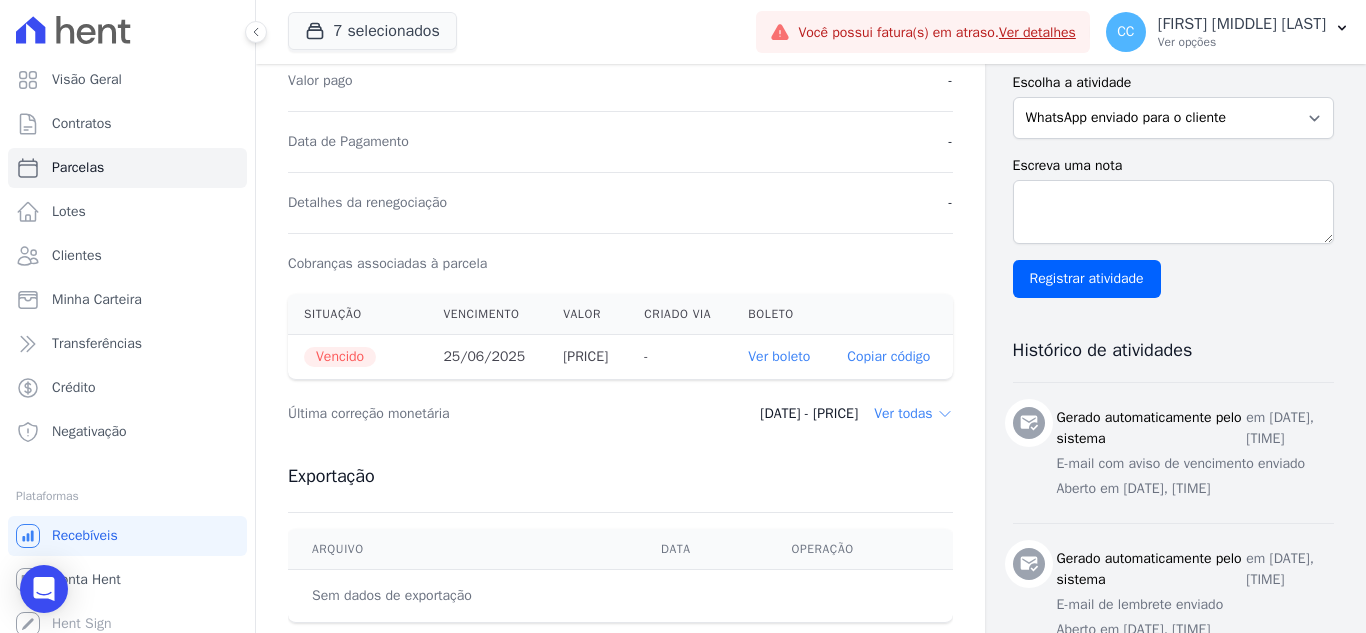 scroll, scrollTop: 500, scrollLeft: 0, axis: vertical 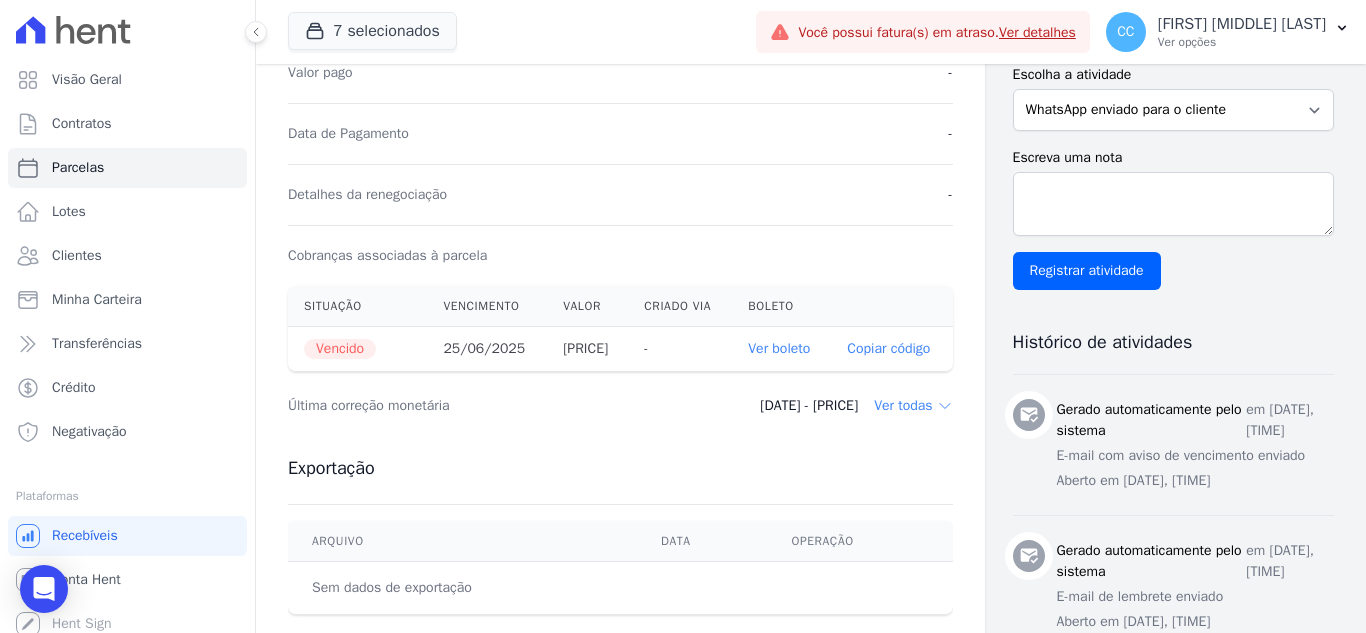 click on "Ver boleto" at bounding box center [779, 348] 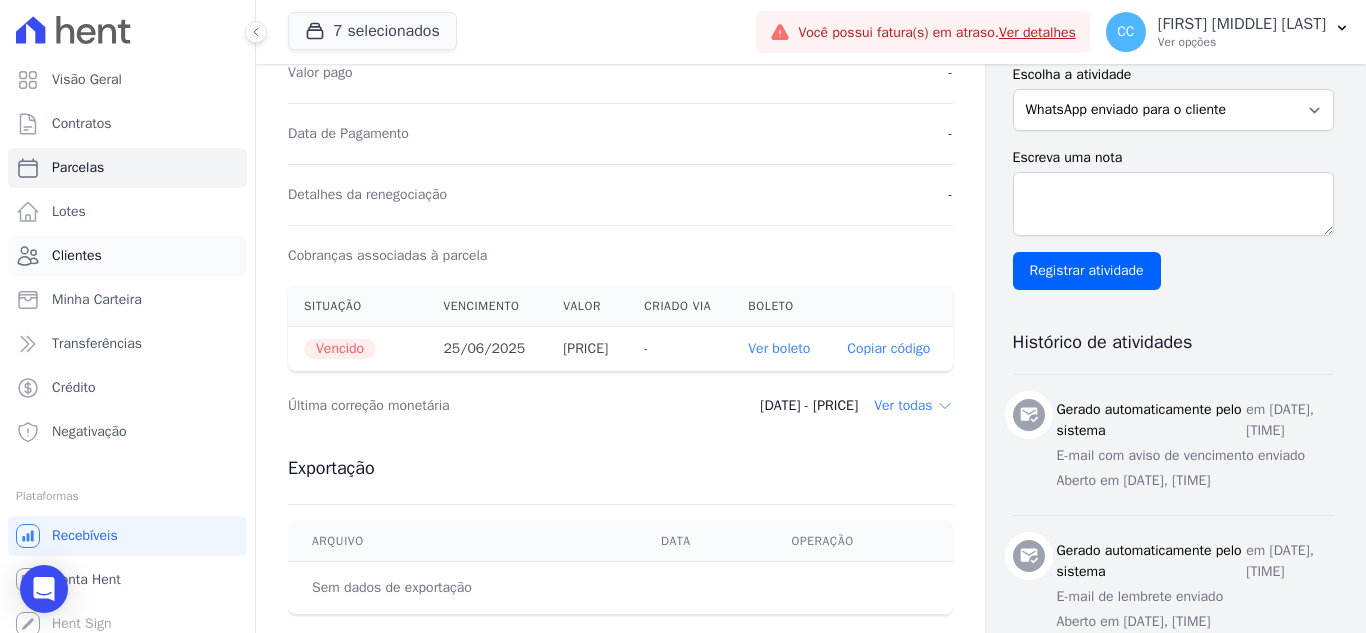 click on "Clientes" at bounding box center (127, 256) 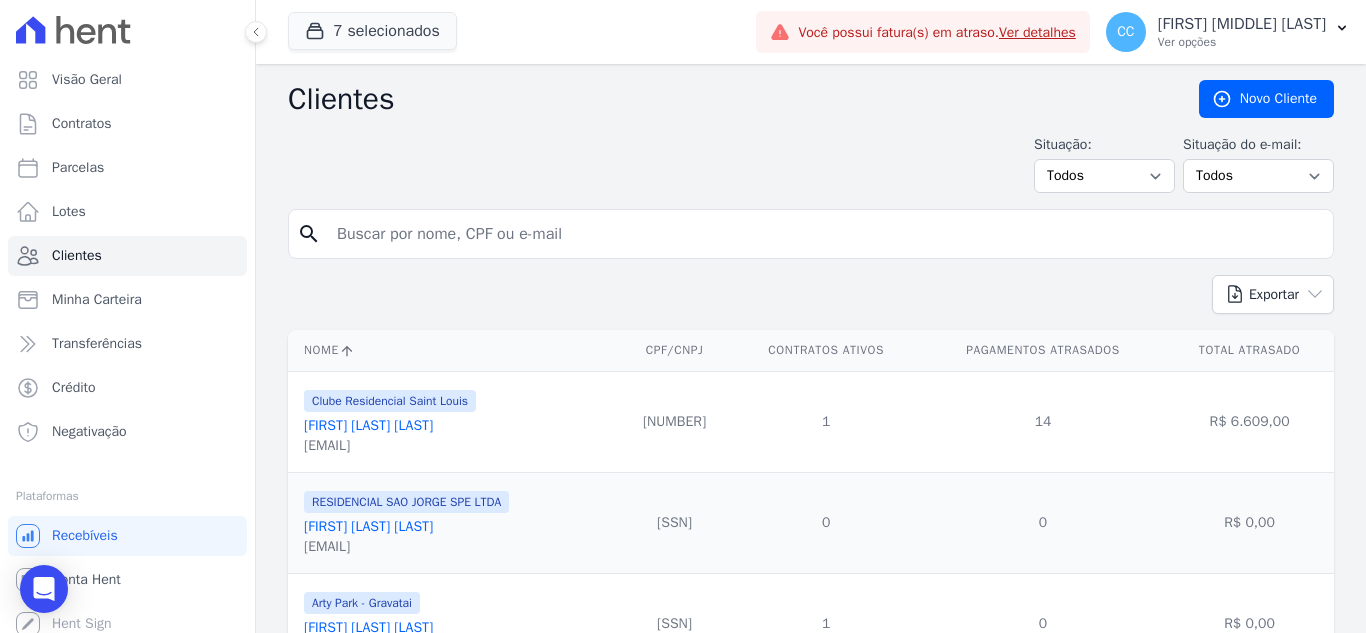 click on "search" at bounding box center (811, 234) 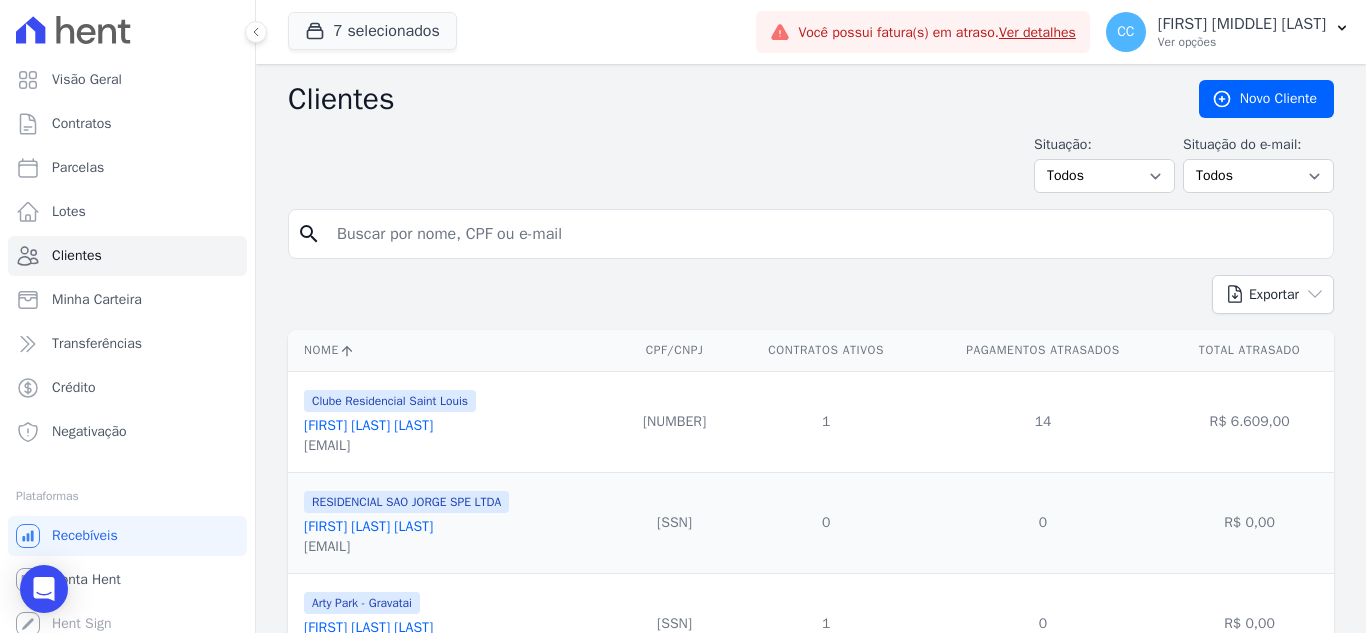 click at bounding box center [825, 234] 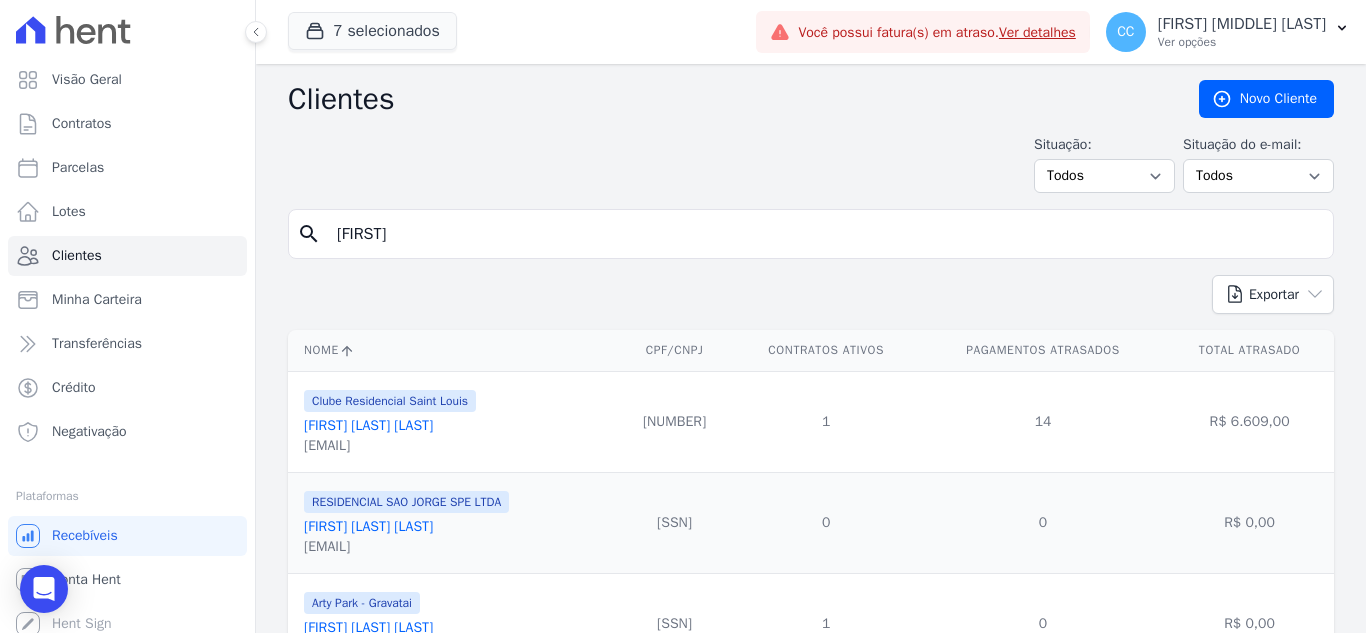 type on "[FIRST]" 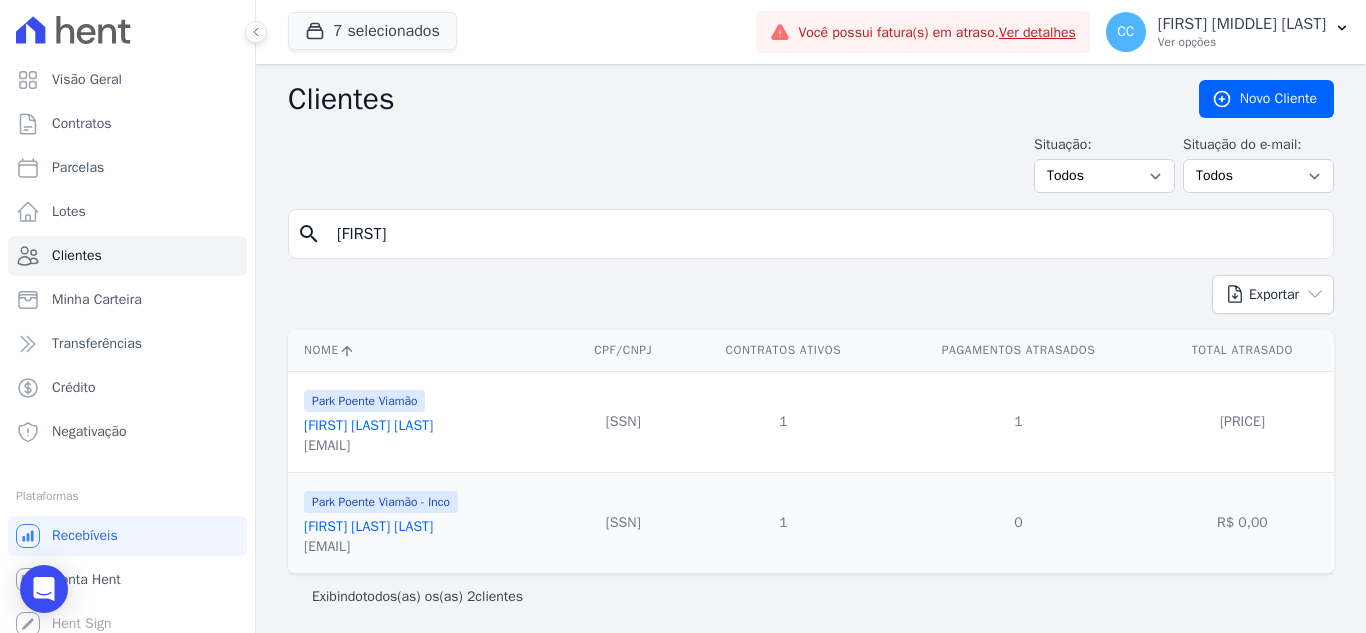 click on "[FIRST] [LAST] [LAST]" at bounding box center [368, 526] 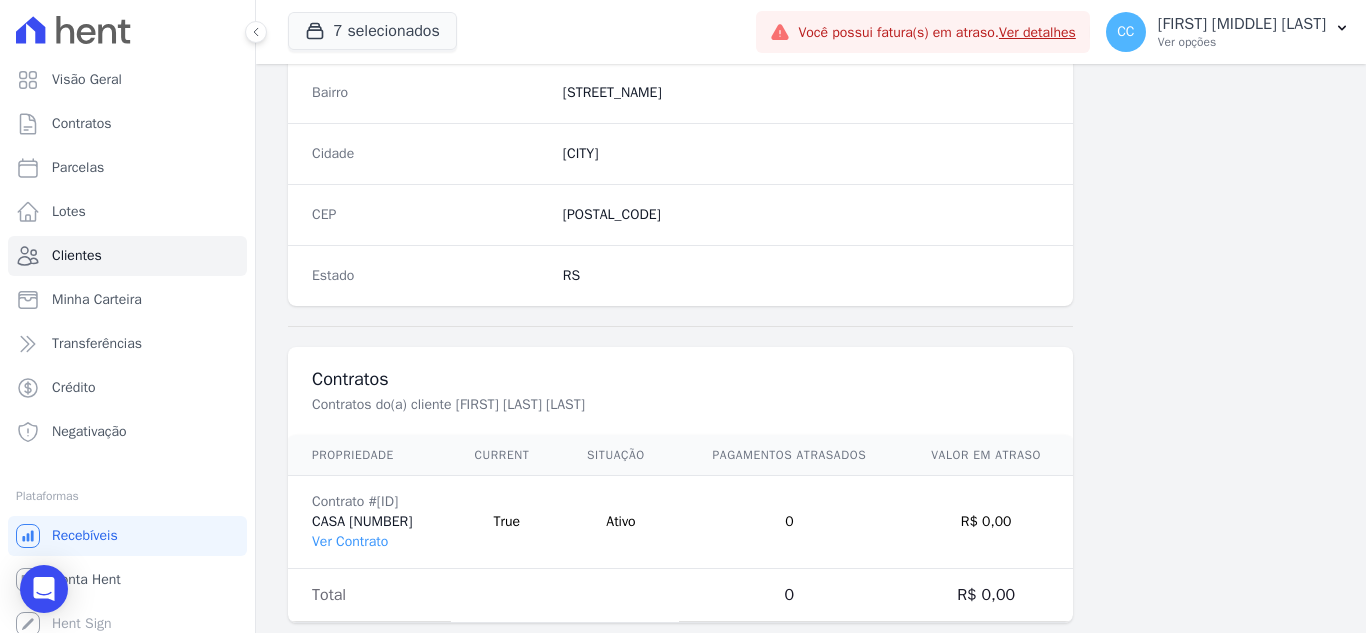 scroll, scrollTop: 1238, scrollLeft: 0, axis: vertical 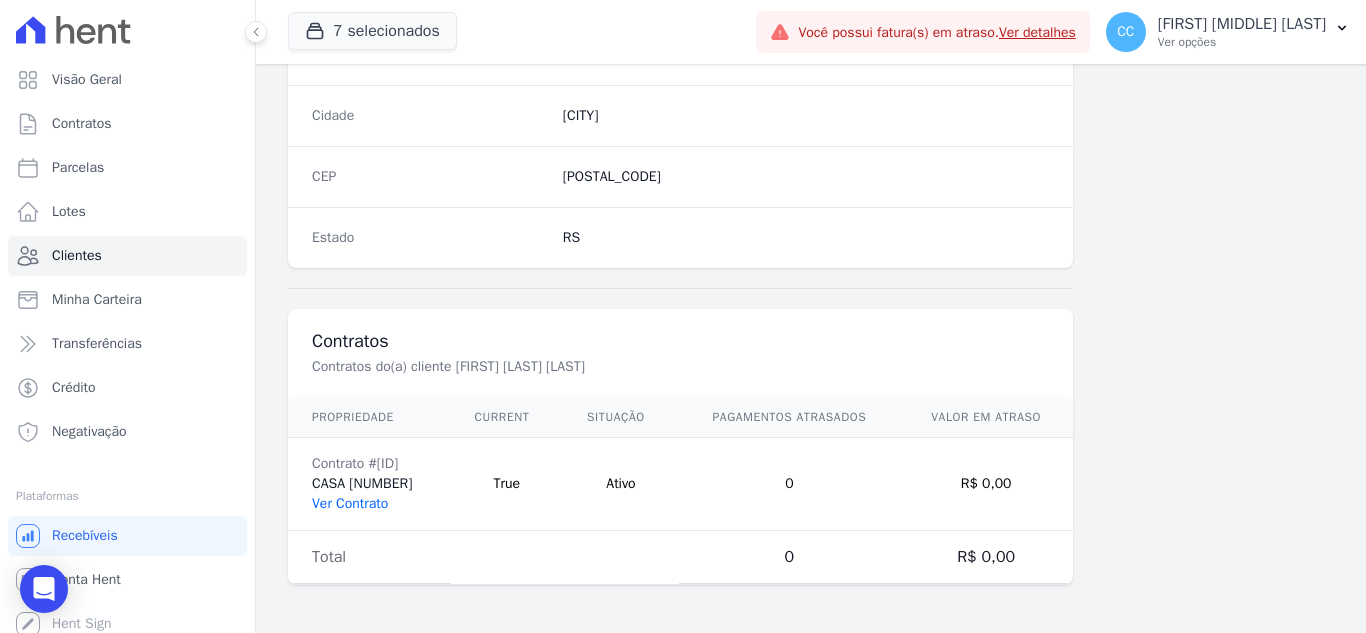 click on "Ver Contrato" at bounding box center [350, 503] 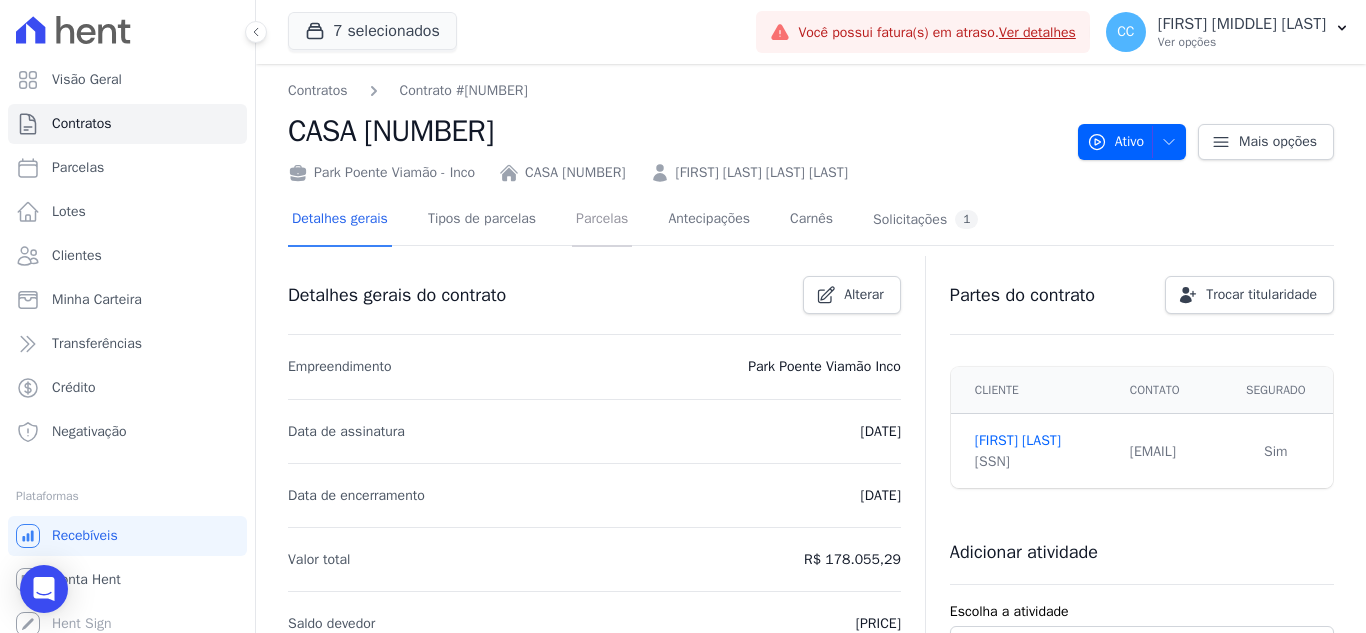 click on "Parcelas" at bounding box center [602, 220] 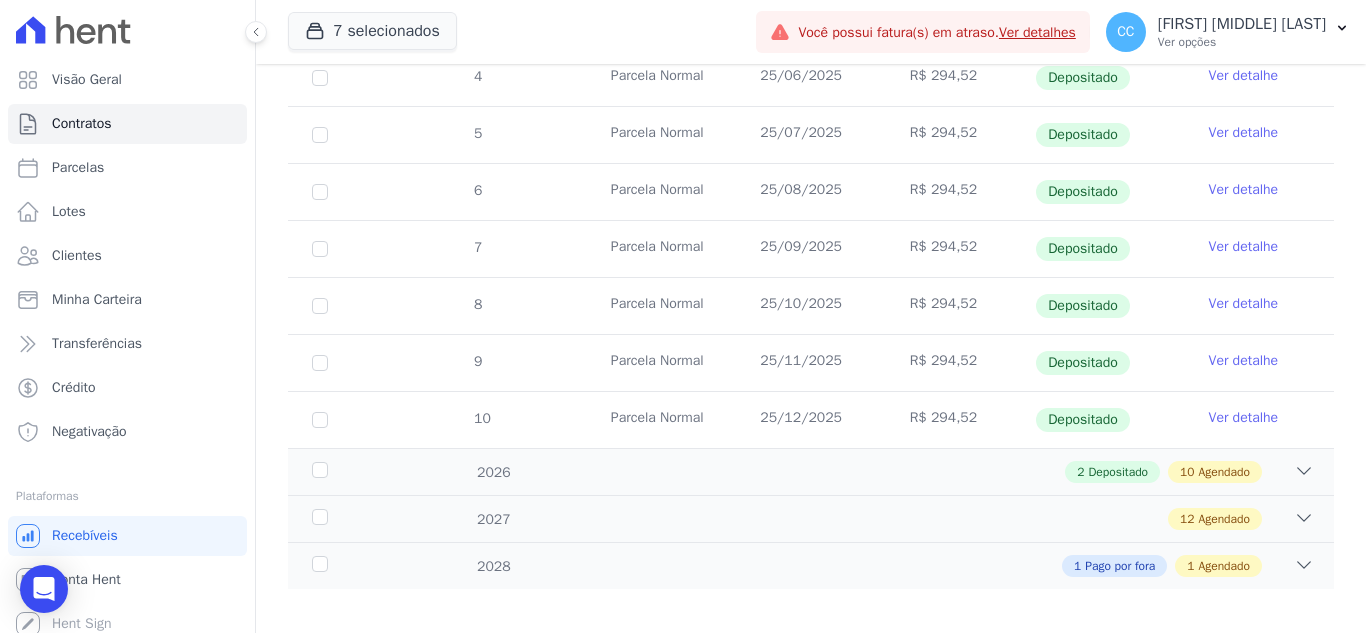 scroll, scrollTop: 824, scrollLeft: 0, axis: vertical 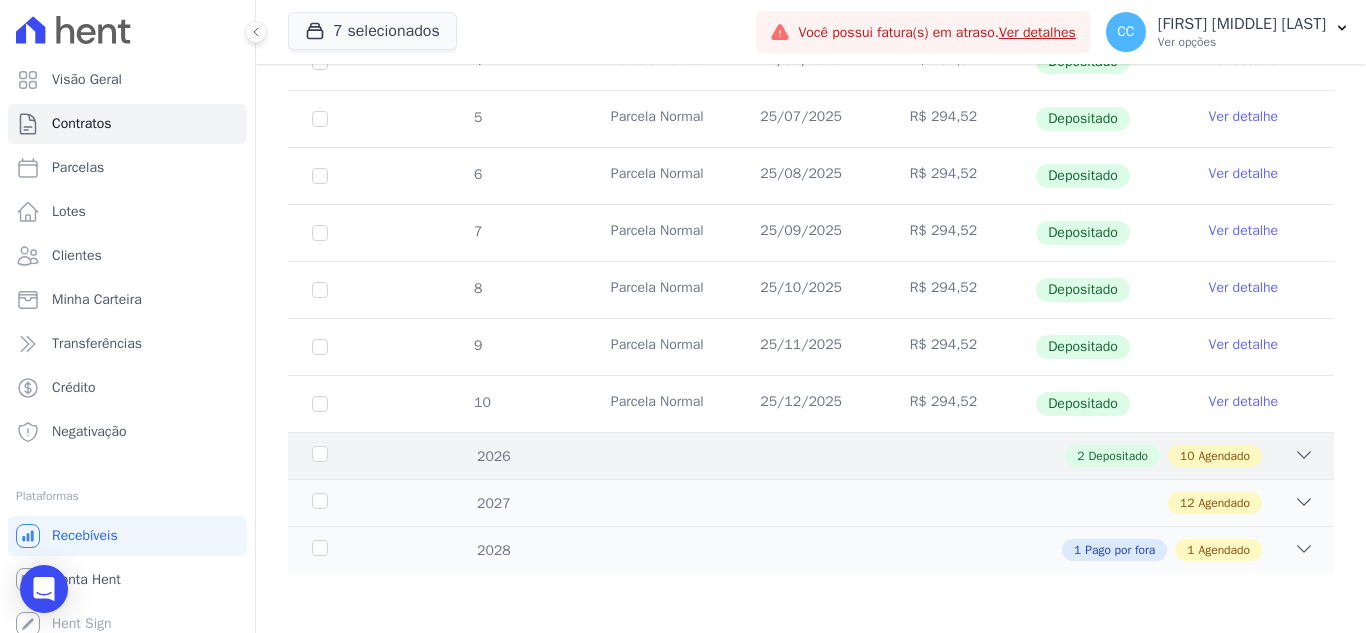 click on "[NUMBER]
Depositado
[NUMBER]
Agendado" at bounding box center [862, 456] 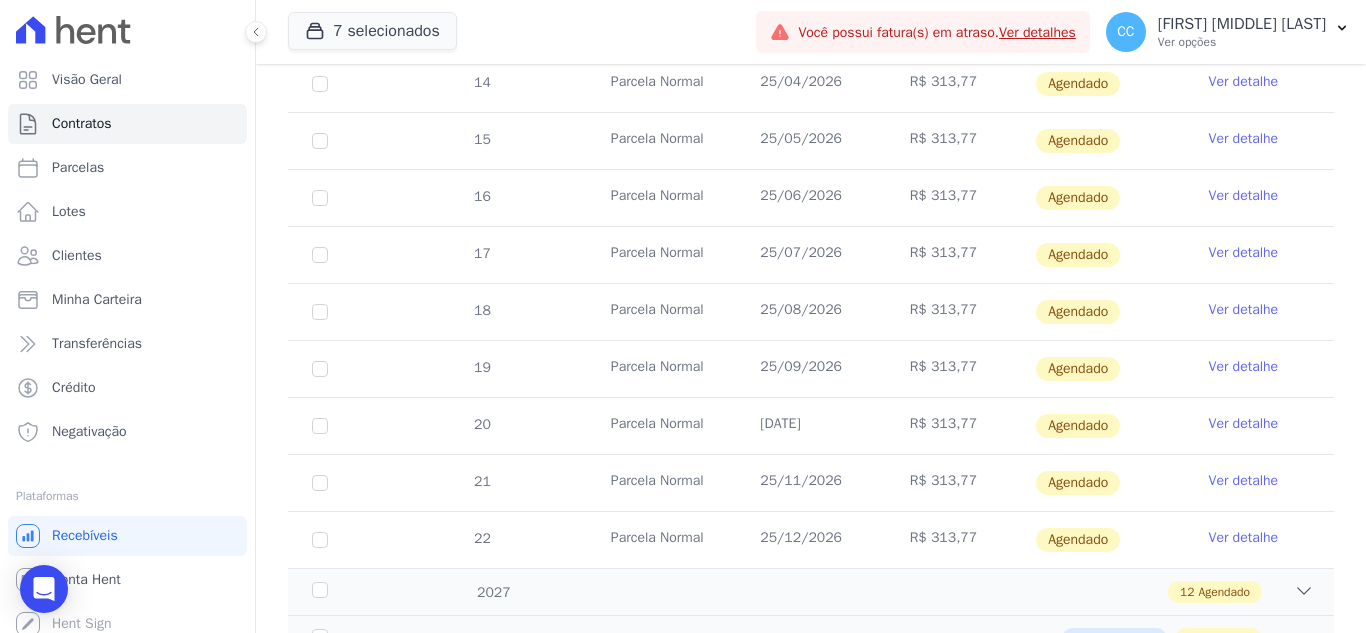 scroll, scrollTop: 1508, scrollLeft: 0, axis: vertical 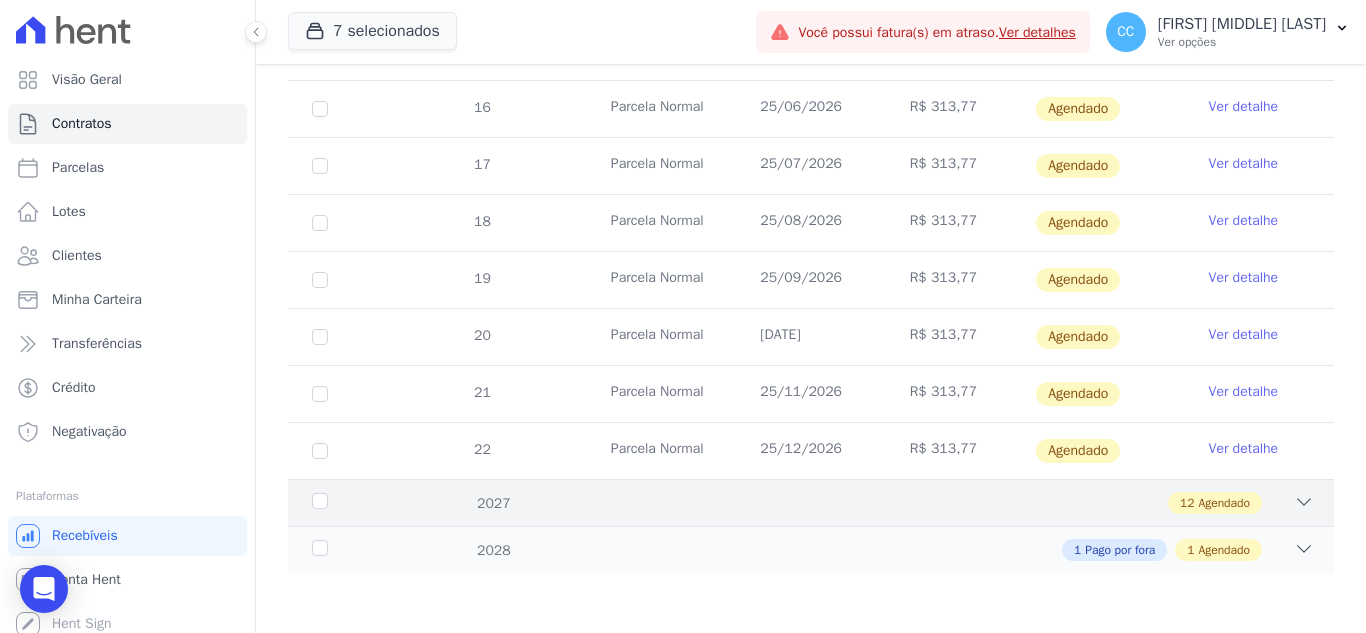 click on "[NUMBER]
Agendado" at bounding box center [862, 503] 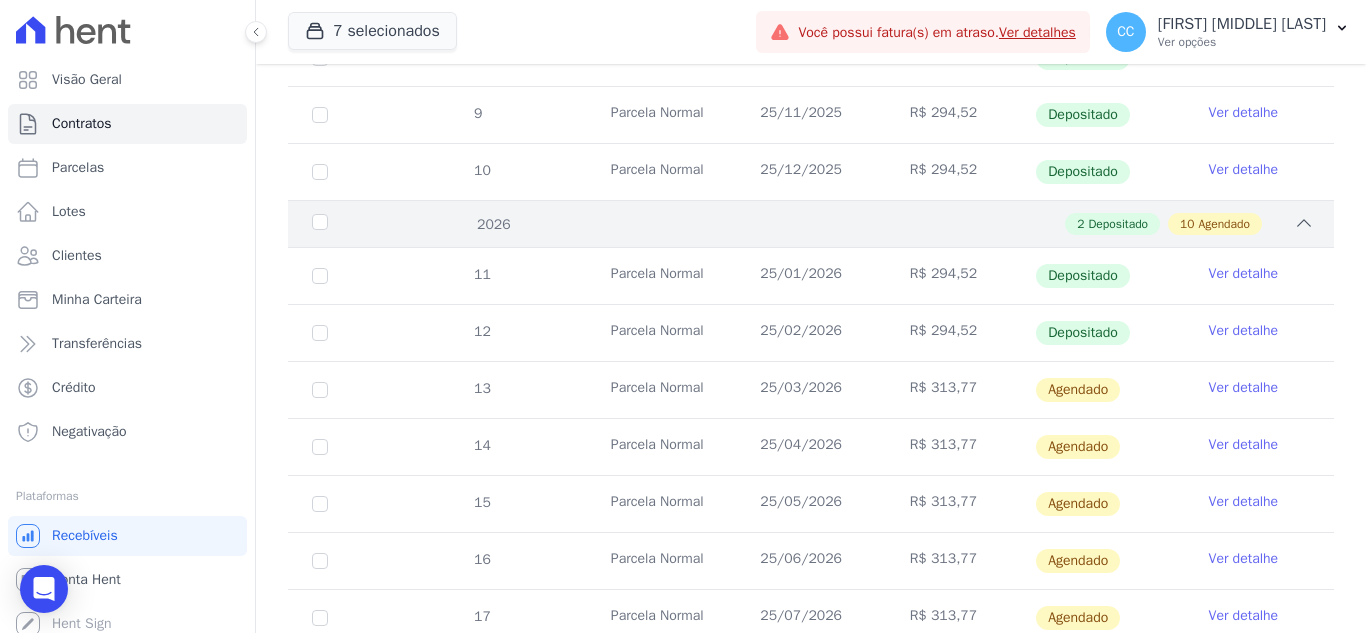 scroll, scrollTop: 992, scrollLeft: 0, axis: vertical 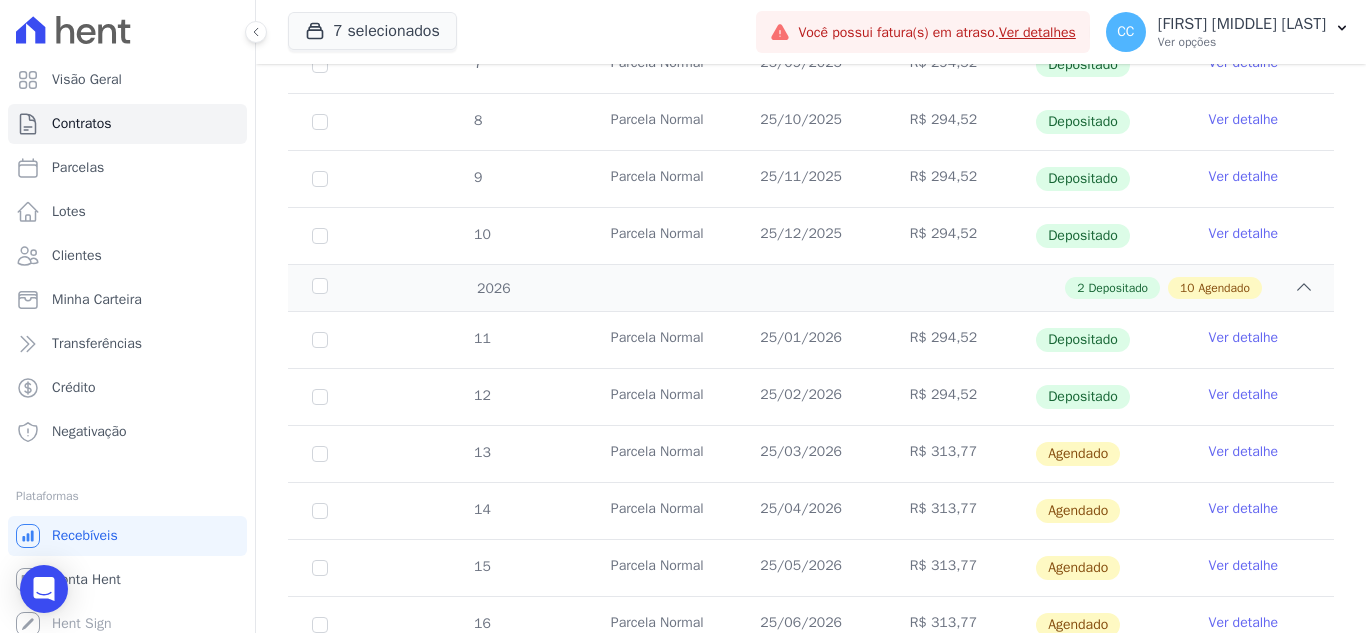 drag, startPoint x: 519, startPoint y: 294, endPoint x: 509, endPoint y: 232, distance: 62.801273 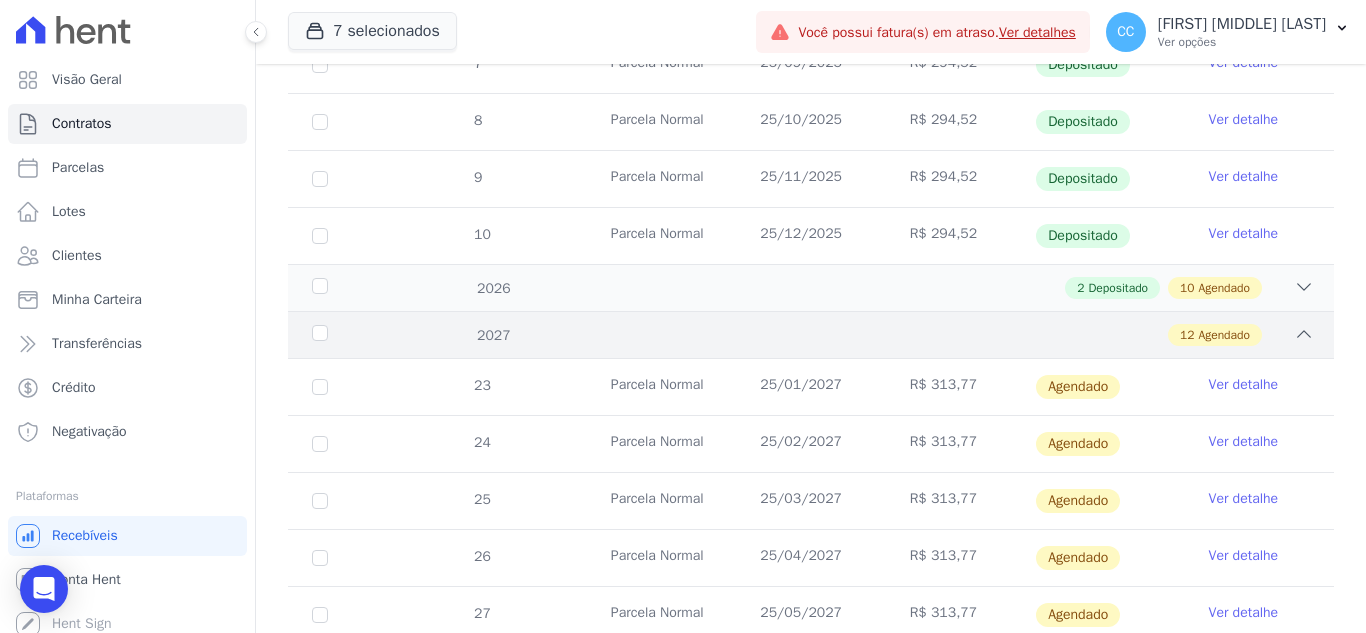 click on "[YEAR]
[NUMBER]
Agendado" at bounding box center (811, 334) 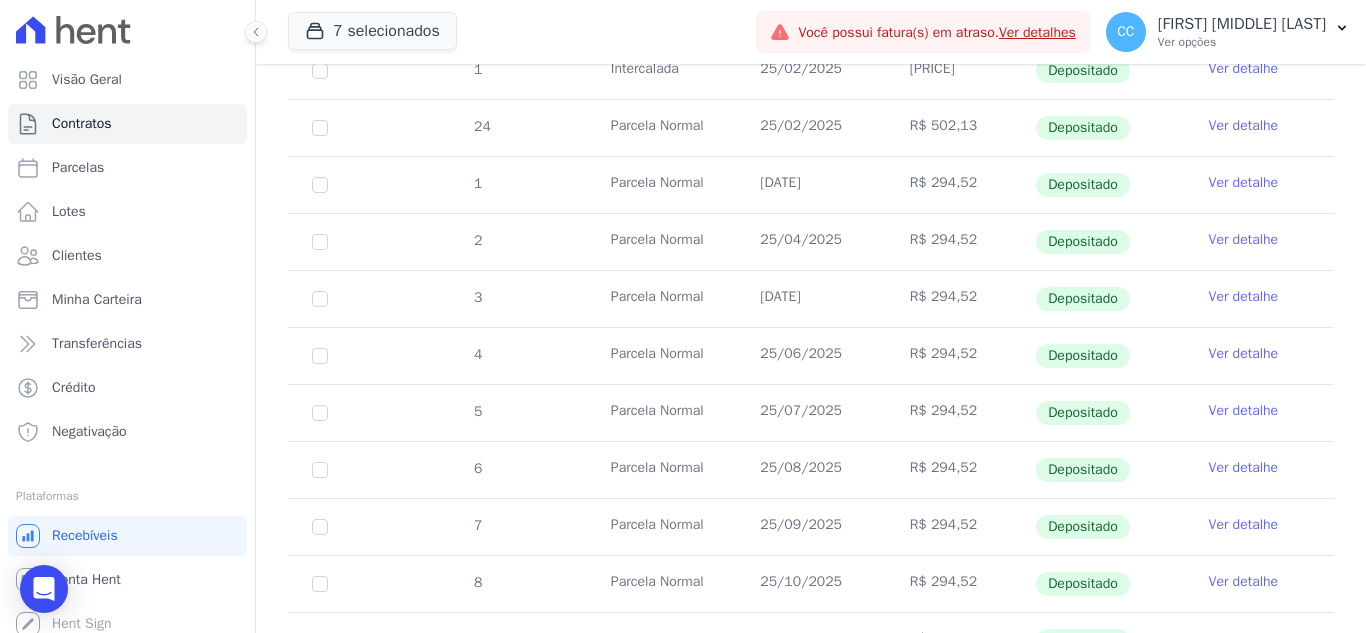 scroll, scrollTop: 324, scrollLeft: 0, axis: vertical 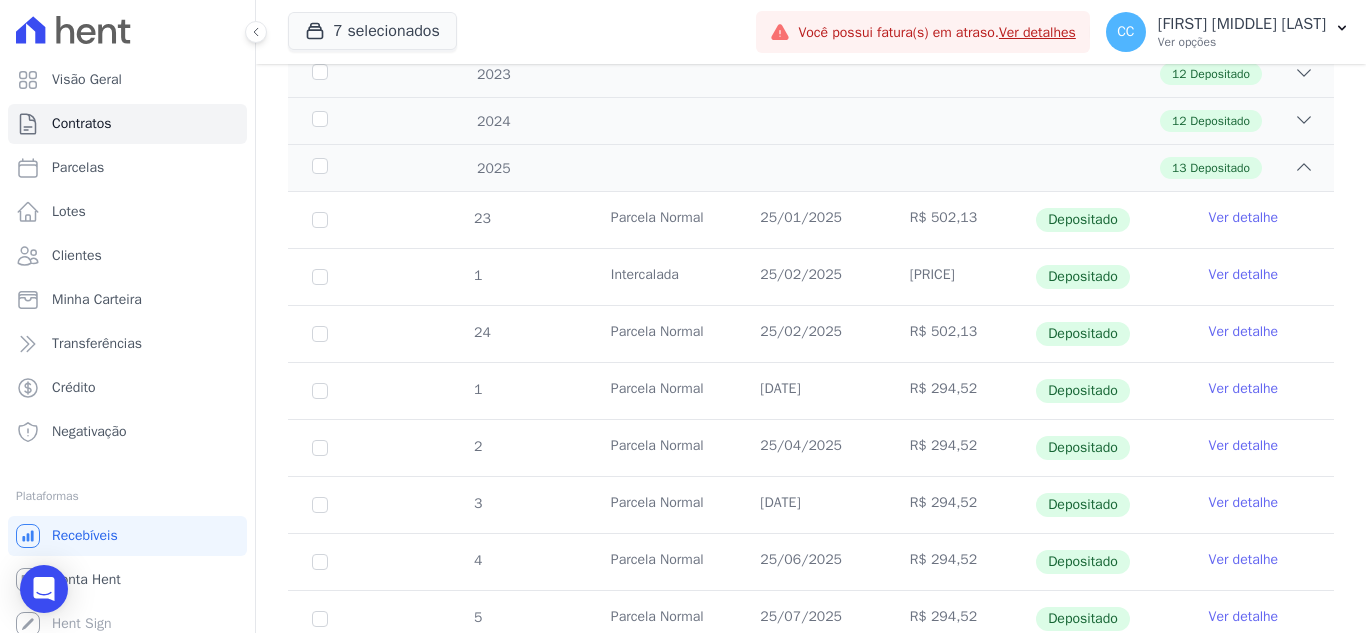 click on "Parcela Normal
[DATE]
[PRICE]
Depositado
Ver detalhe
[NUMBER]
Intercalada
[DATE]
[PRICE]
[NUMBER]" at bounding box center [811, 562] 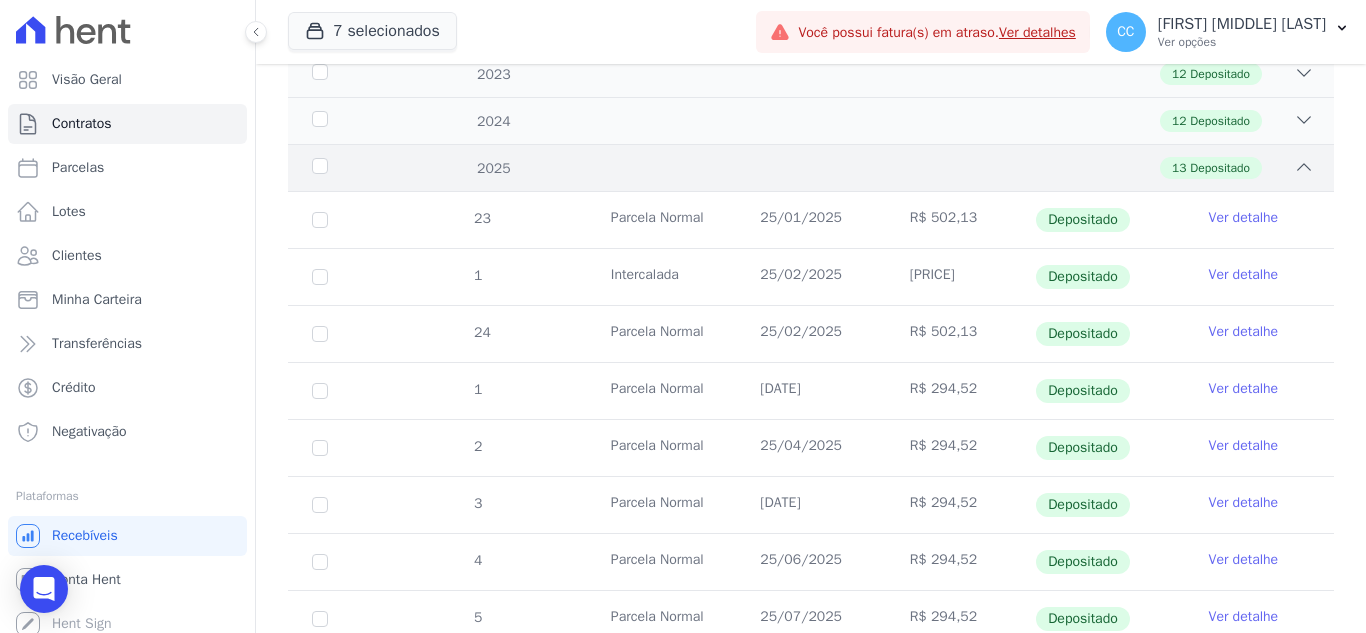 click on "13
Depositado" at bounding box center (862, 168) 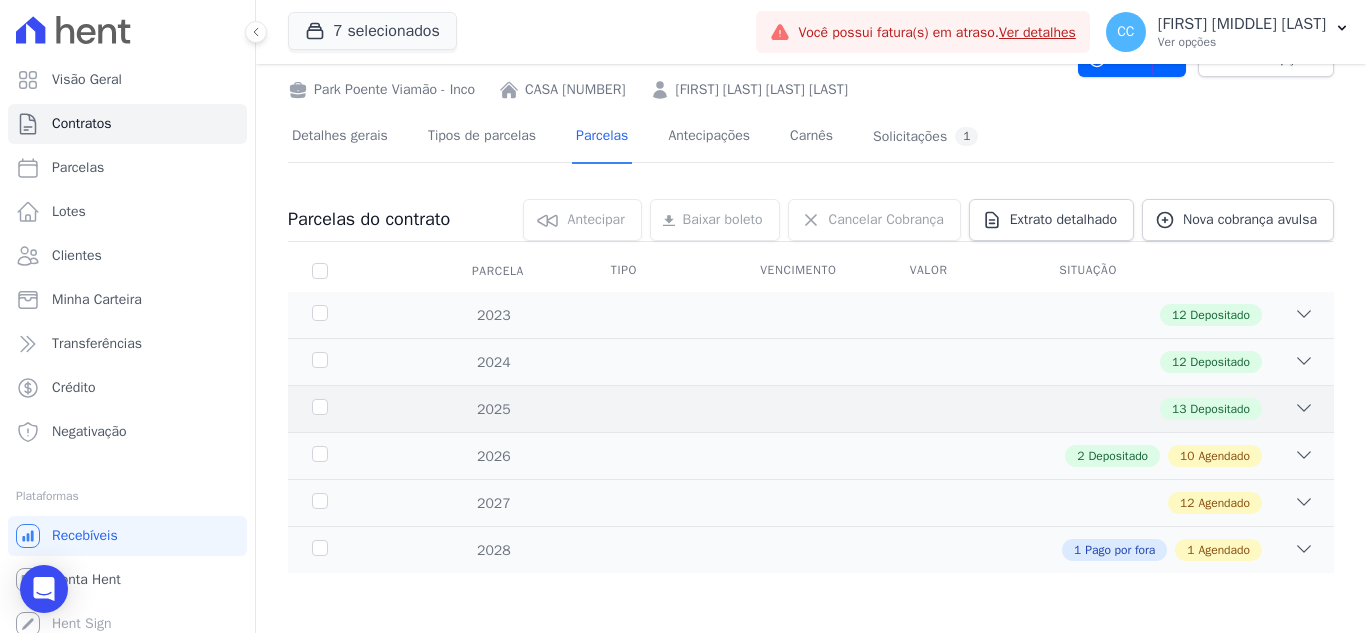 scroll, scrollTop: 83, scrollLeft: 0, axis: vertical 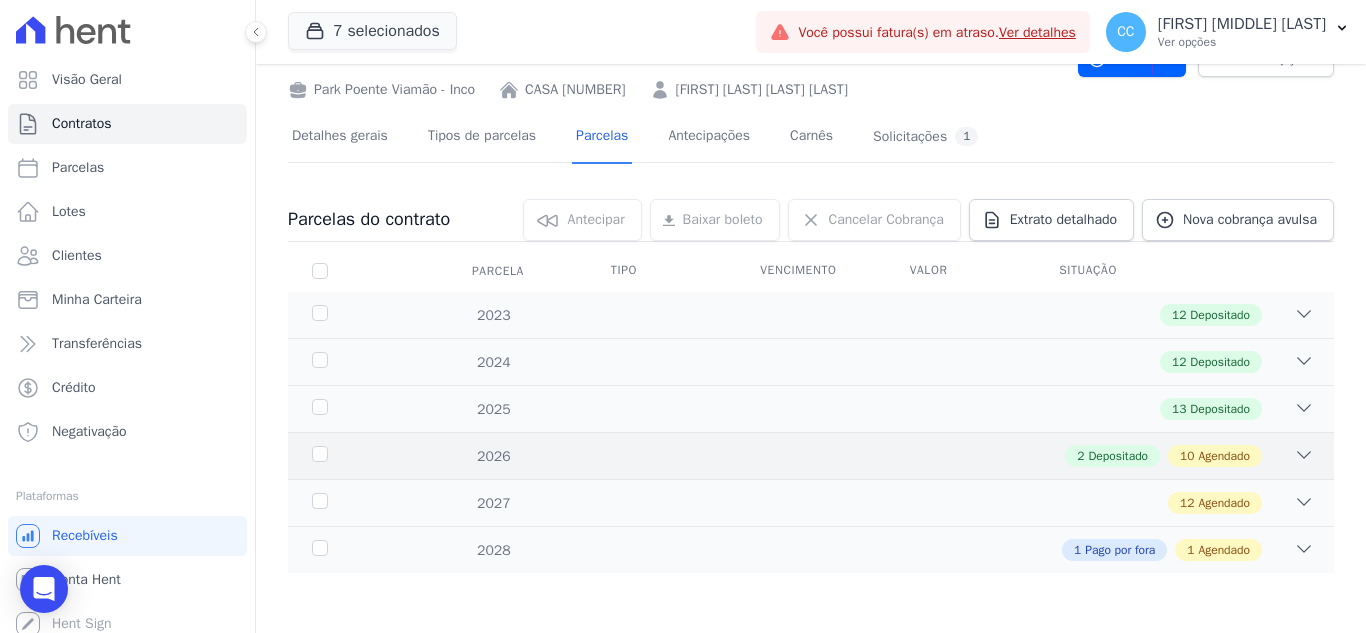 click on "[YEAR]" at bounding box center (811, 455) 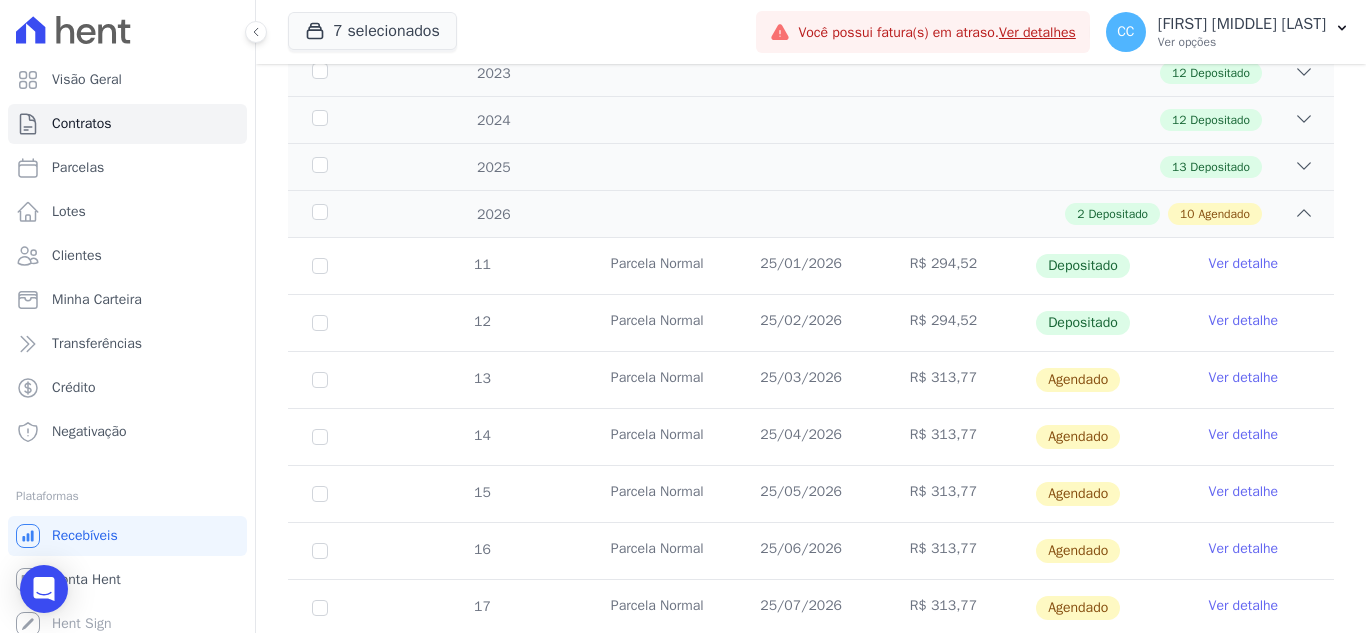 scroll, scrollTop: 324, scrollLeft: 0, axis: vertical 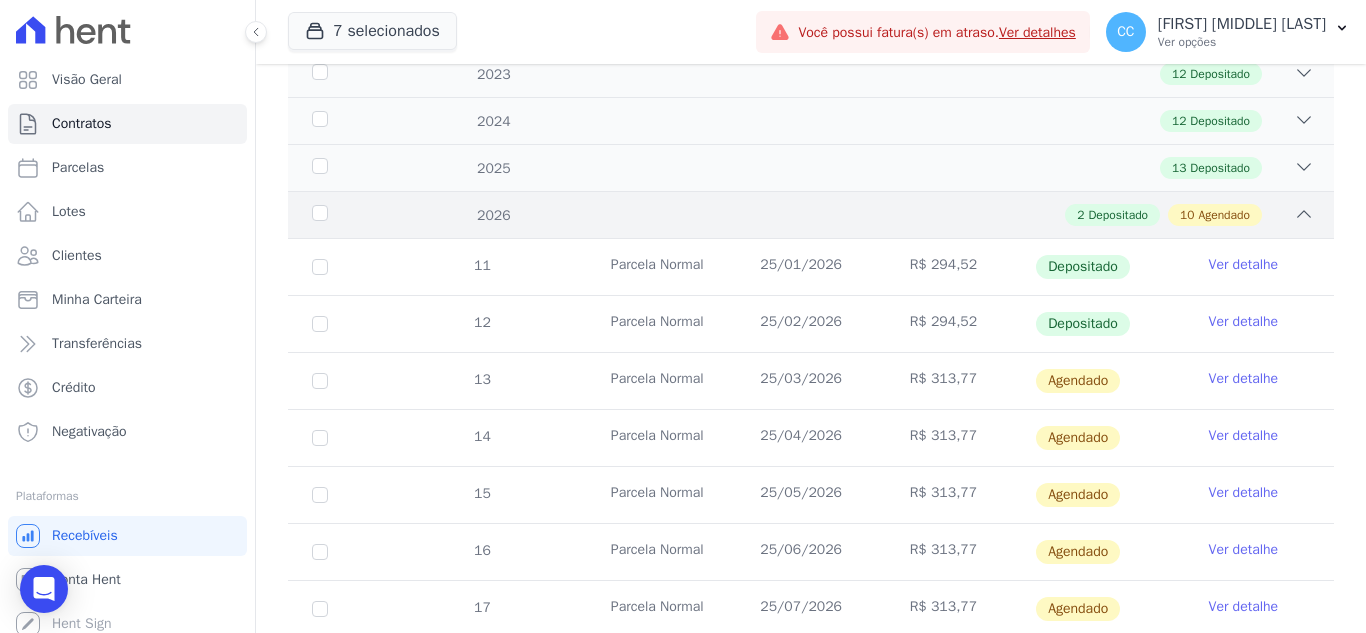 click on "[NUMBER]
Depositado
[NUMBER]
Agendado" at bounding box center [862, 215] 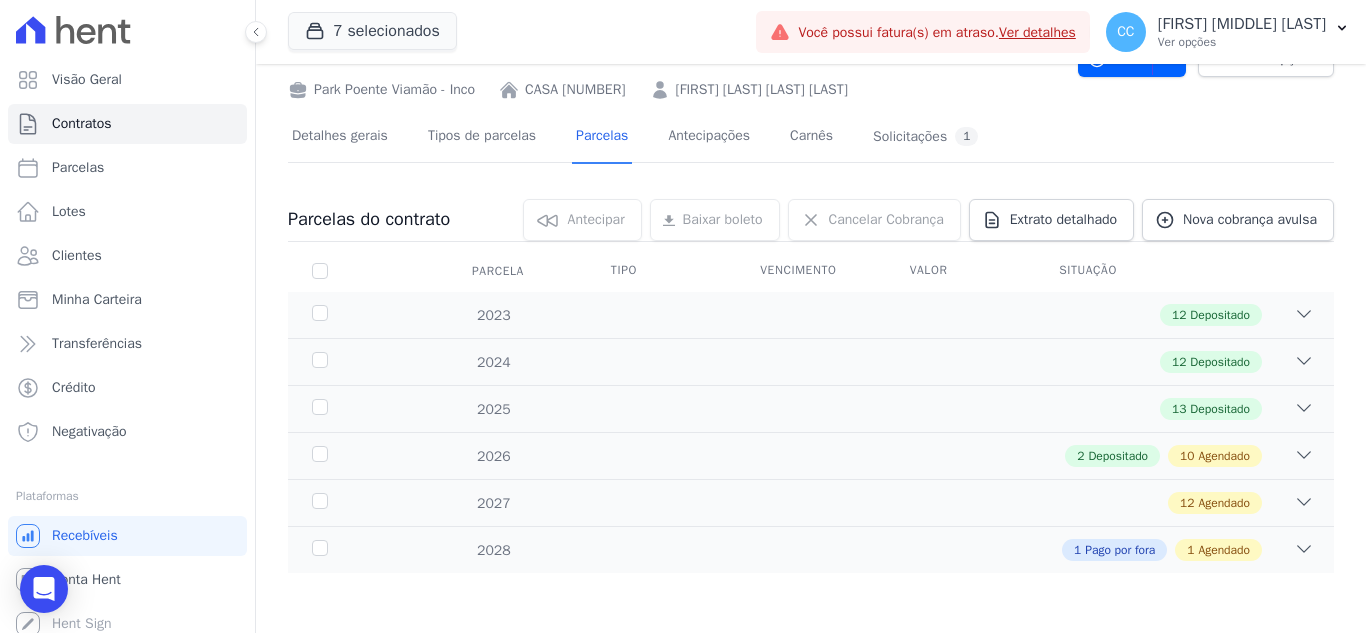 scroll, scrollTop: 83, scrollLeft: 0, axis: vertical 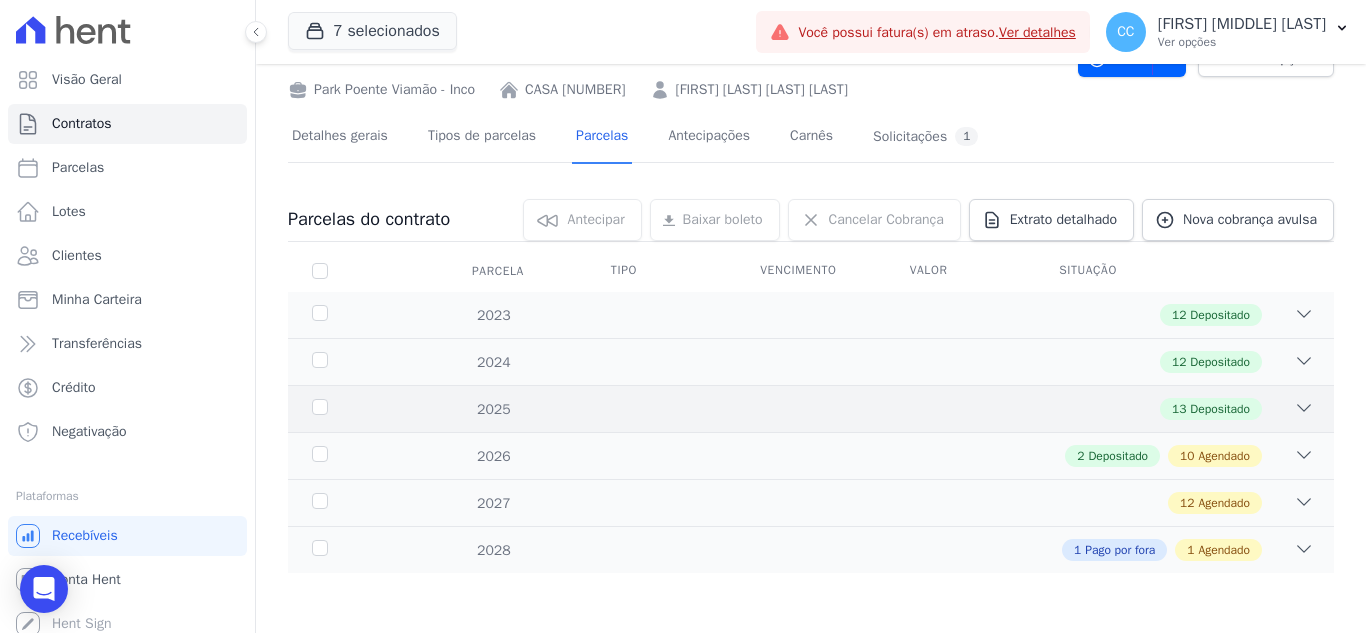 click on "[DATE]
[NUMBER]
Pago" at bounding box center [811, 408] 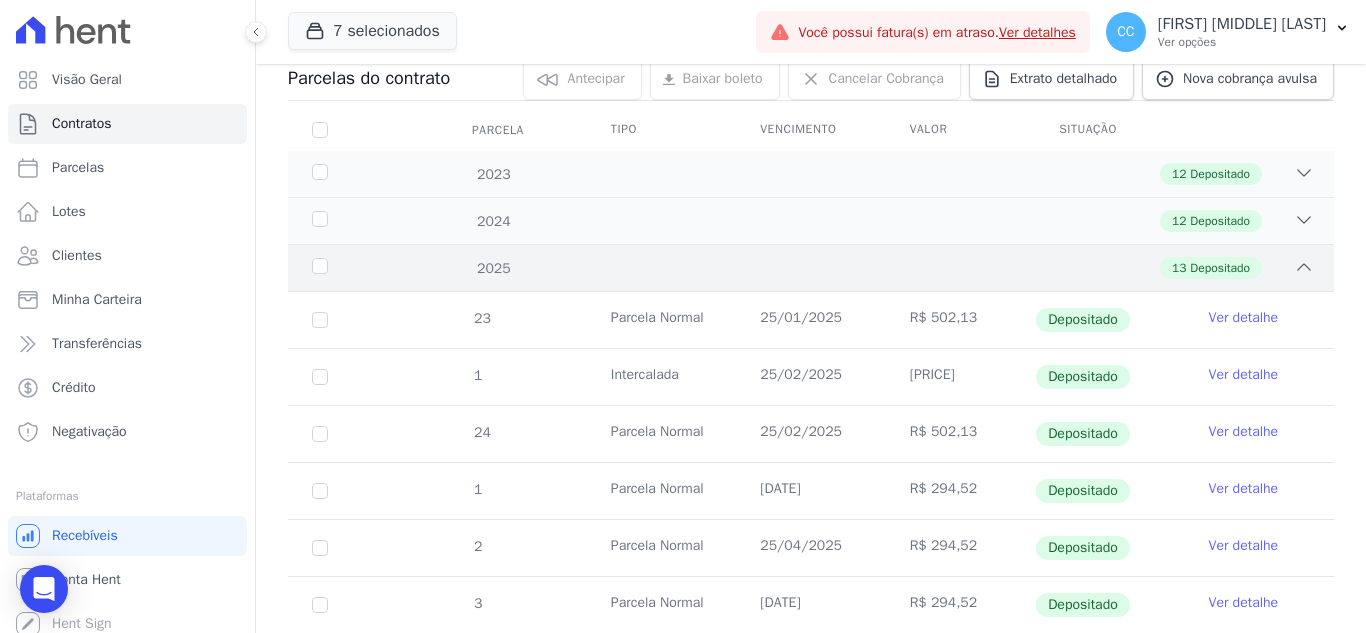 click on "13
Depositado" at bounding box center (862, 268) 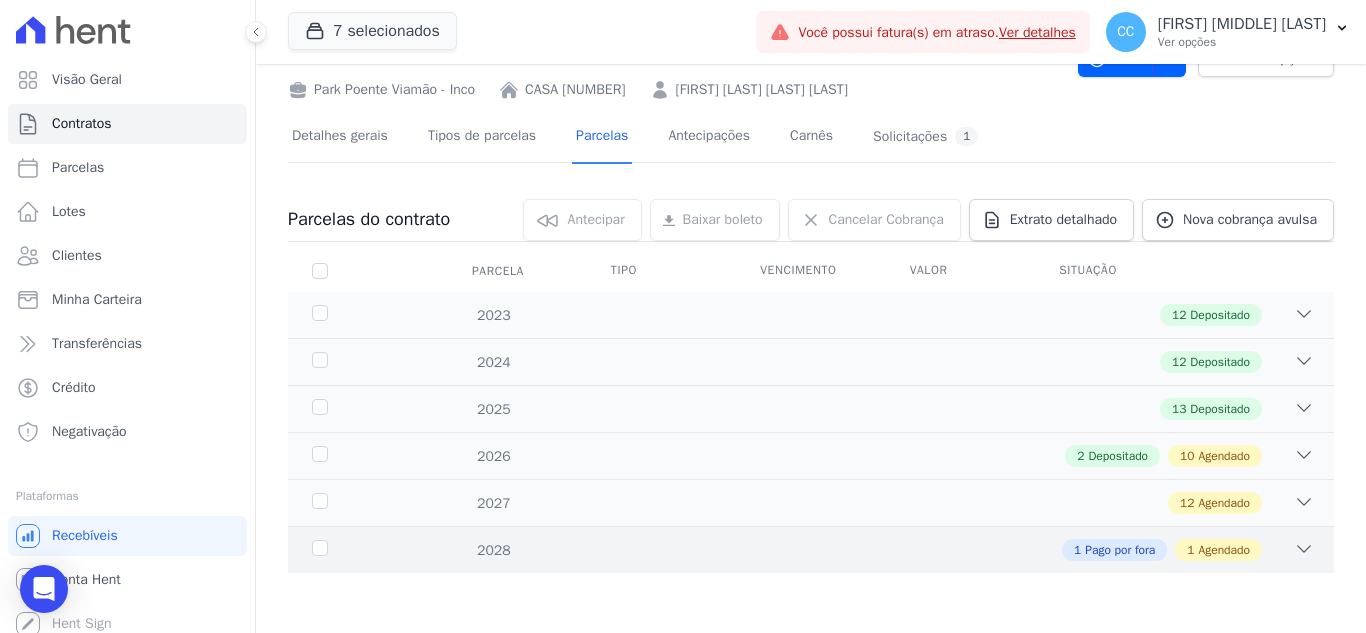click on "[YEAR]" at bounding box center (811, 549) 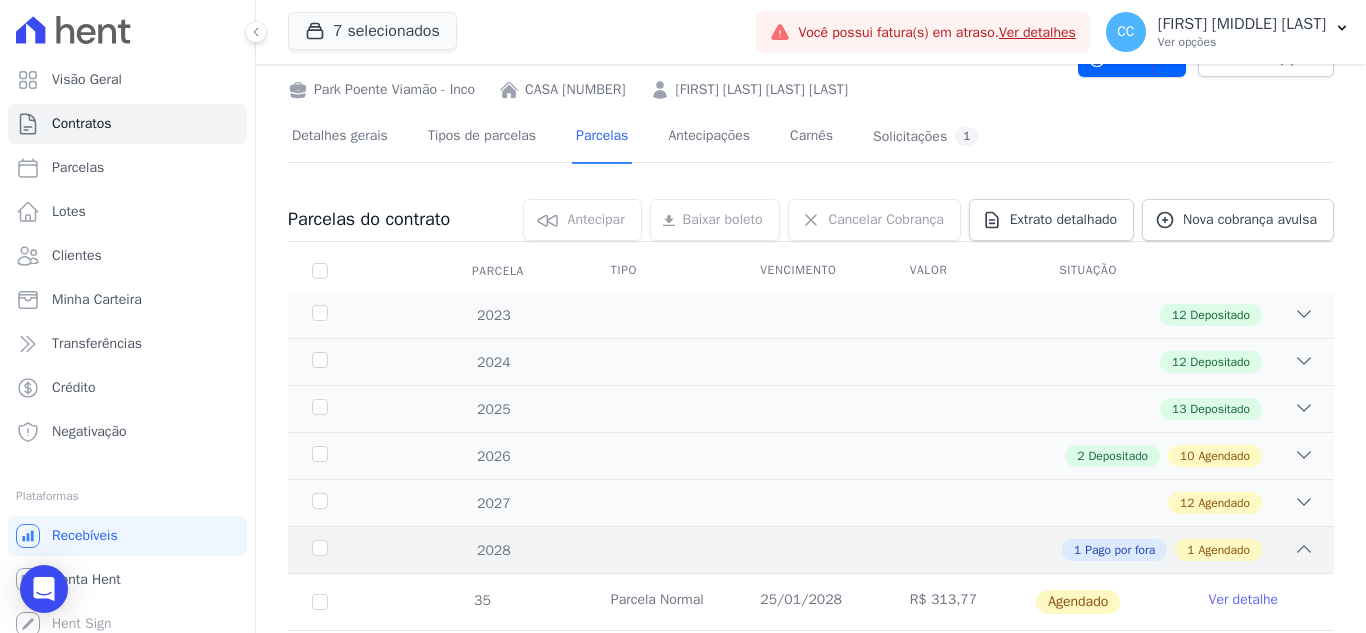 scroll, scrollTop: 197, scrollLeft: 0, axis: vertical 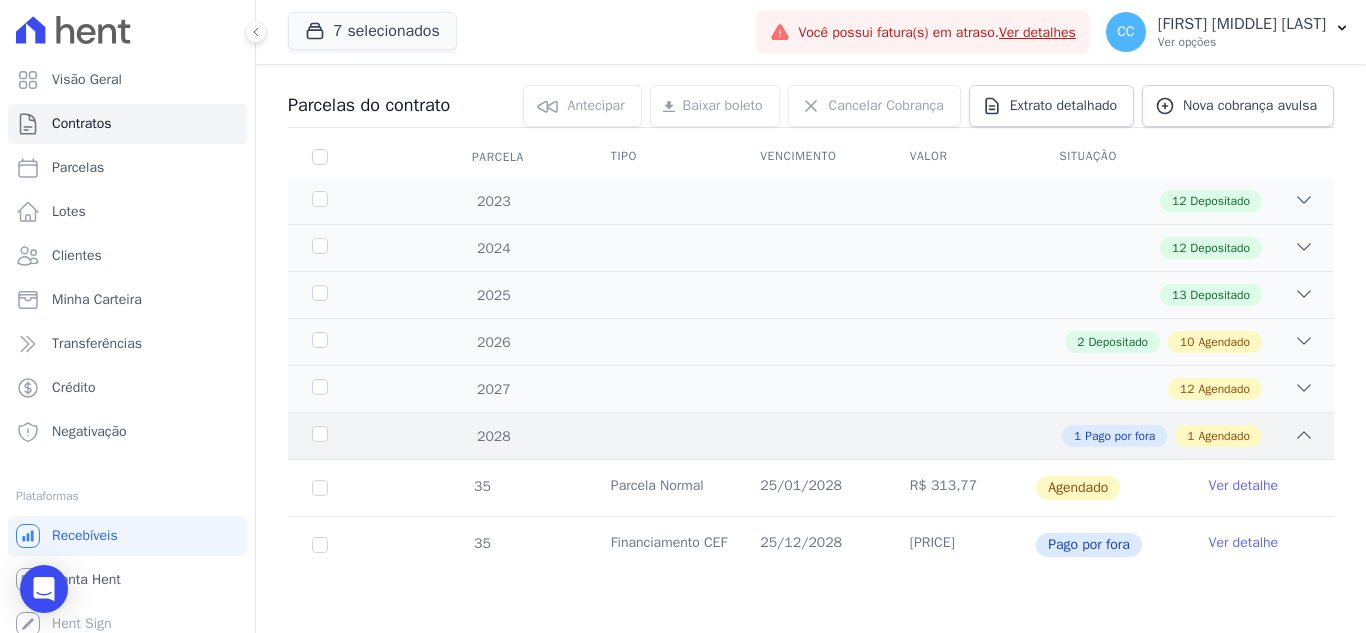 click on "[NUMBER]
Pago por fora
[NUMBER]
Agendado" at bounding box center (862, 436) 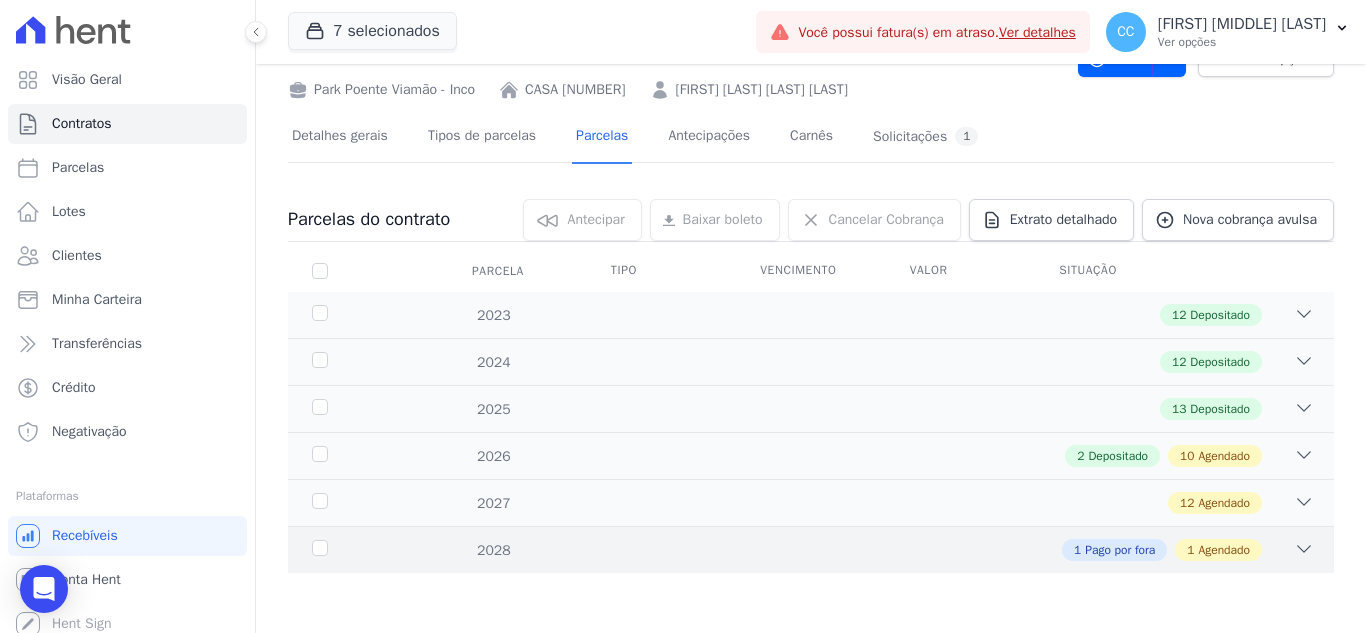 scroll, scrollTop: 83, scrollLeft: 0, axis: vertical 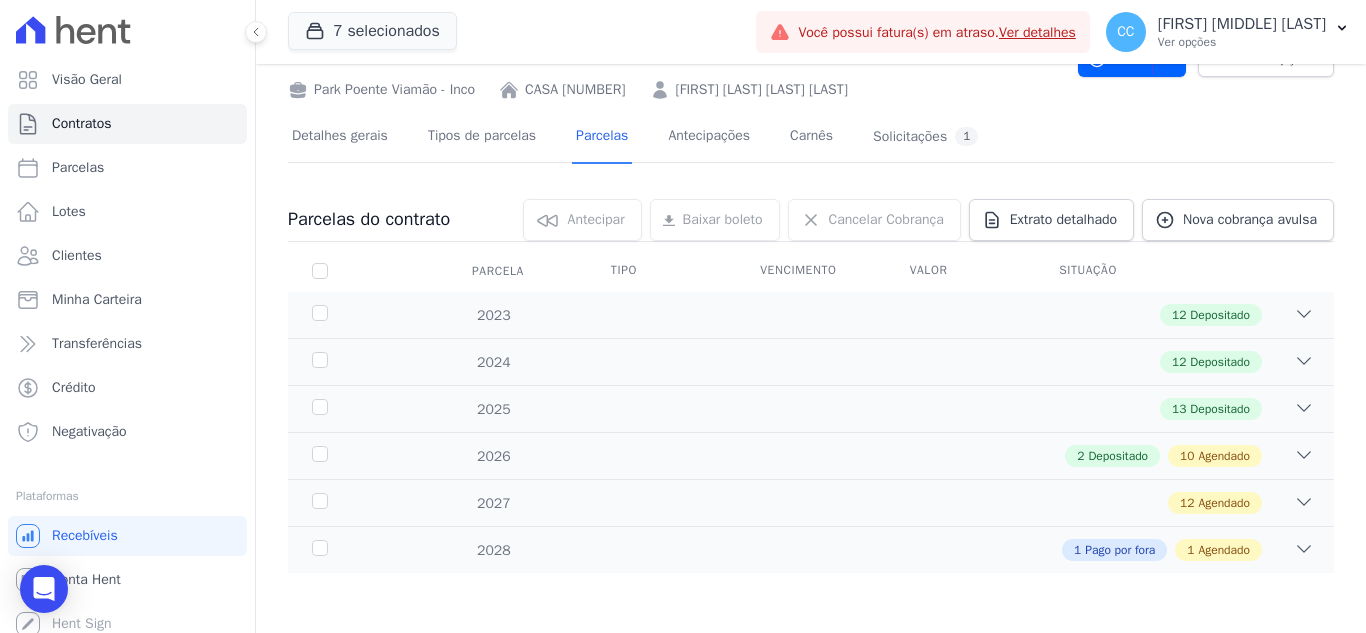 click on "[NUMBER]
Agendado" at bounding box center [862, 503] 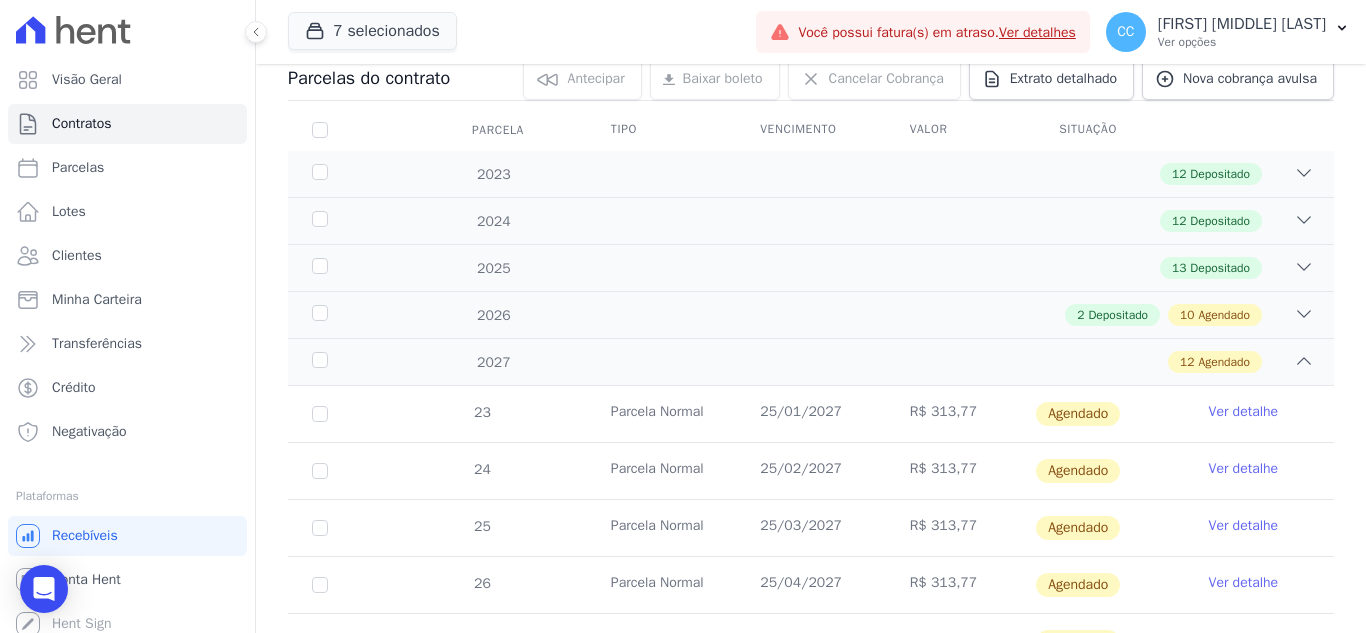 click on "25/02/2027" at bounding box center (810, 471) 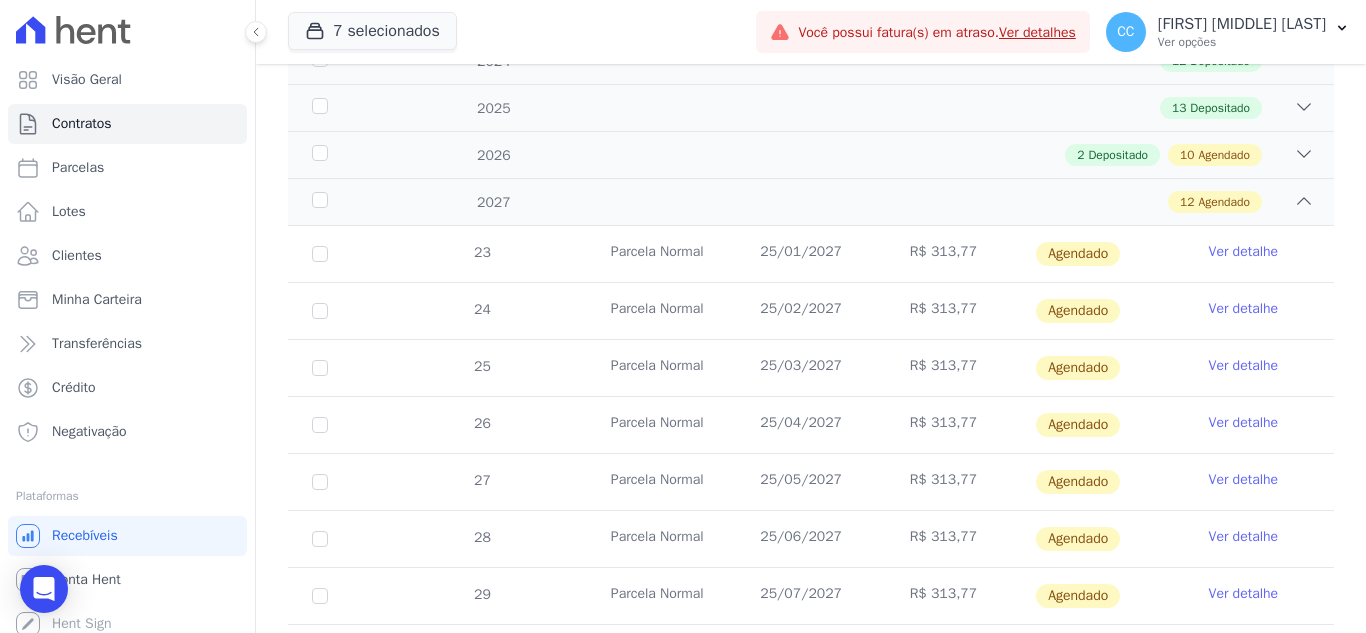 scroll, scrollTop: 367, scrollLeft: 0, axis: vertical 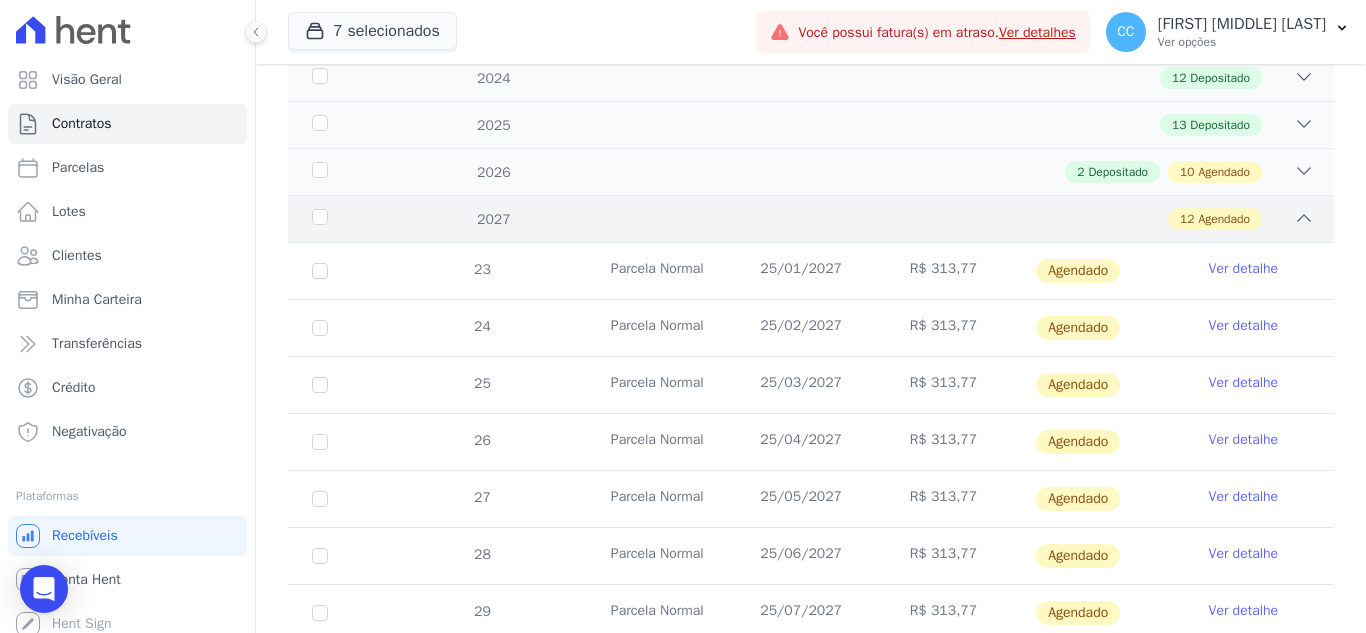 click on "[NUMBER]
Agendado" at bounding box center (862, 219) 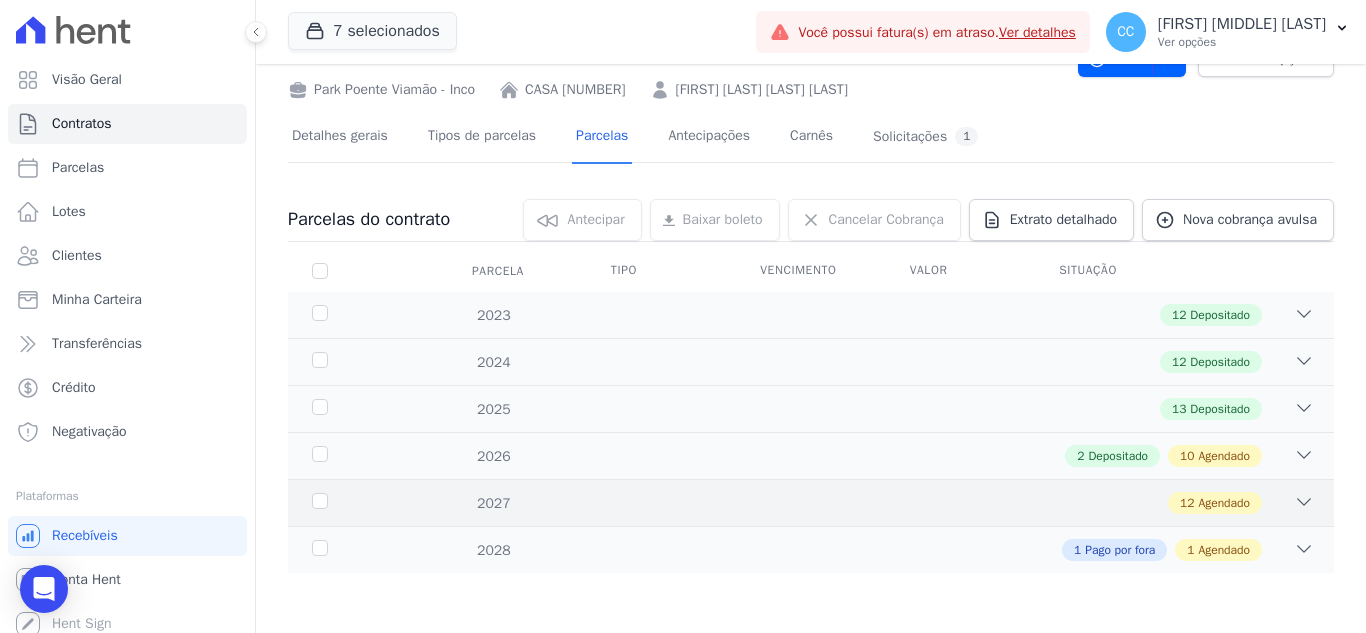 scroll, scrollTop: 83, scrollLeft: 0, axis: vertical 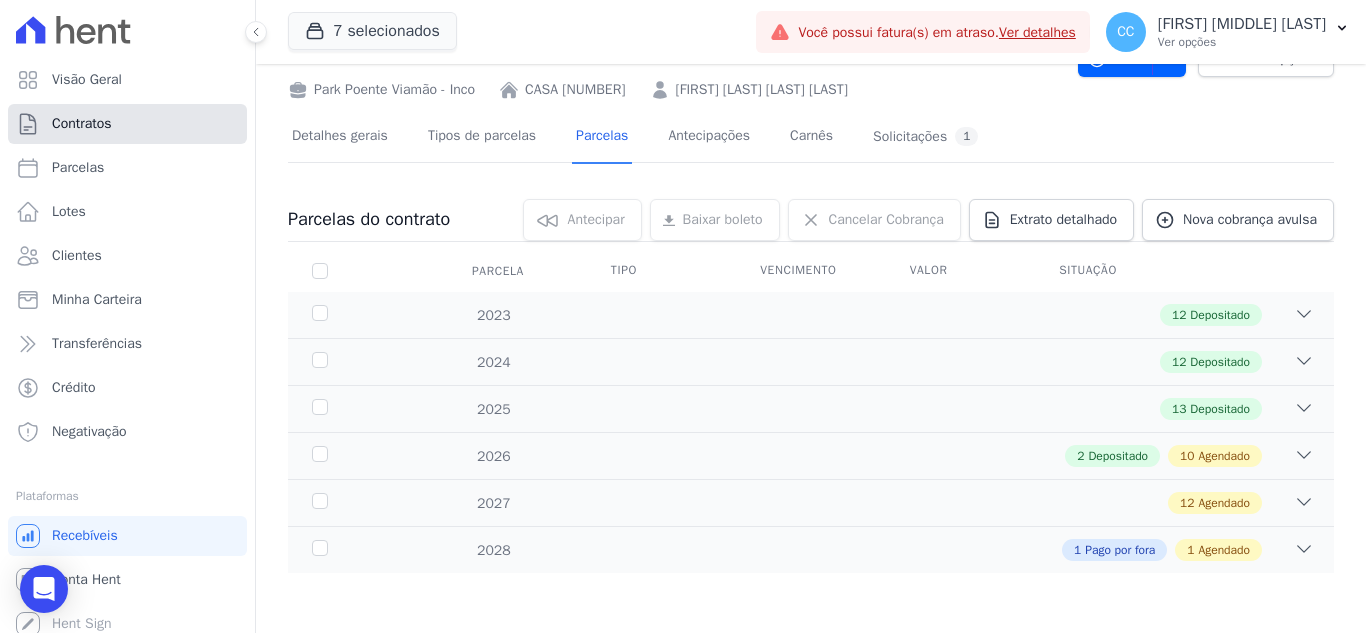 click on "Contratos" at bounding box center [127, 124] 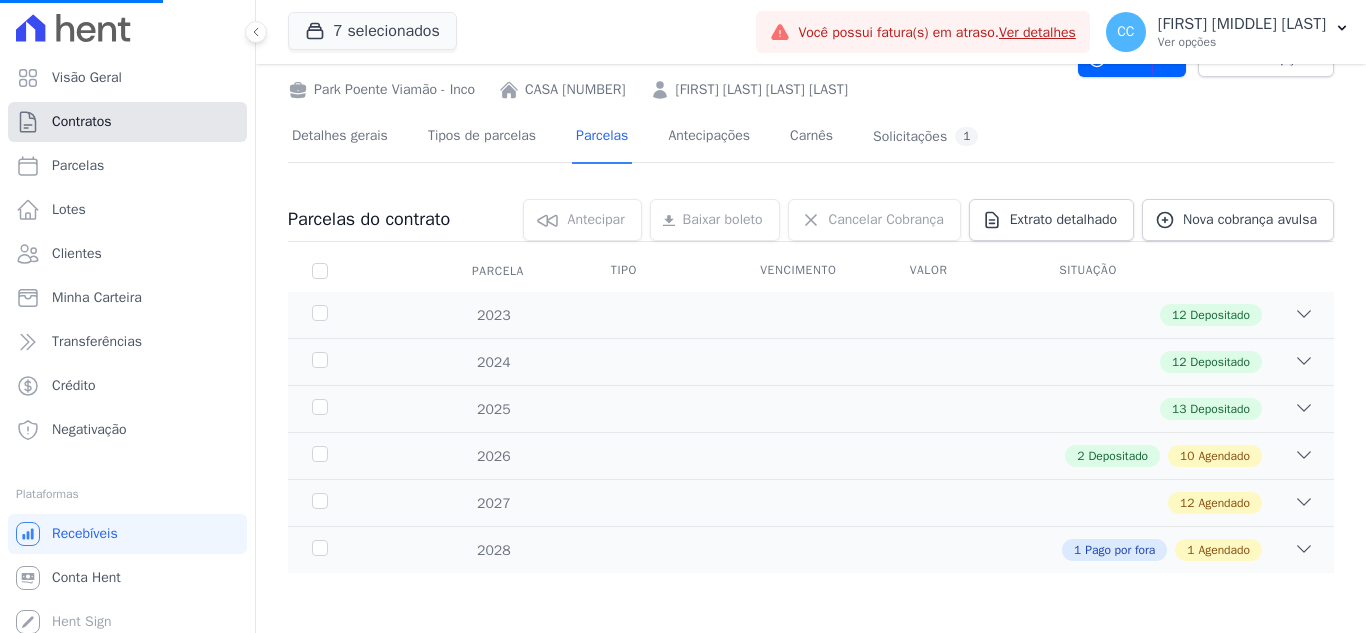 scroll, scrollTop: 0, scrollLeft: 0, axis: both 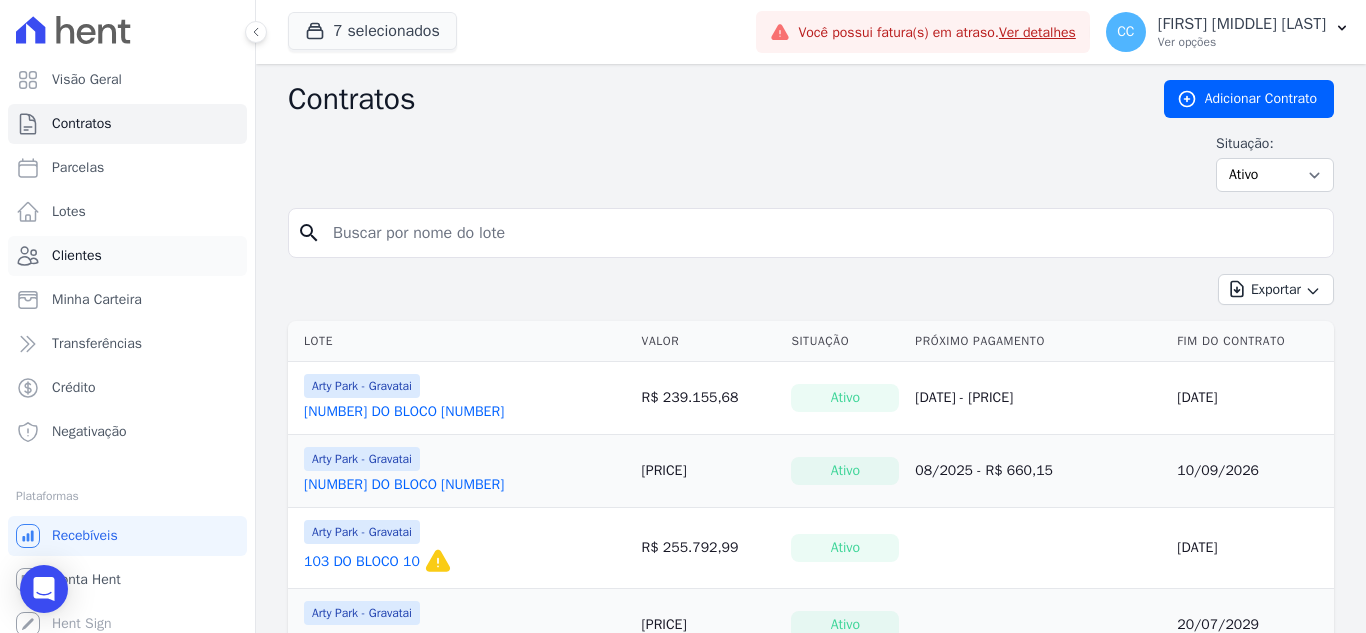 click on "Clientes" at bounding box center [127, 256] 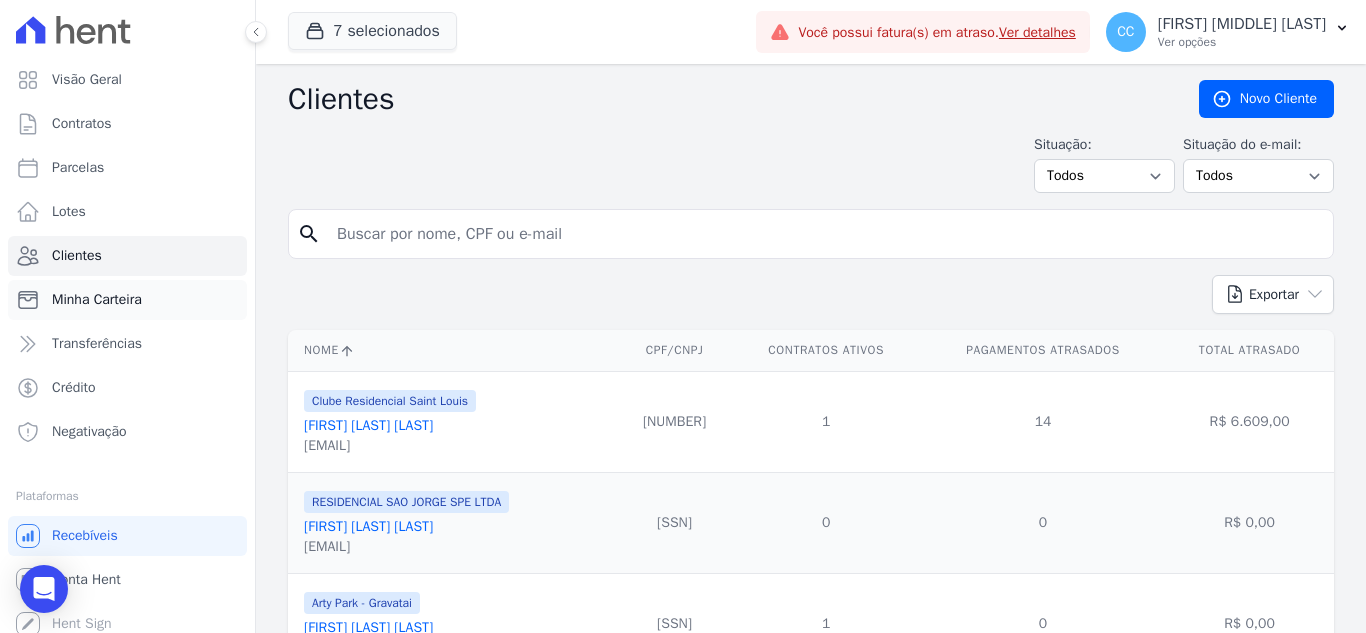 click on "Minha Carteira" at bounding box center [127, 300] 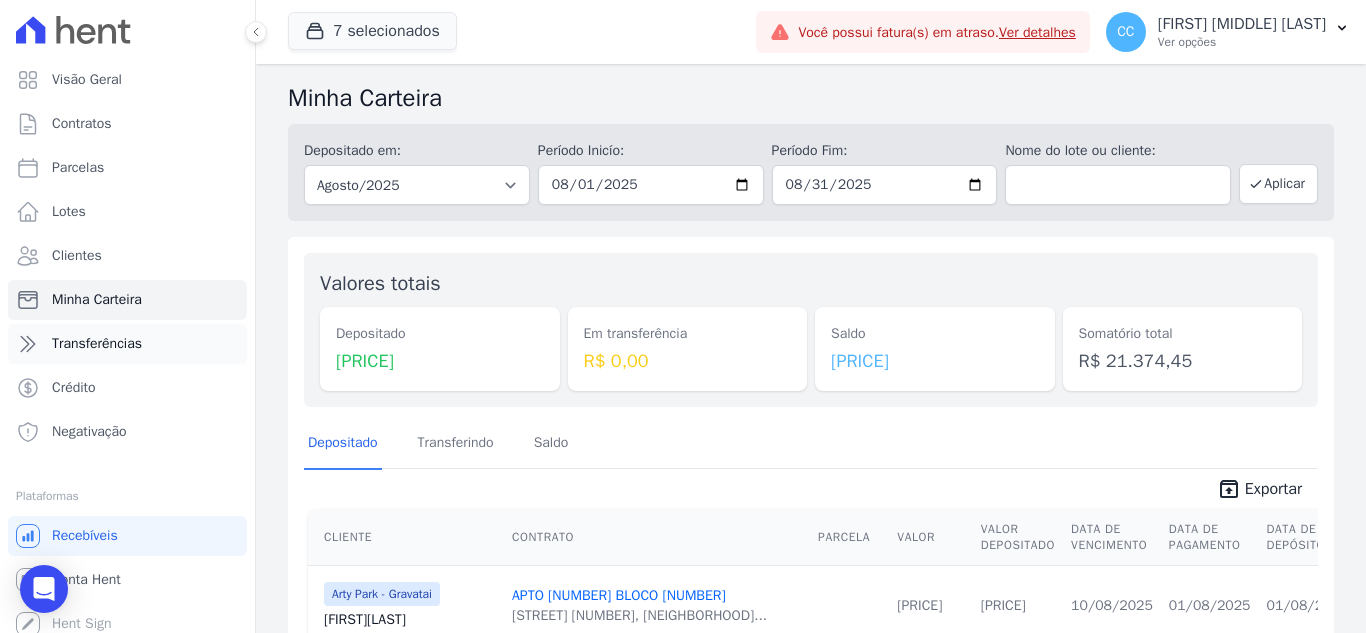 click on "Transferências" at bounding box center (127, 344) 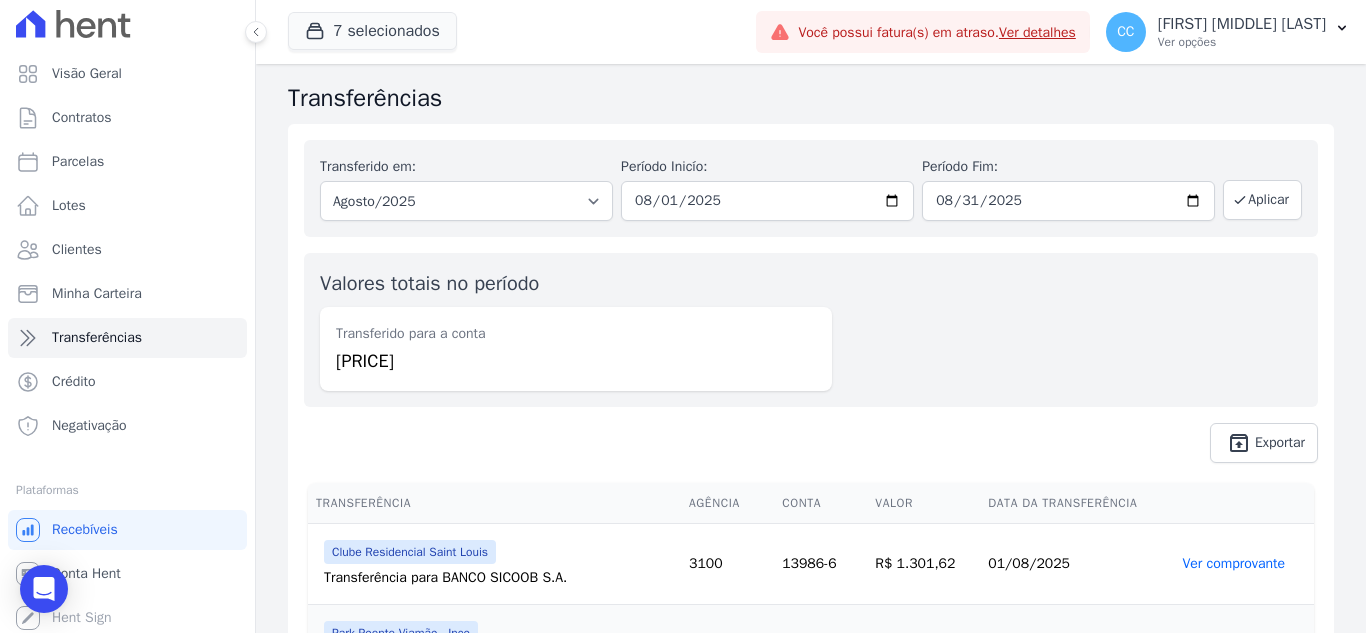 scroll, scrollTop: 11, scrollLeft: 0, axis: vertical 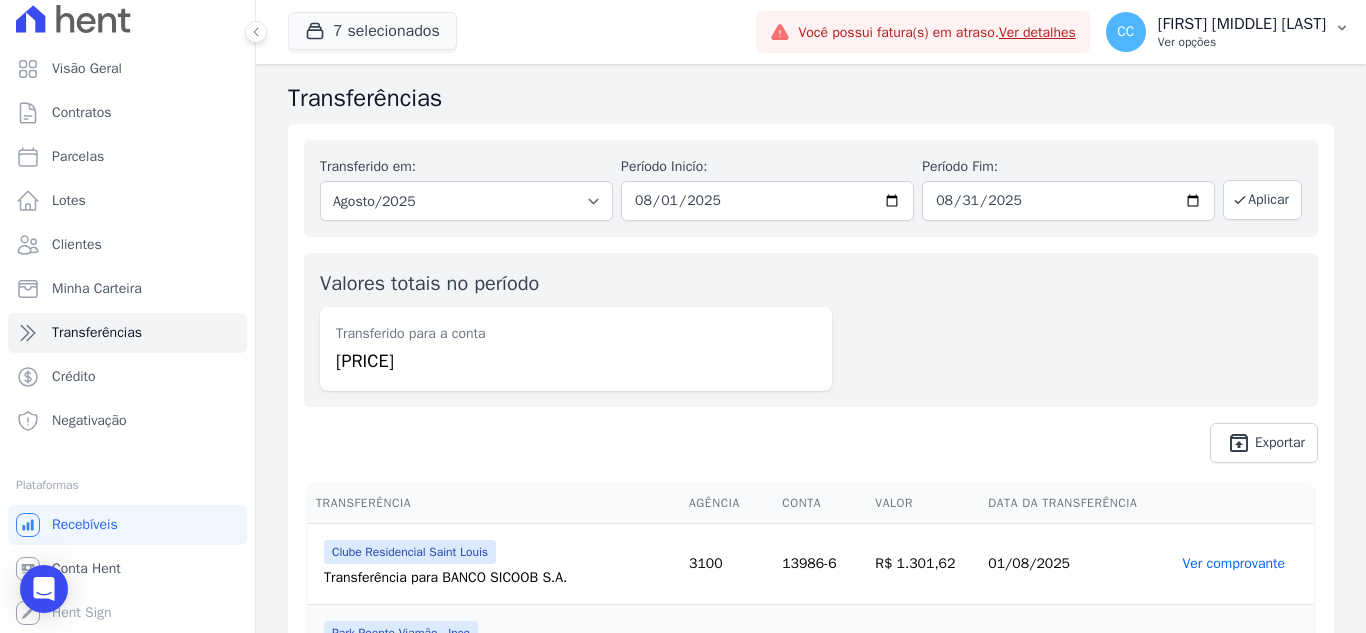 click on "[FIRST] [MIDDLE] [LAST]" at bounding box center [1242, 24] 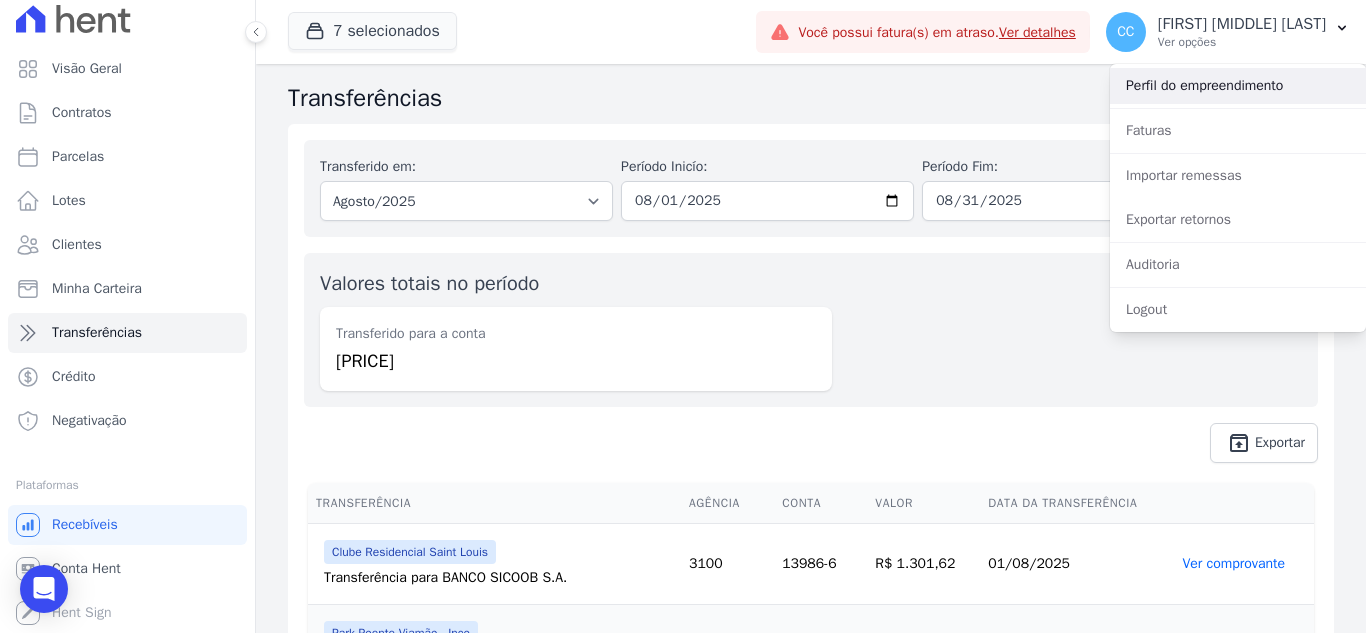 click on "Perfil do empreendimento" at bounding box center [1238, 86] 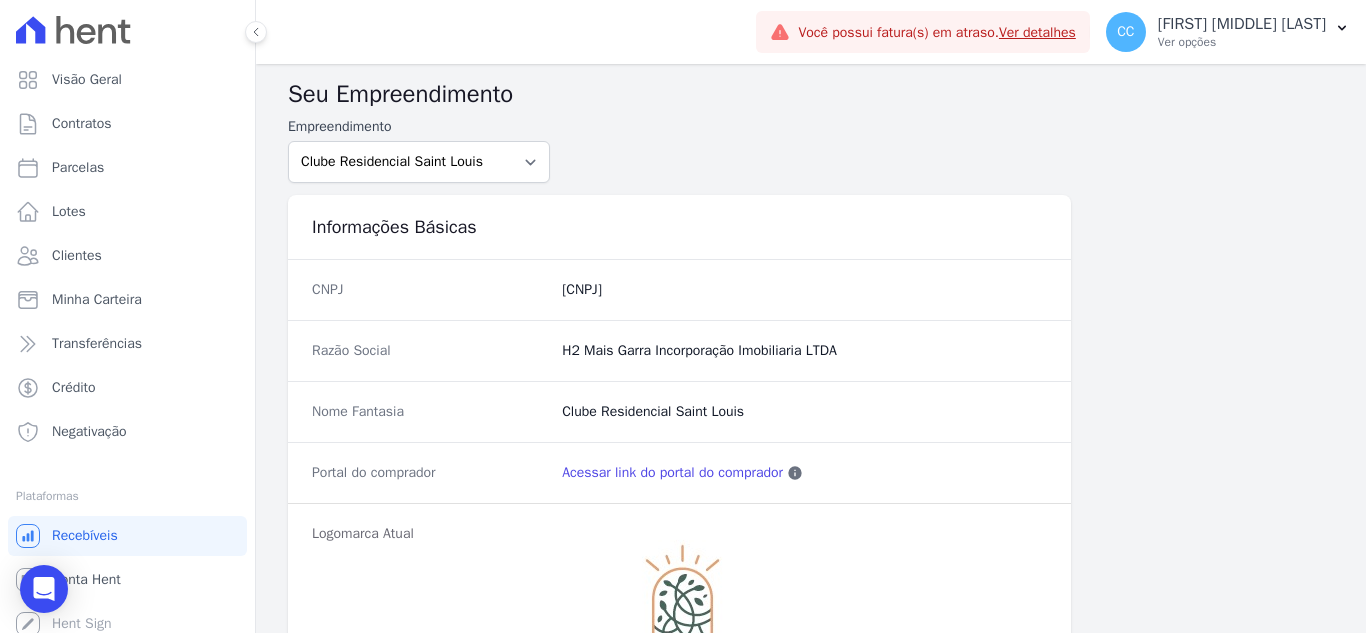 scroll, scrollTop: 0, scrollLeft: 0, axis: both 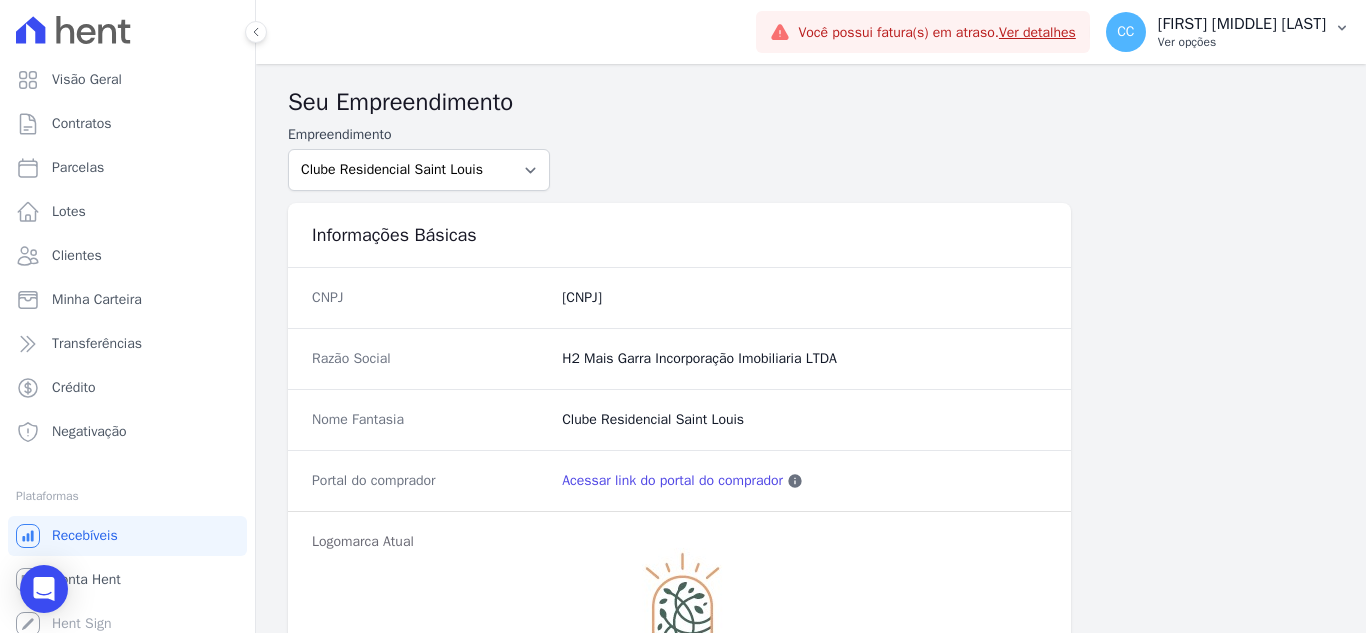 click on "[FIRST] [MIDDLE] [LAST]" at bounding box center (1242, 24) 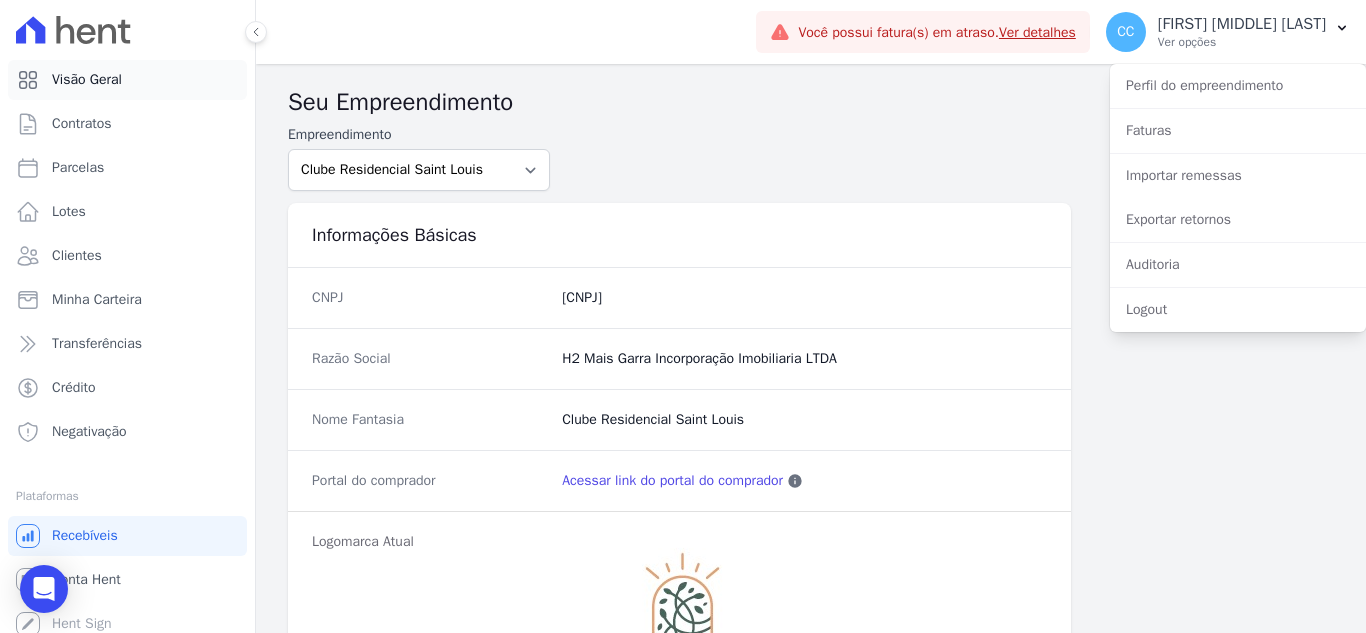 click on "Visão Geral" at bounding box center (87, 80) 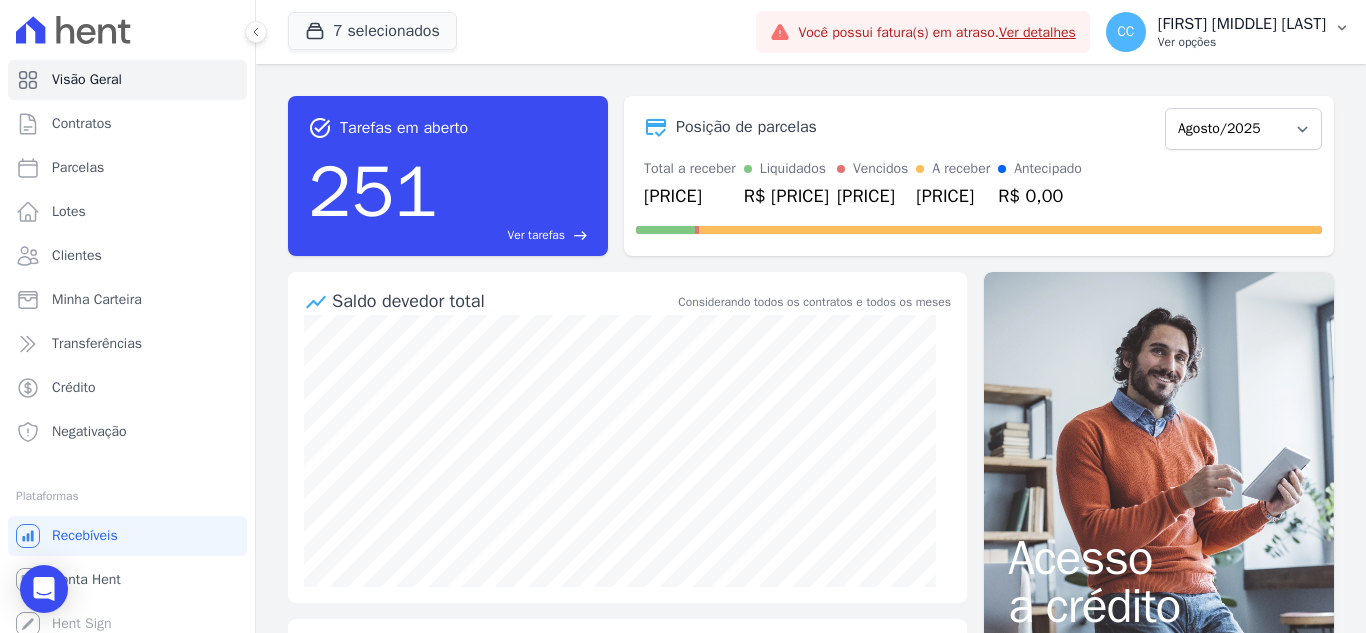 click on "[FIRST] [MIDDLE] [LAST]" at bounding box center (1242, 24) 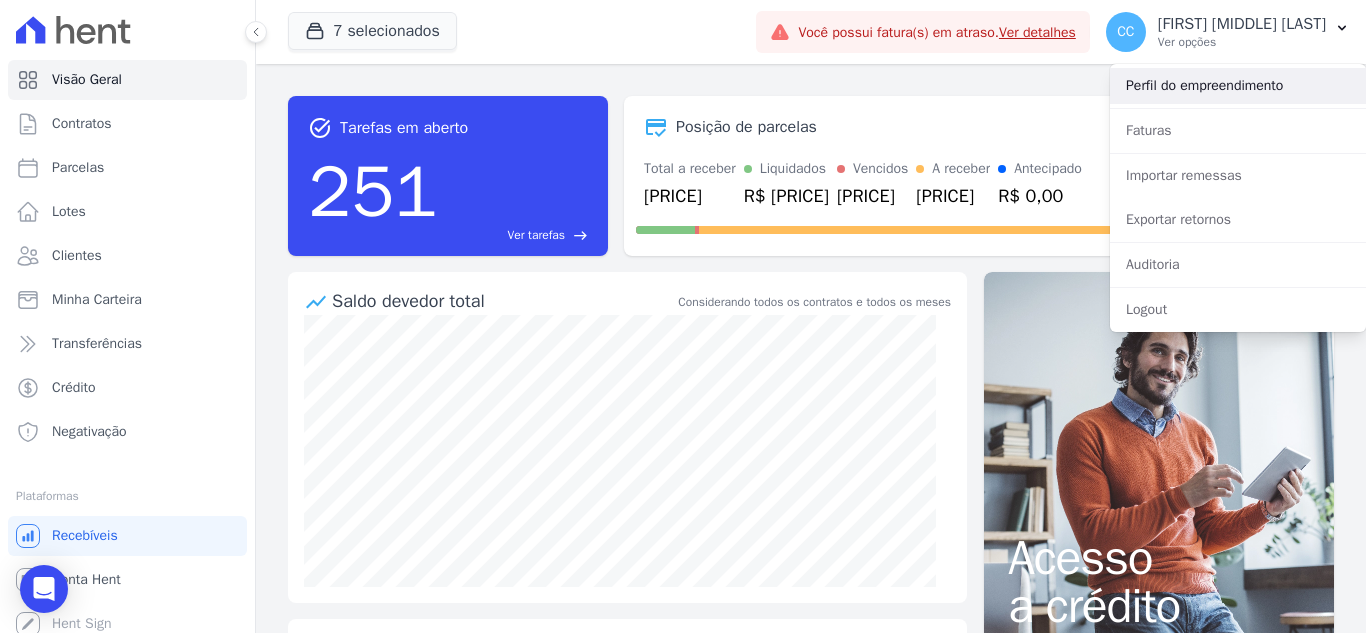 click on "Perfil do empreendimento" at bounding box center [1238, 86] 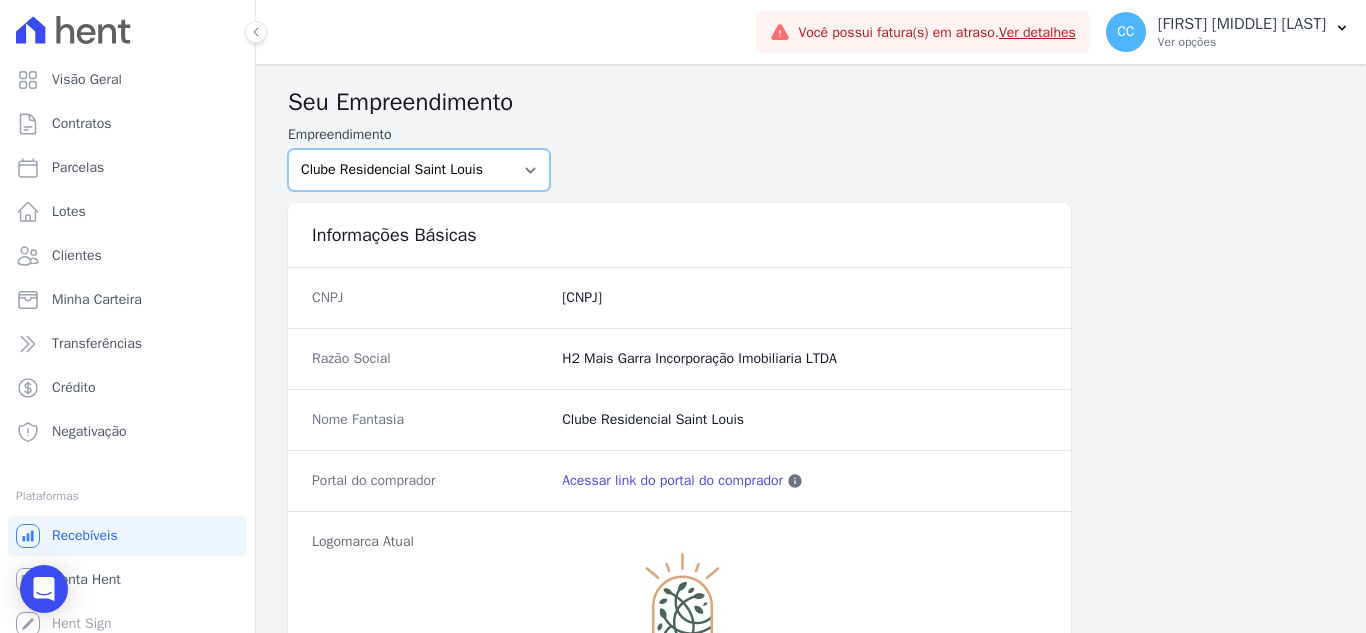 click on "Arty Park - Gravatai
Arty Park - JPI
Clube Residencial Saint Louis
Park Poente Viamão
Park Poente Viamão - Inco
RESIDENCIAL SAO JORGE SPE LTDA
Sant Louis Residences" at bounding box center (419, 170) 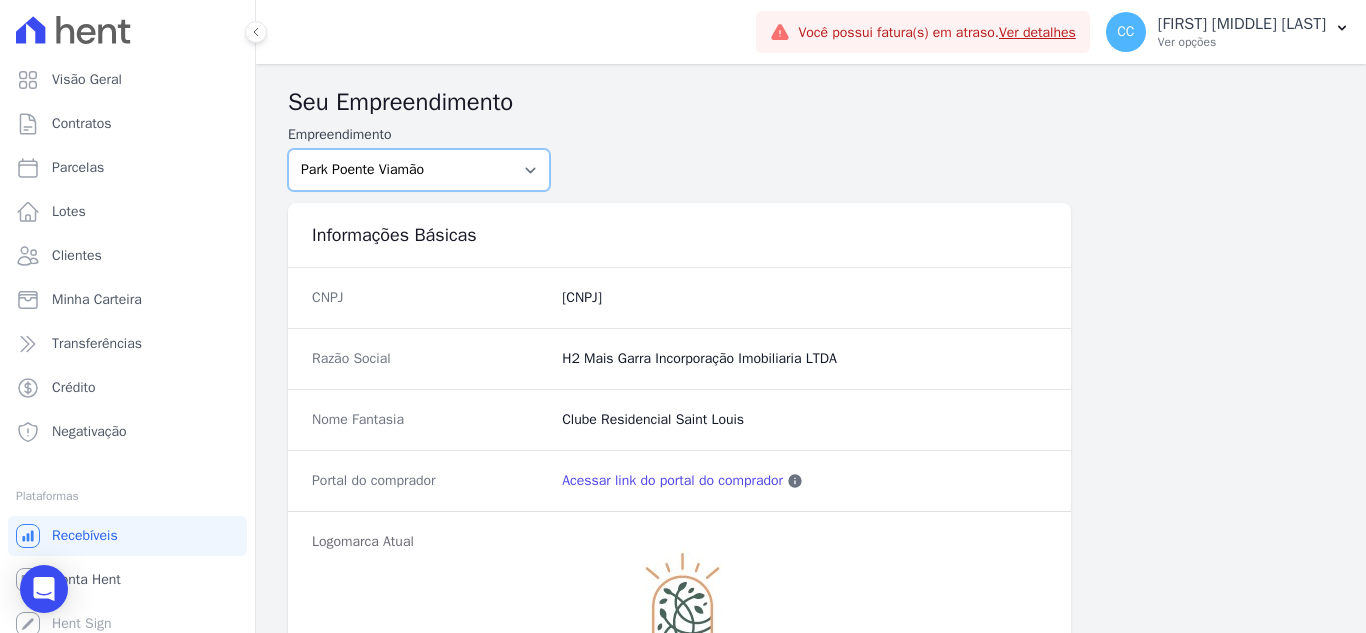 click on "Arty Park - Gravatai
Arty Park - JPI
Clube Residencial Saint Louis
Park Poente Viamão
Park Poente Viamão - Inco
RESIDENCIAL SAO JORGE SPE LTDA
Sant Louis Residences" at bounding box center (419, 170) 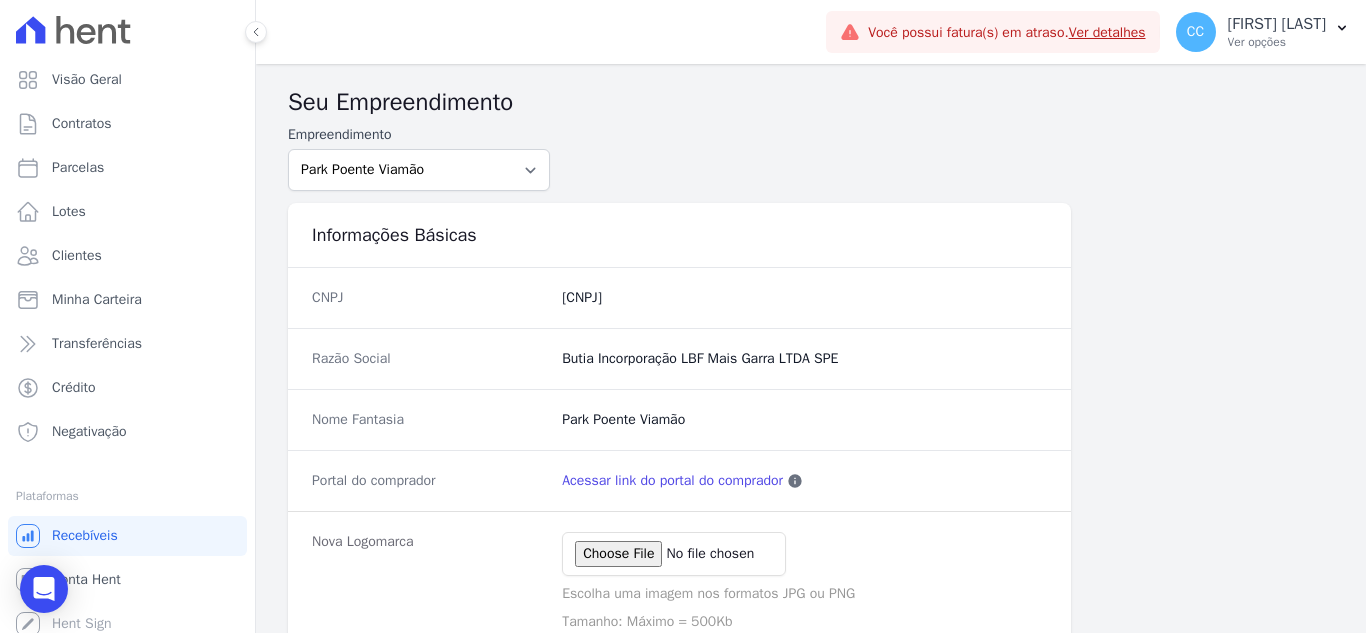 scroll, scrollTop: 0, scrollLeft: 0, axis: both 